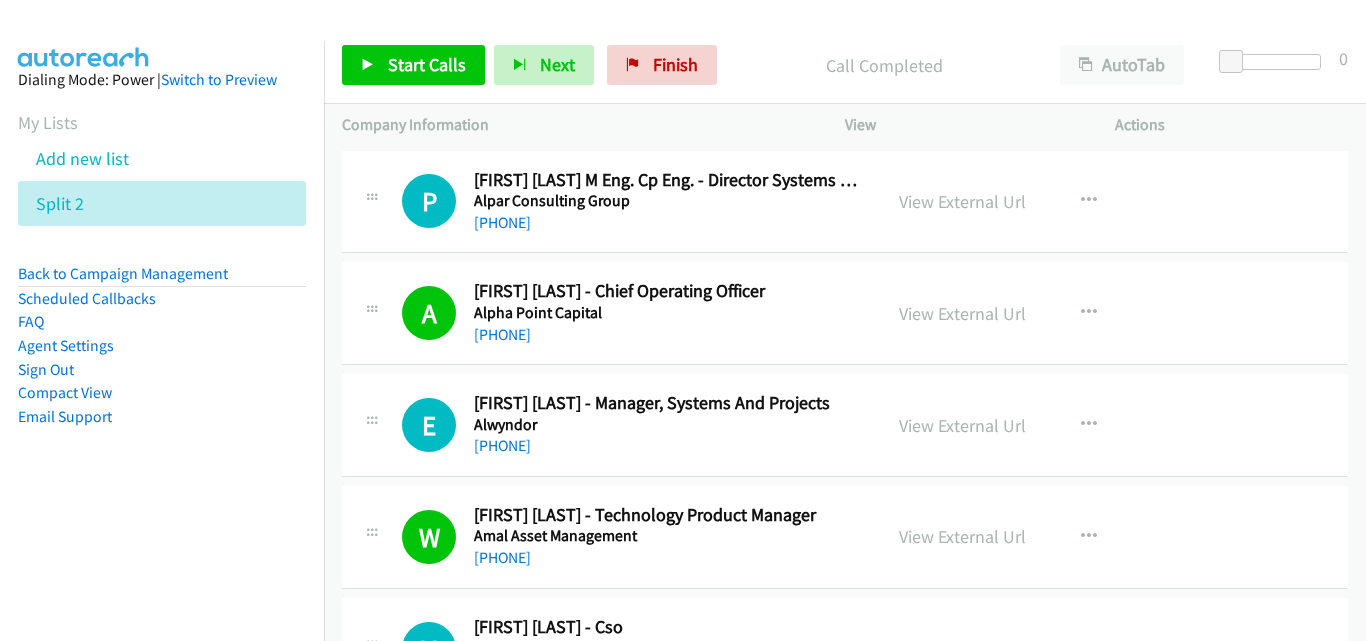 scroll, scrollTop: 0, scrollLeft: 0, axis: both 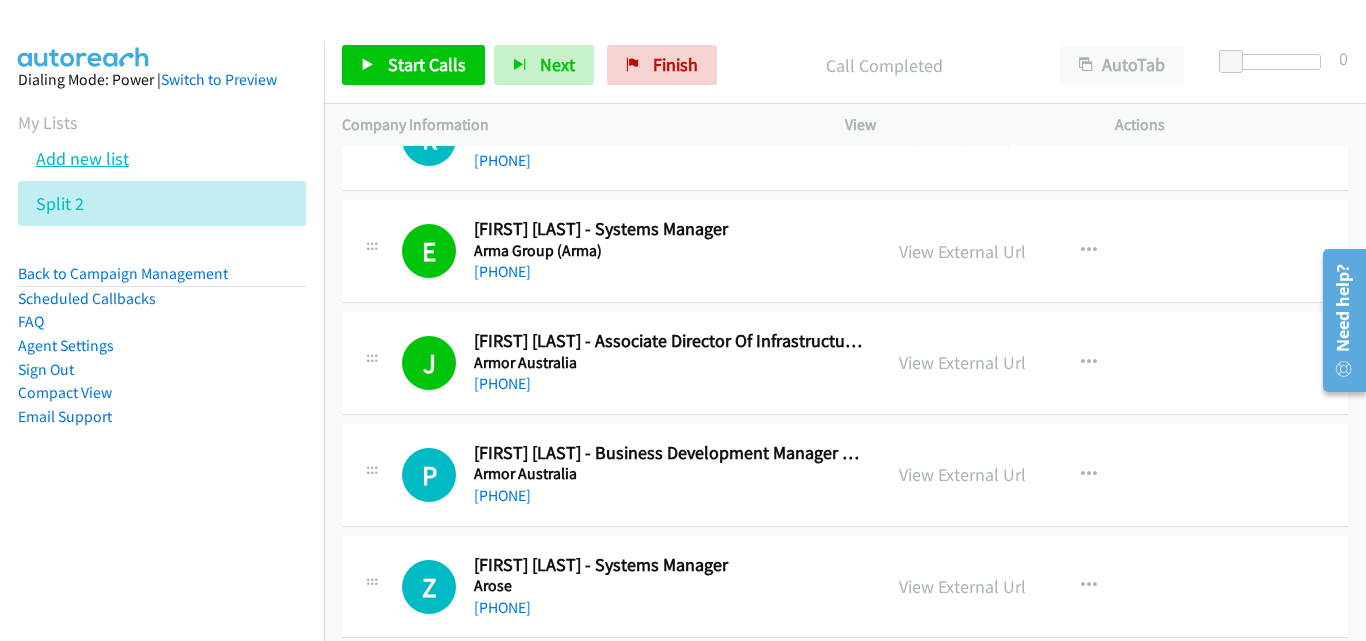 click on "Add new list" at bounding box center (82, 158) 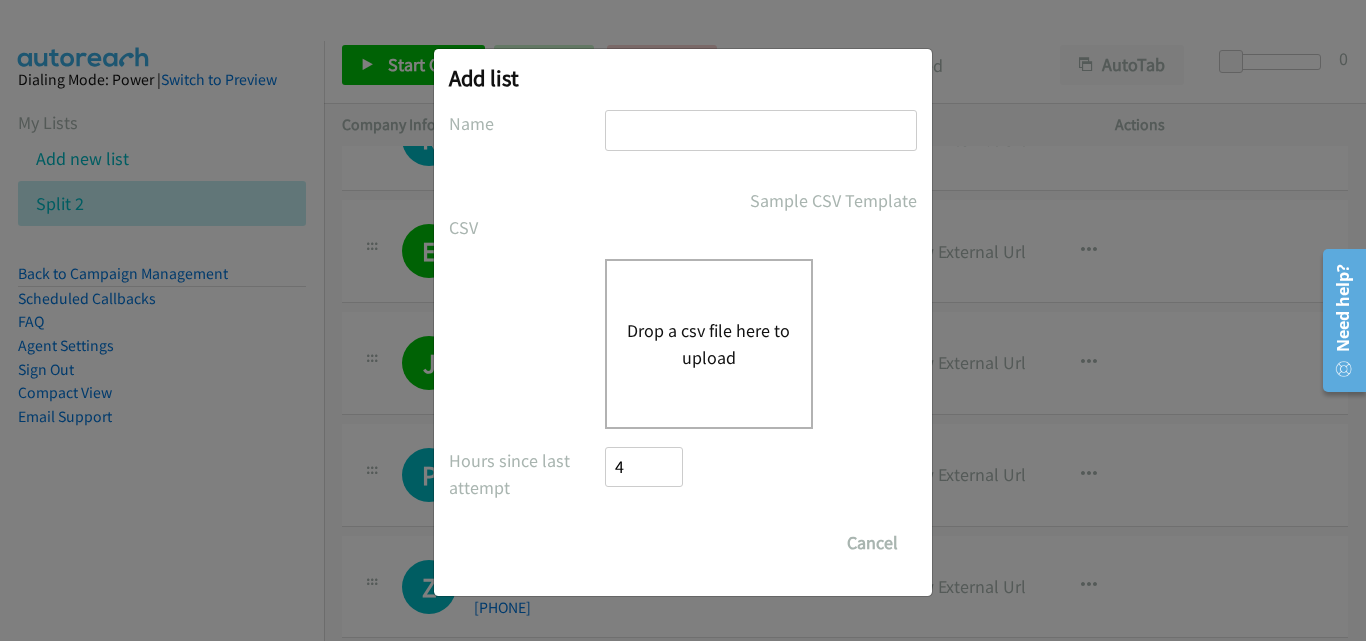 click at bounding box center (761, 130) 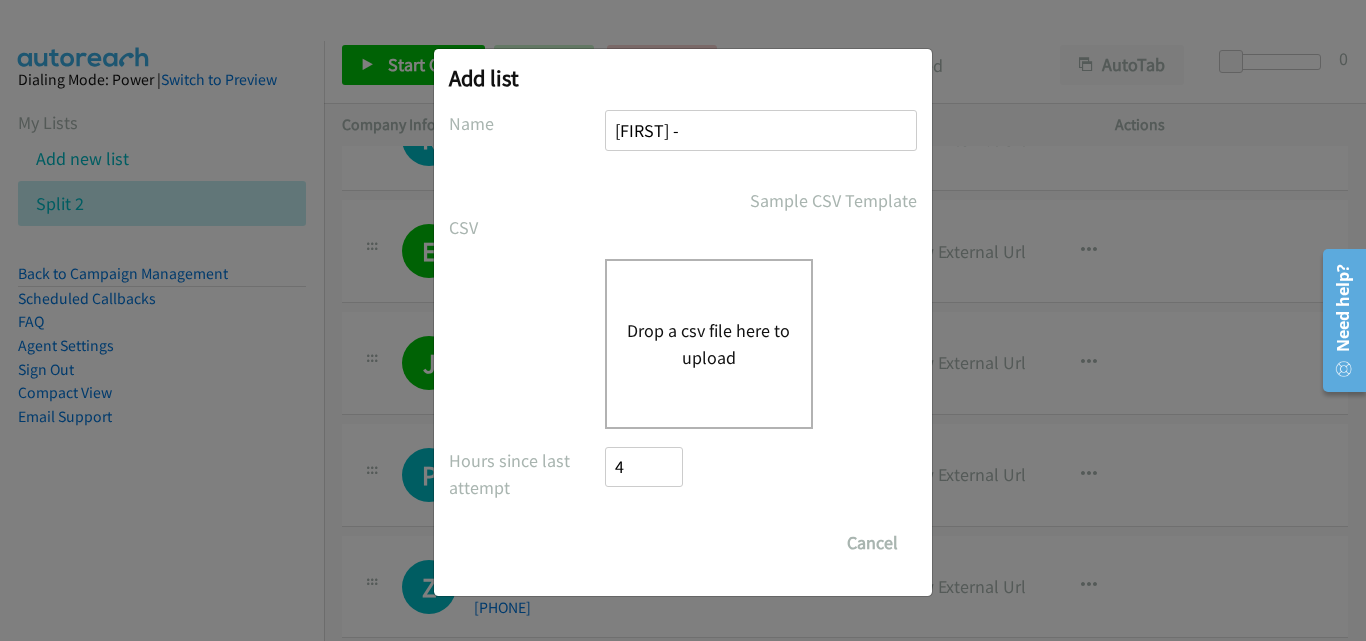 type on "jaime -" 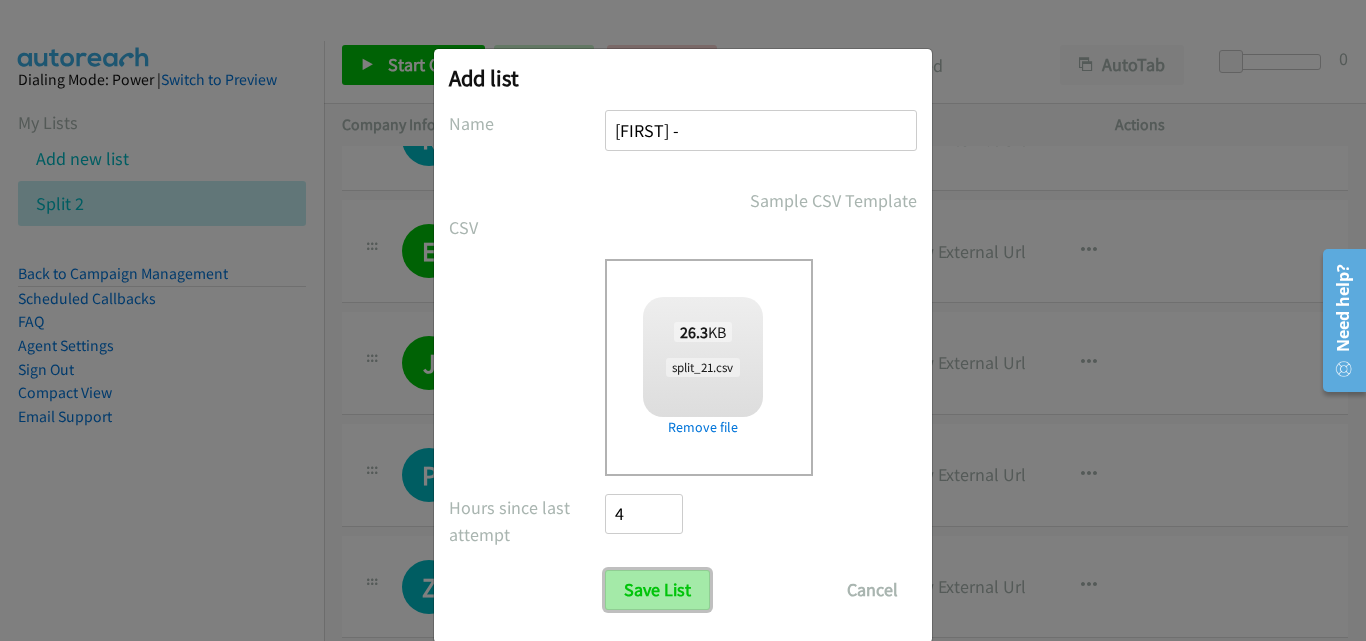 click on "Save List" at bounding box center [657, 590] 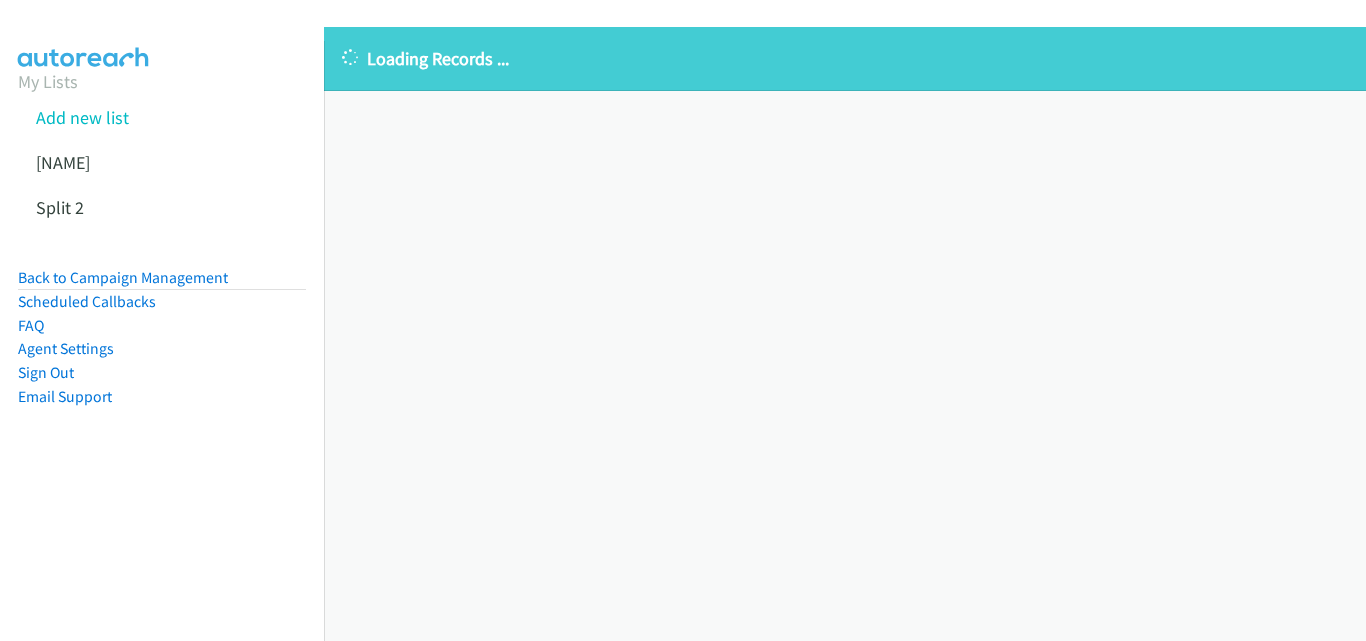 scroll, scrollTop: 0, scrollLeft: 0, axis: both 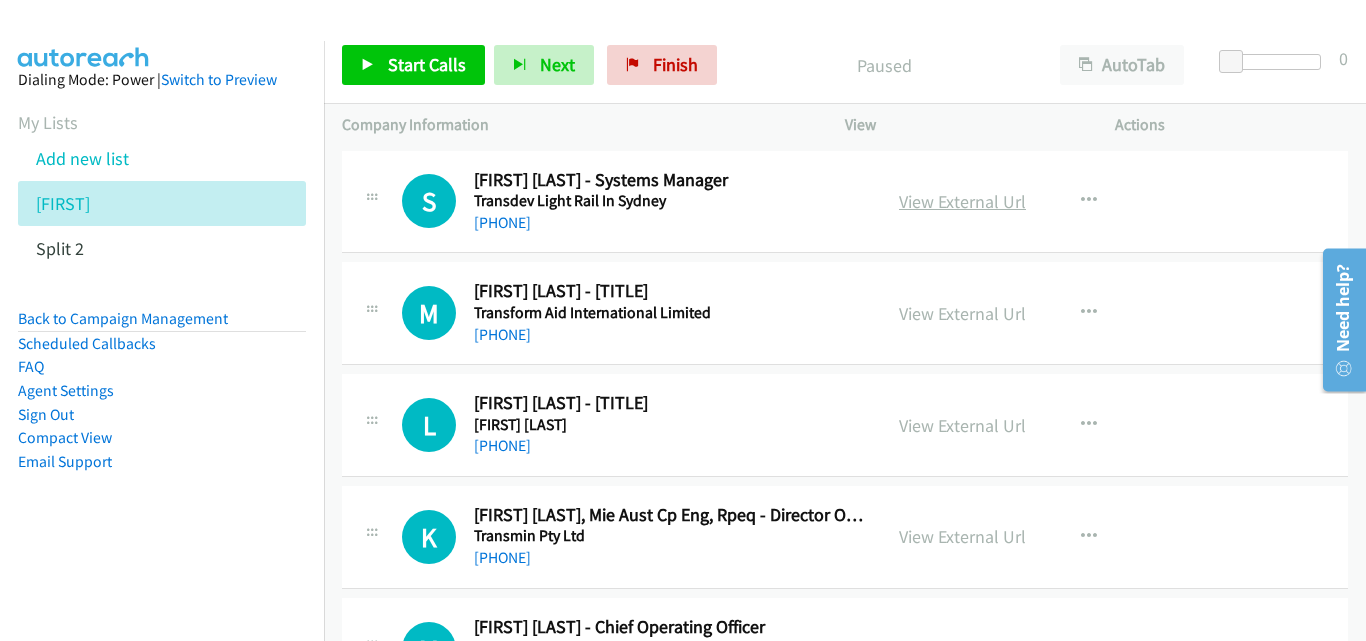 click on "View External Url" at bounding box center [962, 201] 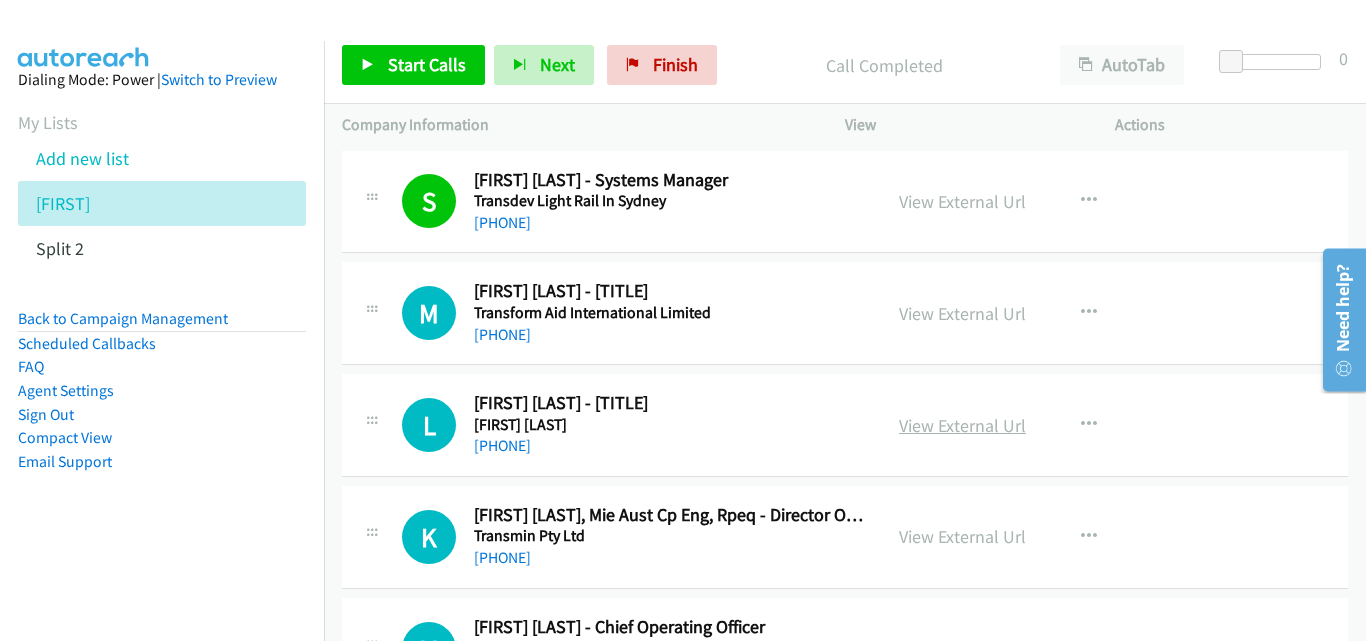click on "View External Url" at bounding box center [962, 425] 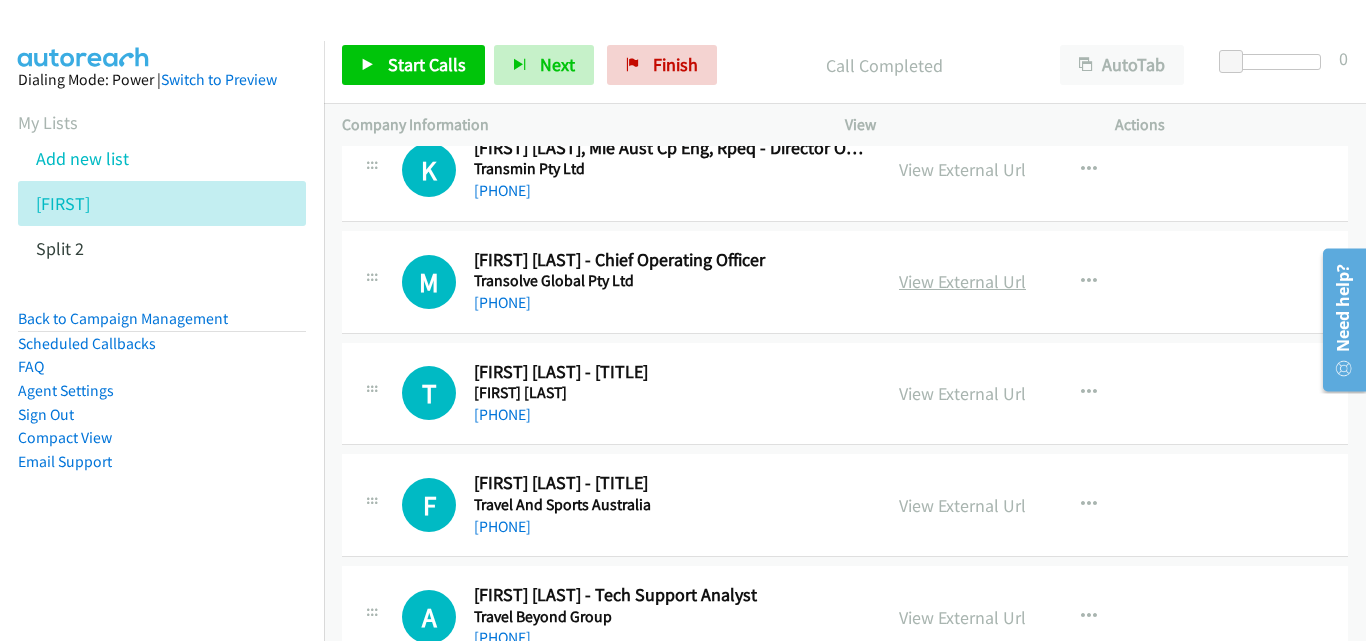 scroll, scrollTop: 400, scrollLeft: 0, axis: vertical 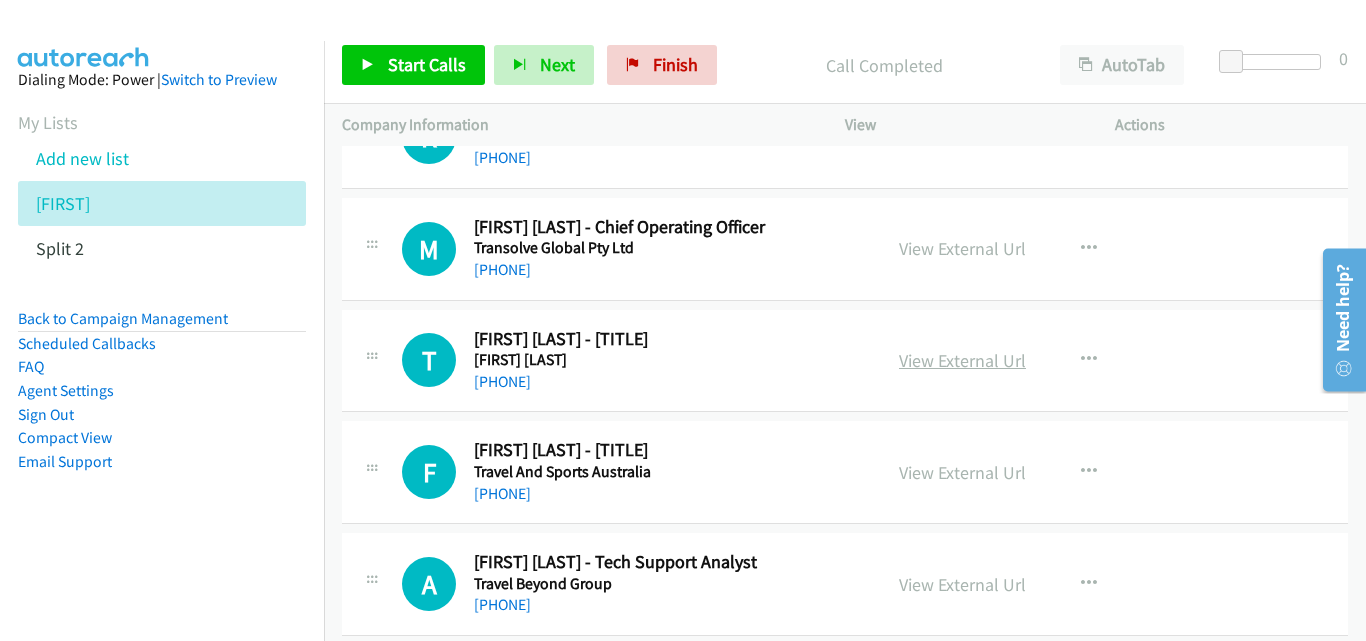 click on "View External Url" at bounding box center (962, 360) 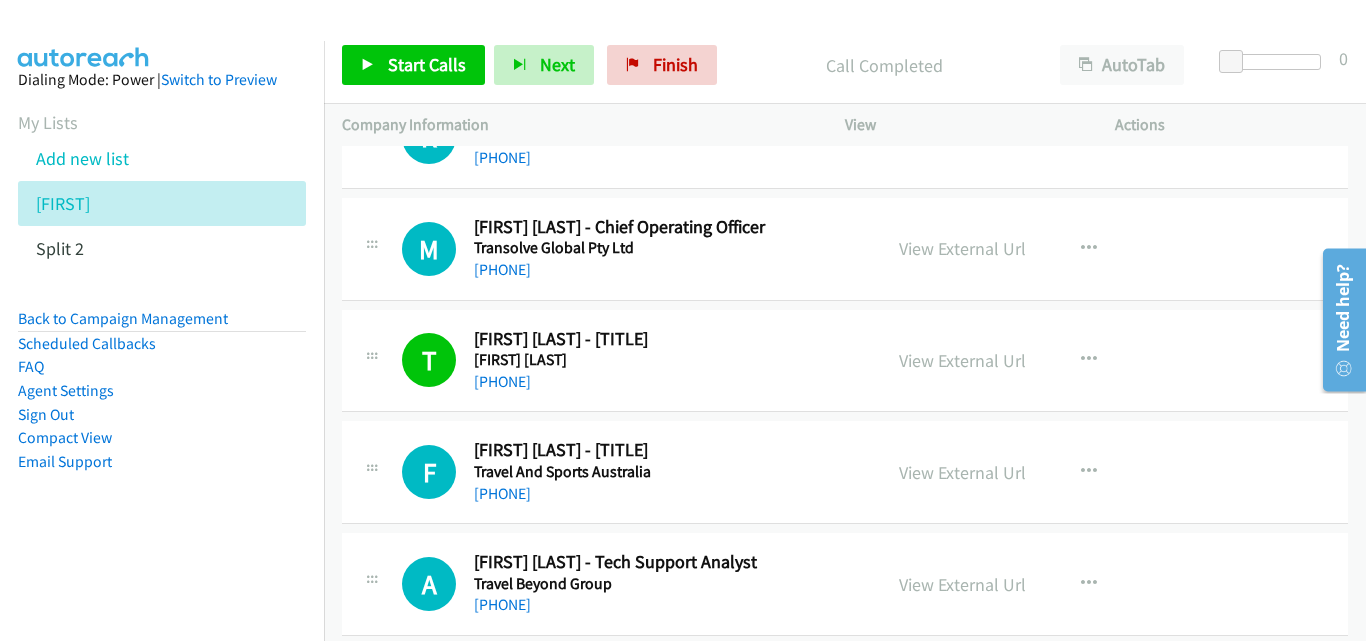 scroll, scrollTop: 500, scrollLeft: 0, axis: vertical 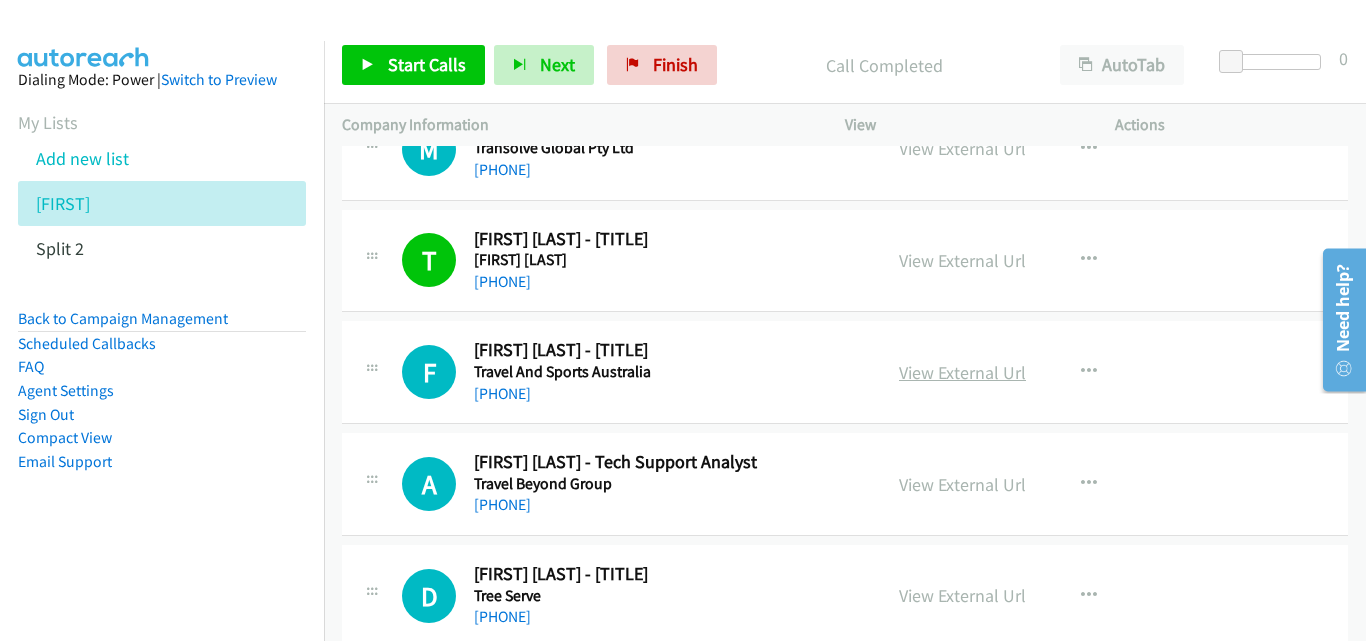 click on "View External Url" at bounding box center [962, 372] 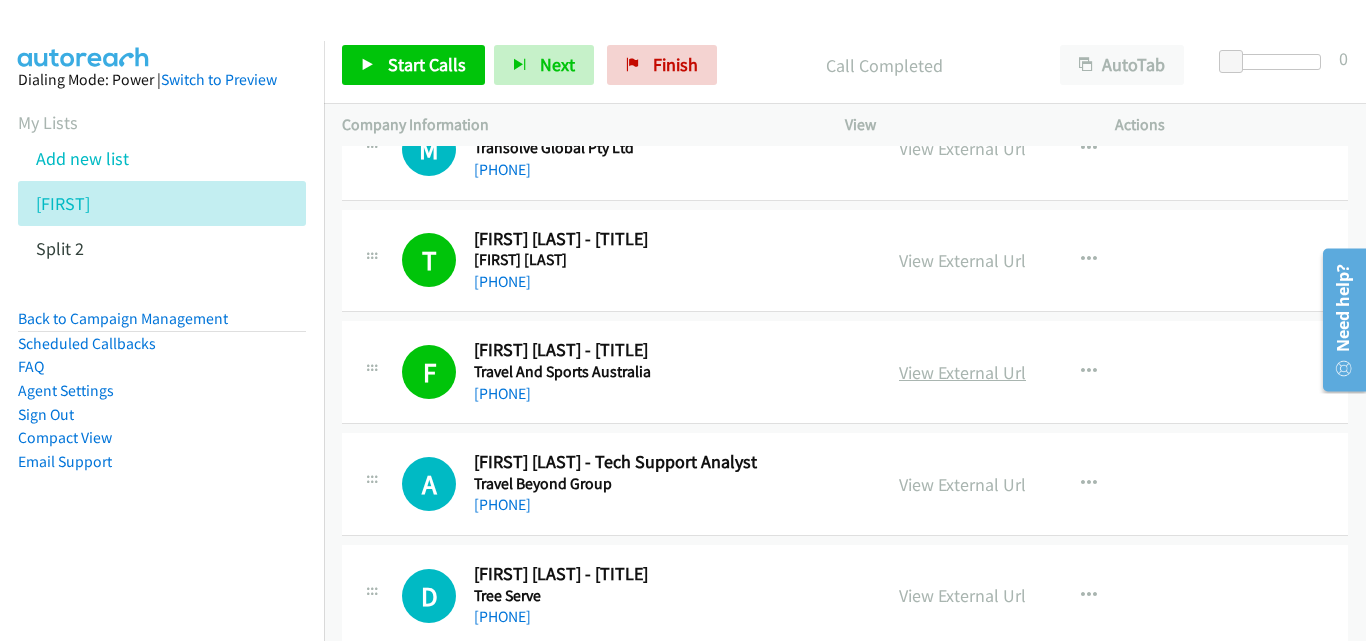 click on "View External Url" at bounding box center (962, 372) 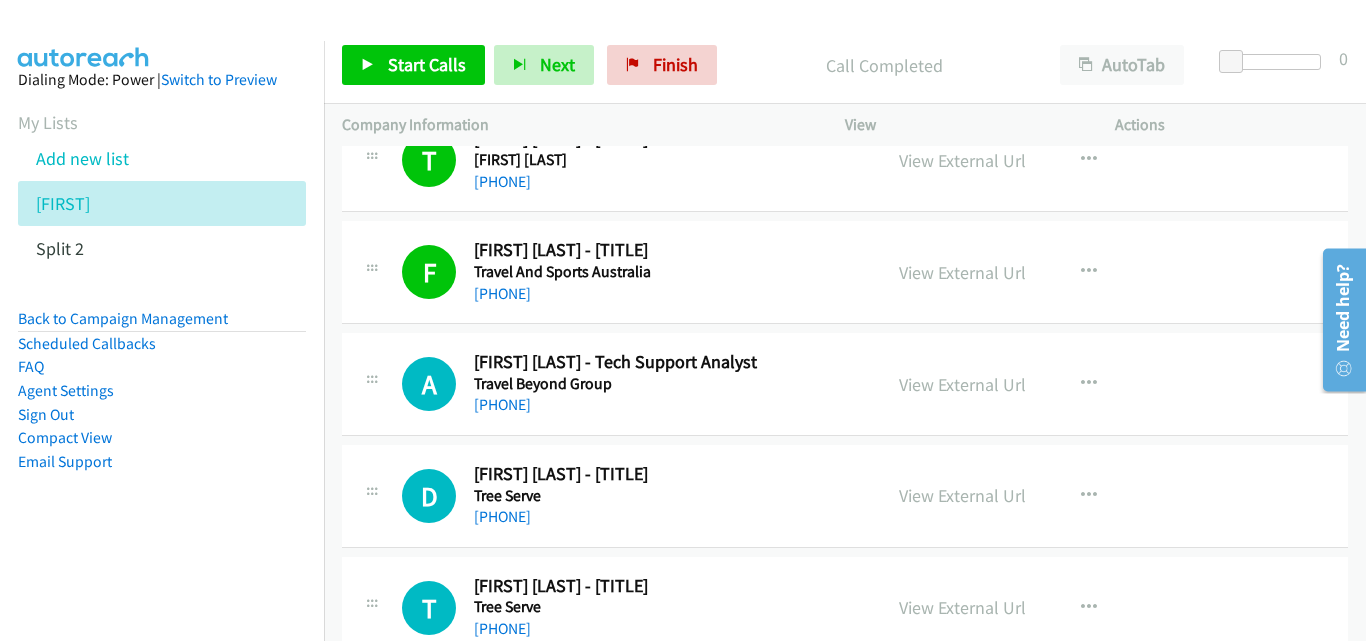 scroll, scrollTop: 700, scrollLeft: 0, axis: vertical 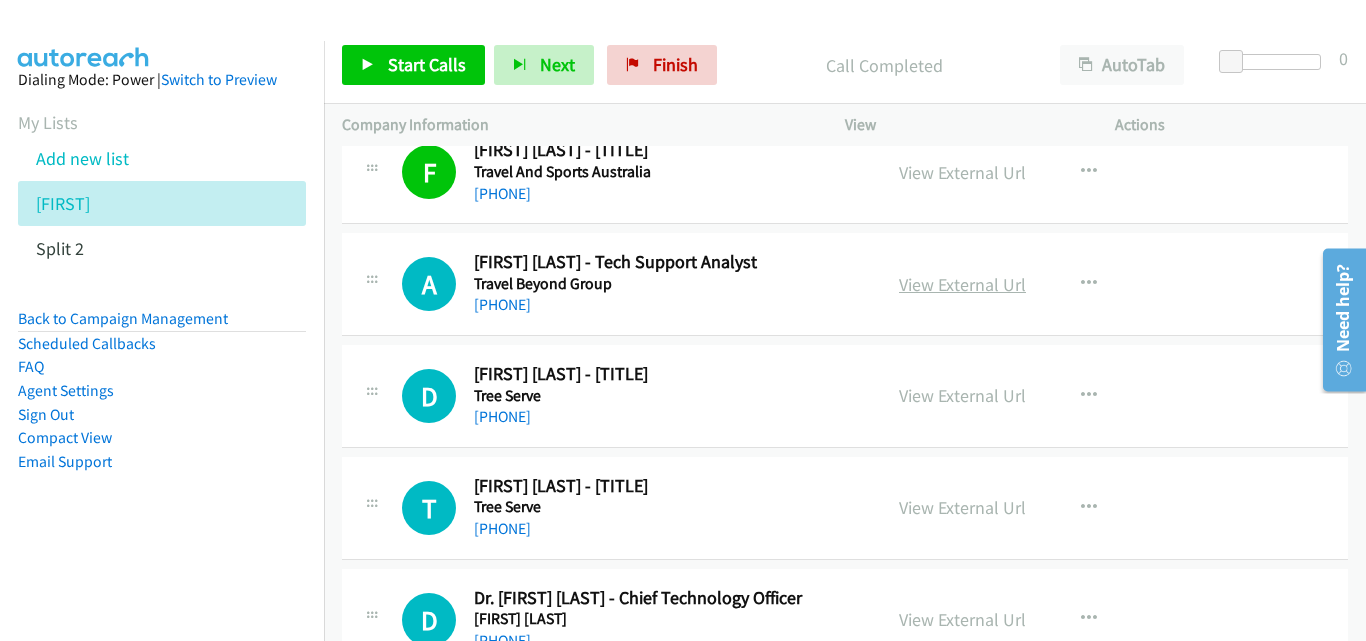 click on "View External Url" at bounding box center (962, 284) 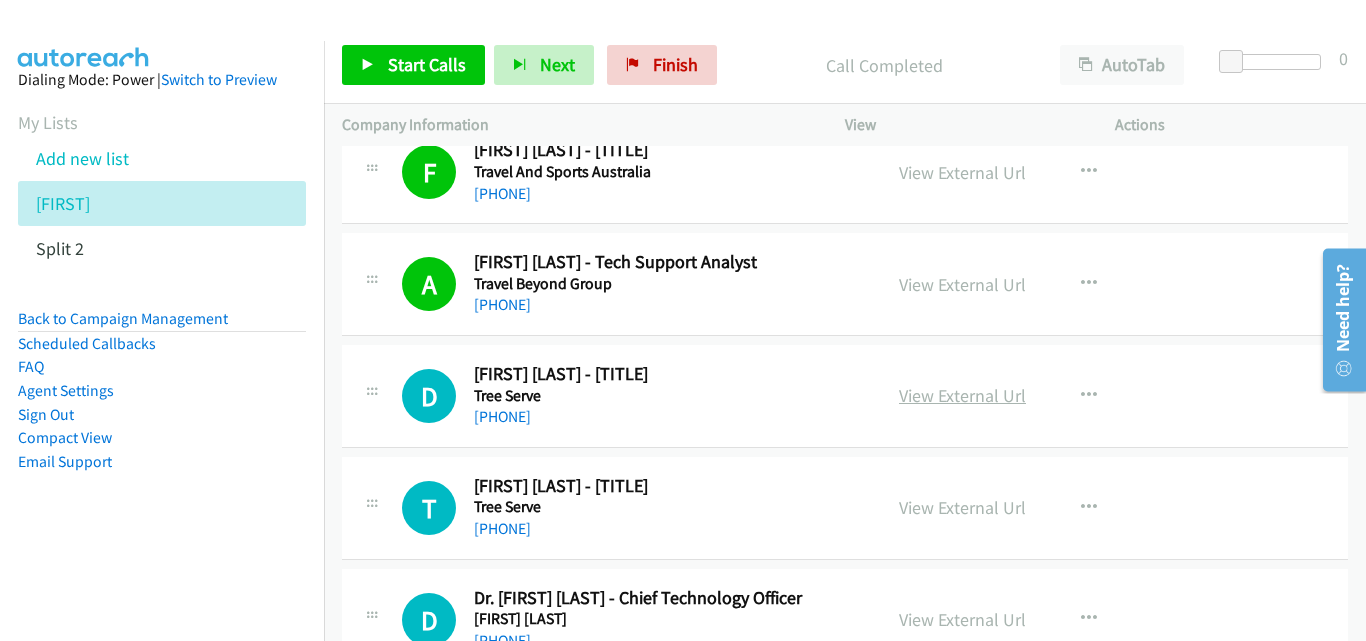 click on "View External Url" at bounding box center (962, 395) 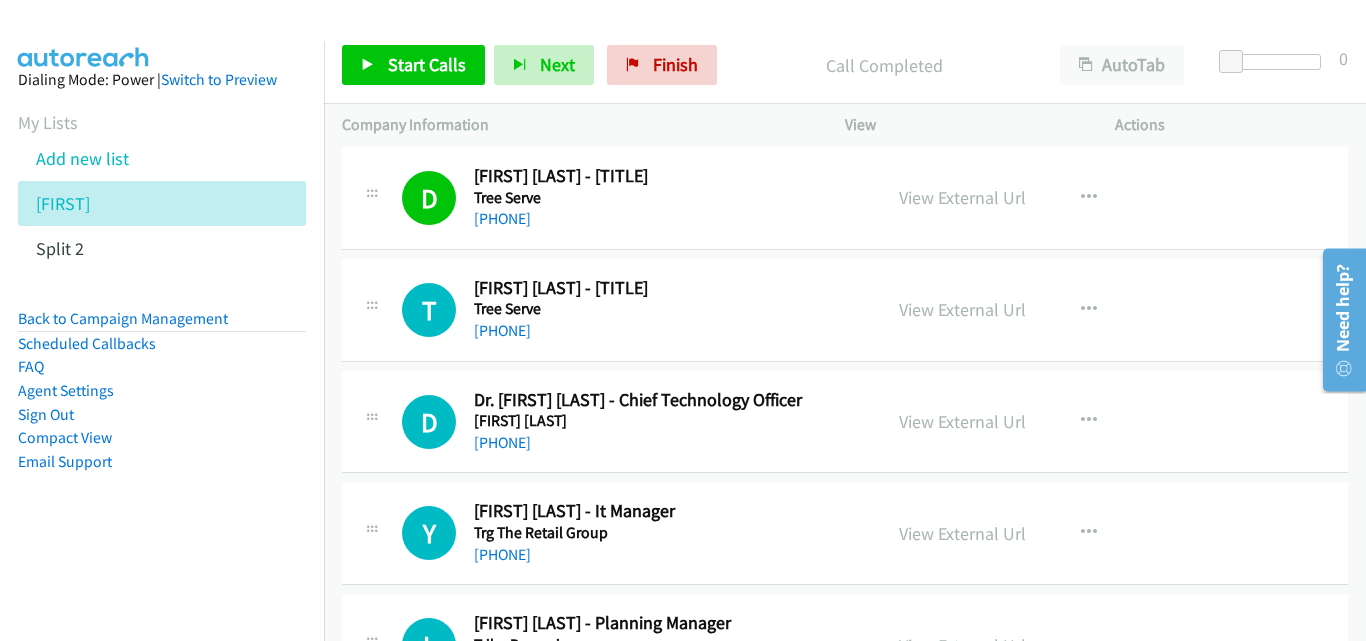 scroll, scrollTop: 900, scrollLeft: 0, axis: vertical 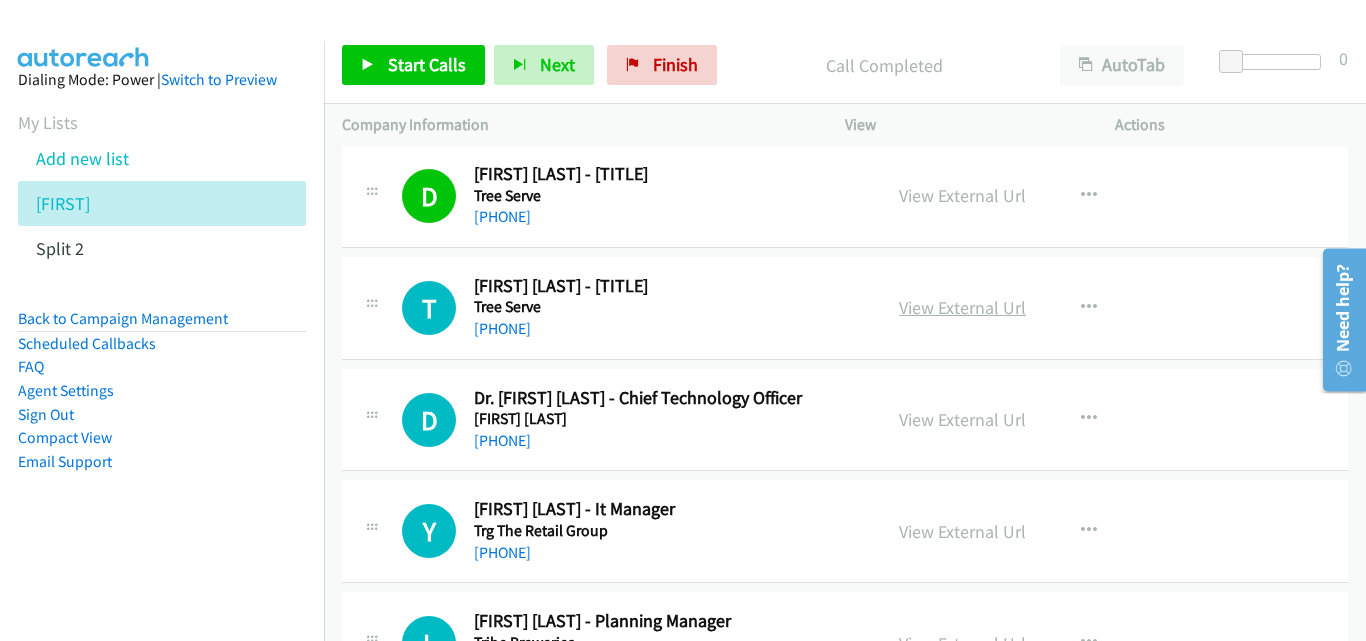 click on "View External Url" at bounding box center [962, 307] 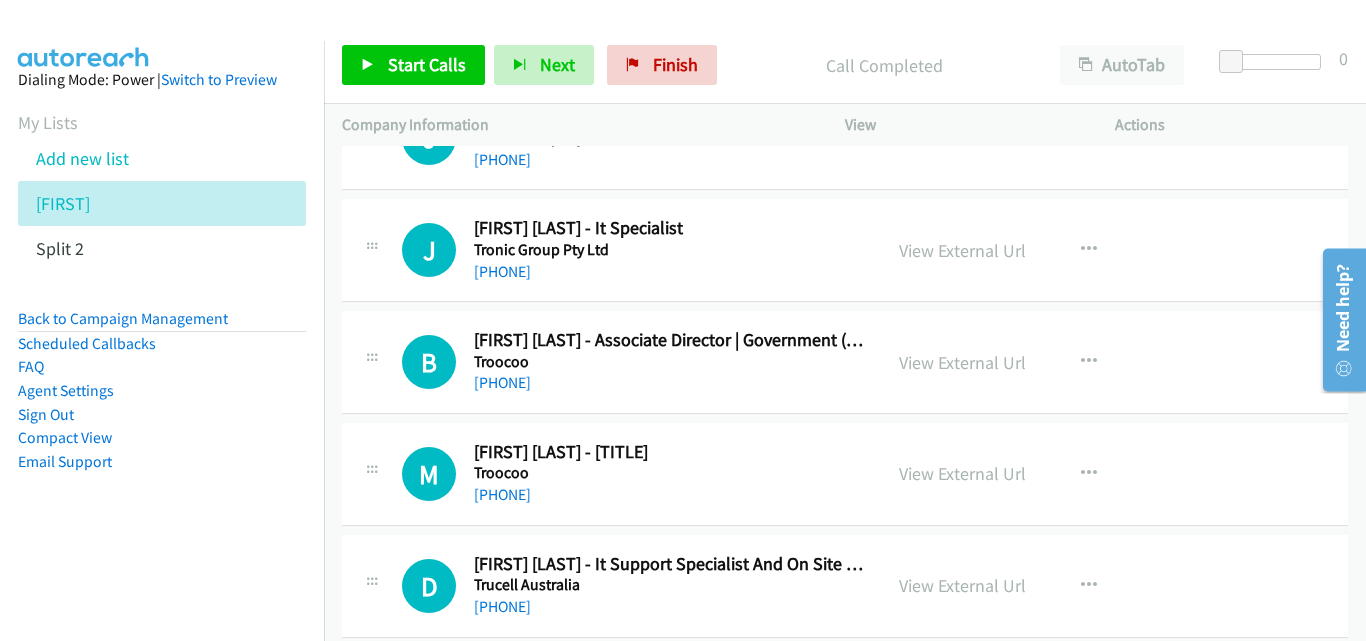 scroll, scrollTop: 1900, scrollLeft: 0, axis: vertical 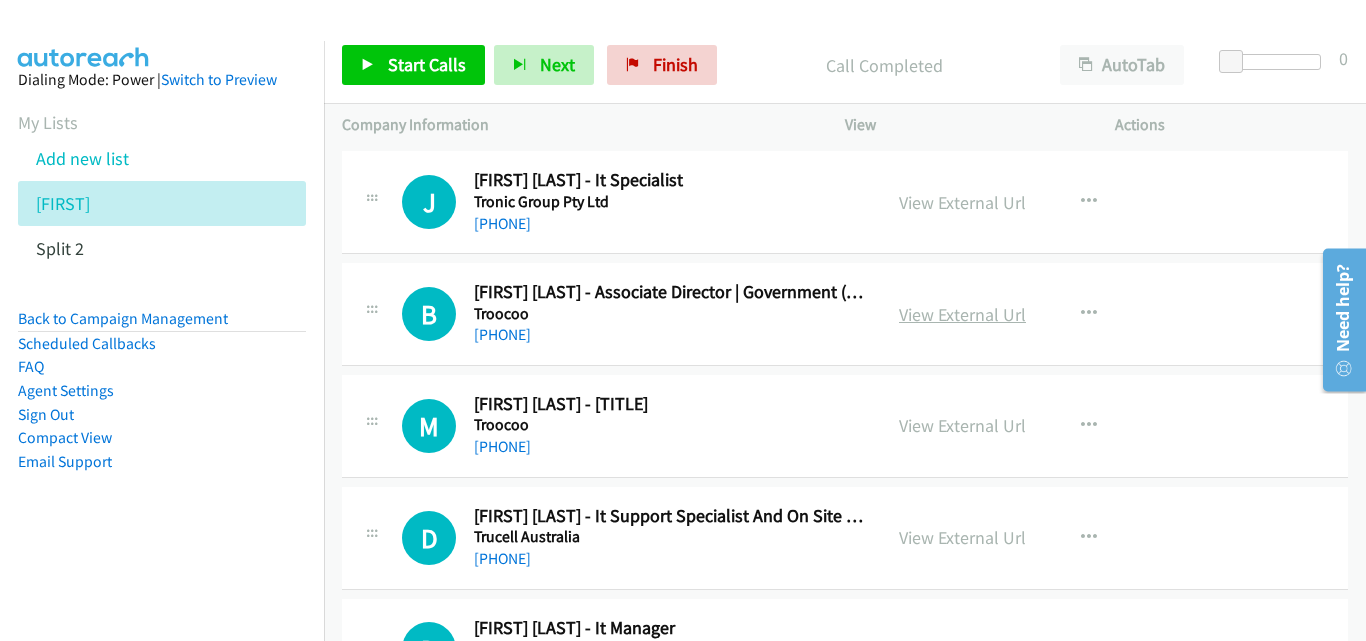 click on "View External Url" at bounding box center (962, 314) 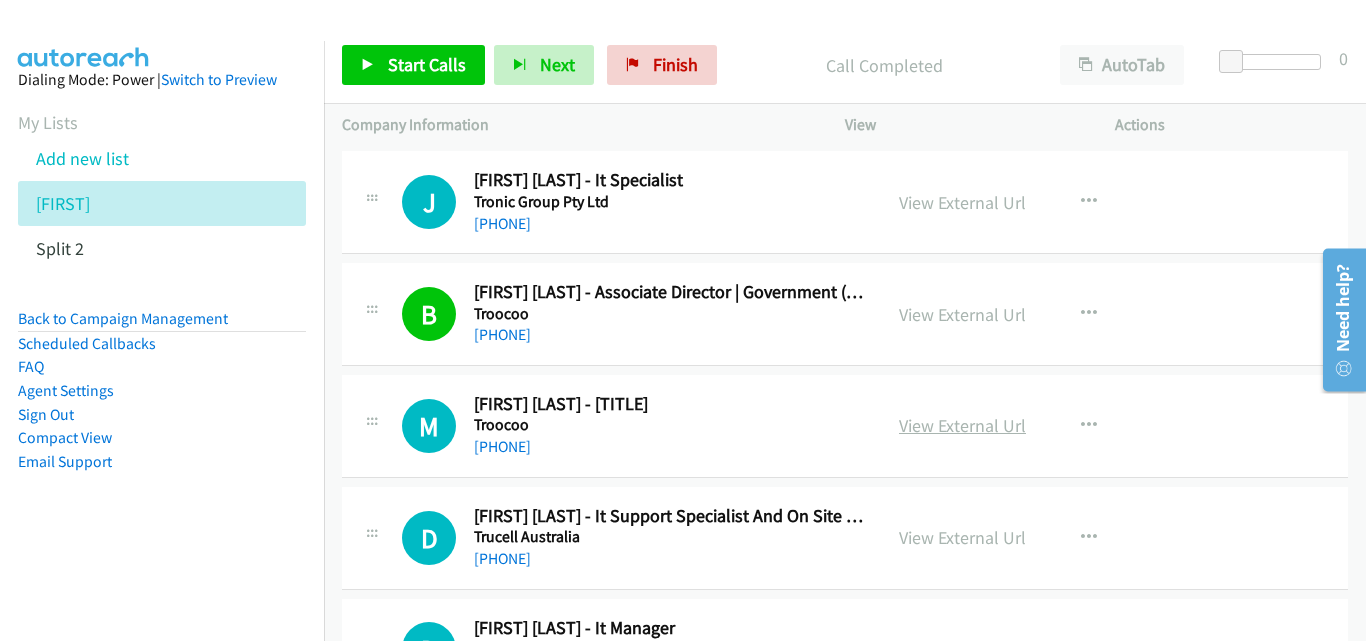 click on "View External Url" at bounding box center (962, 425) 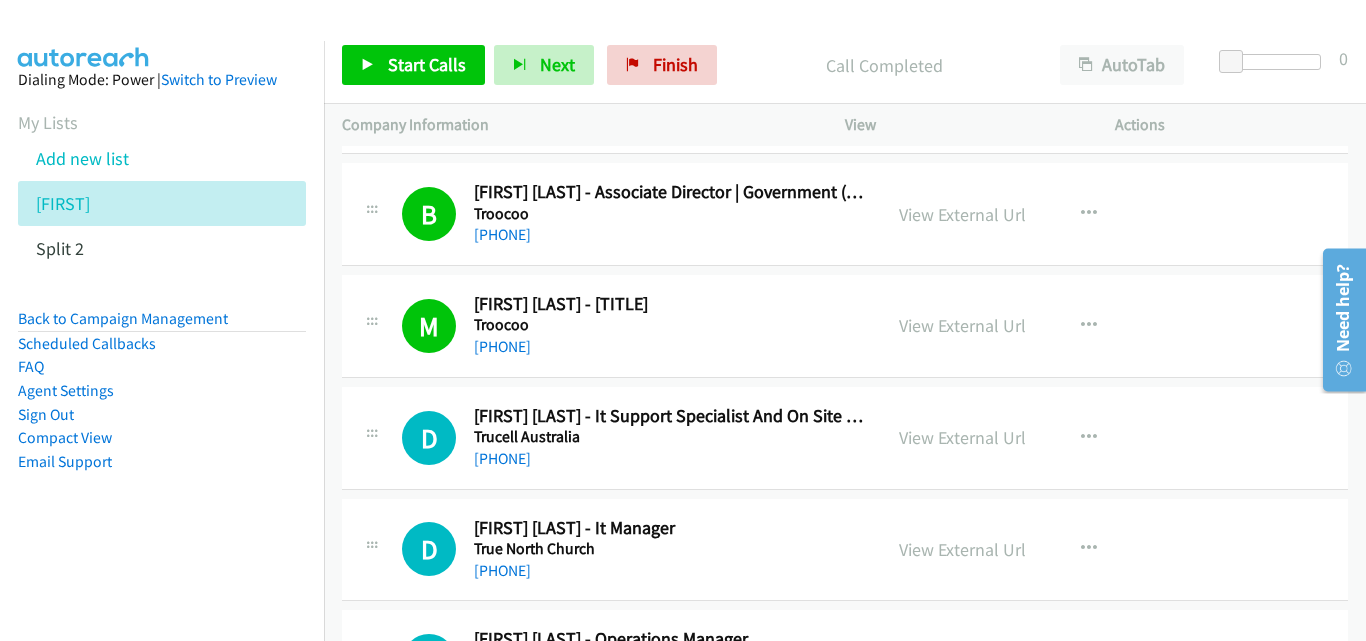 scroll, scrollTop: 2100, scrollLeft: 0, axis: vertical 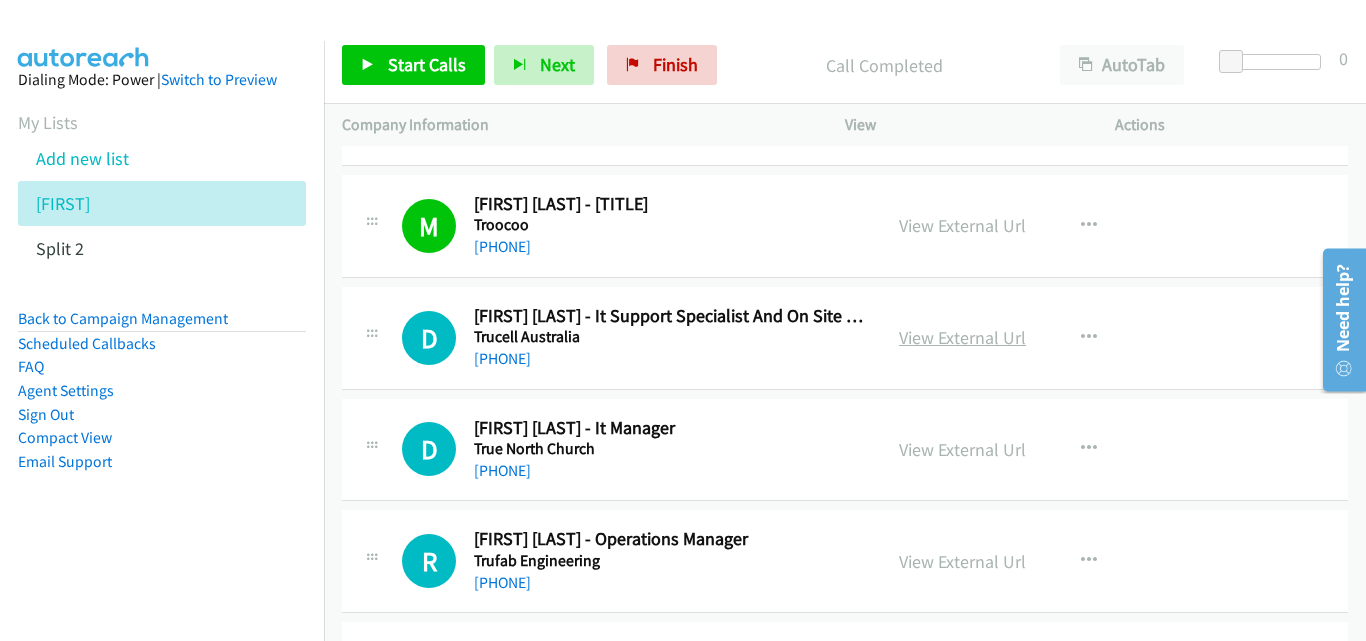click on "View External Url" at bounding box center (962, 337) 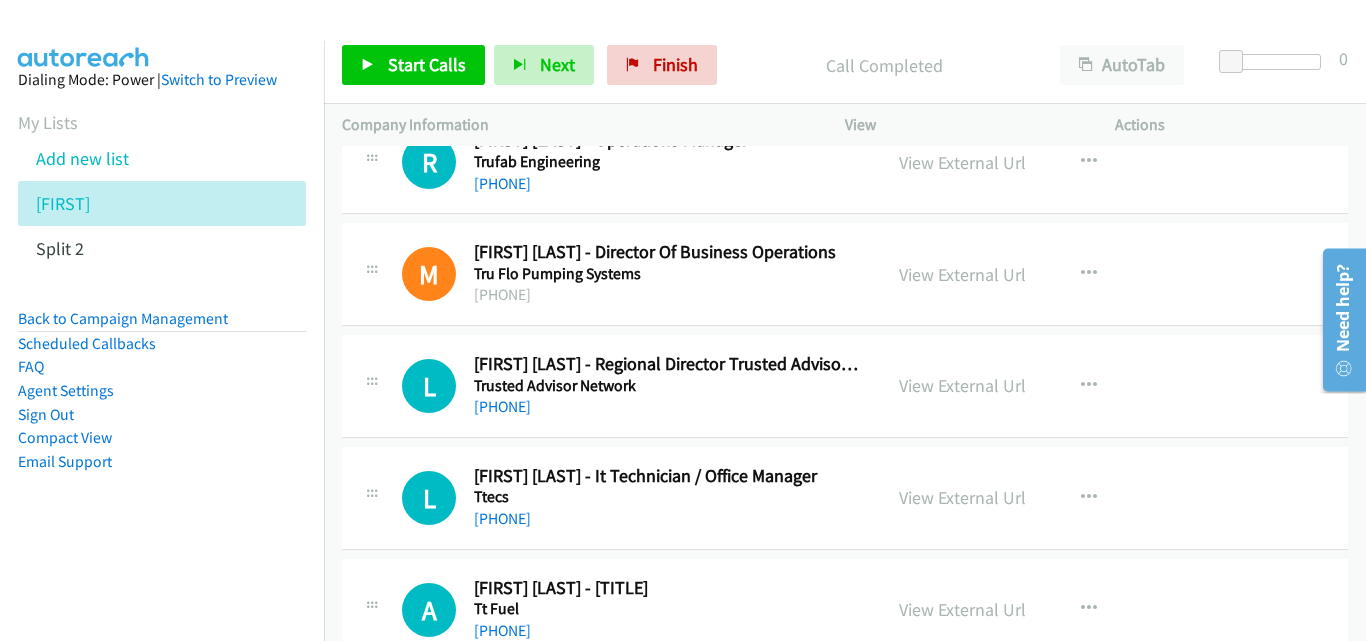 scroll, scrollTop: 2500, scrollLeft: 0, axis: vertical 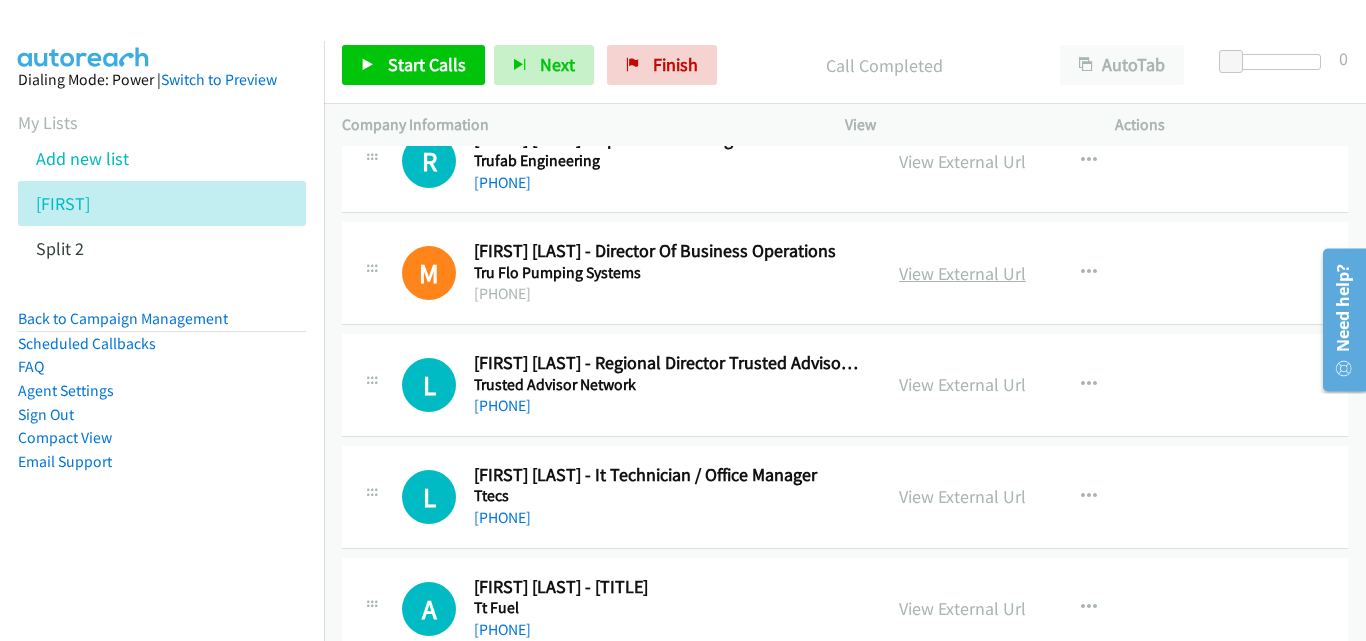 click on "View External Url" at bounding box center (962, 273) 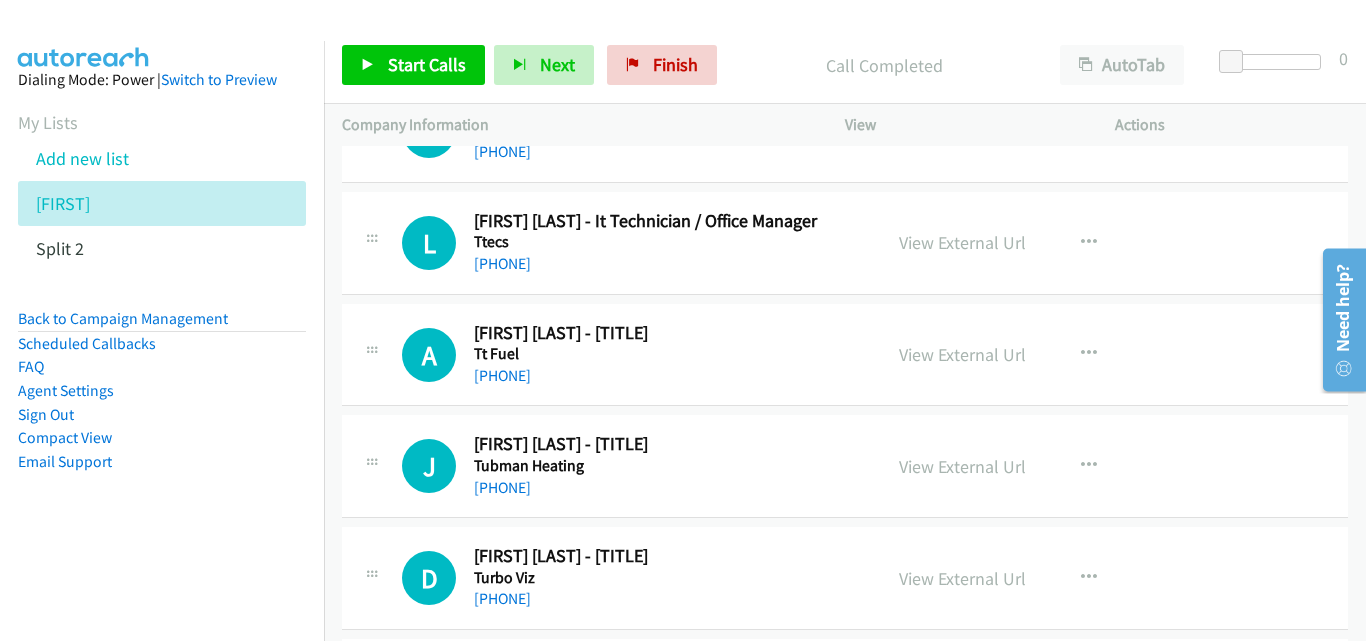 scroll, scrollTop: 2800, scrollLeft: 0, axis: vertical 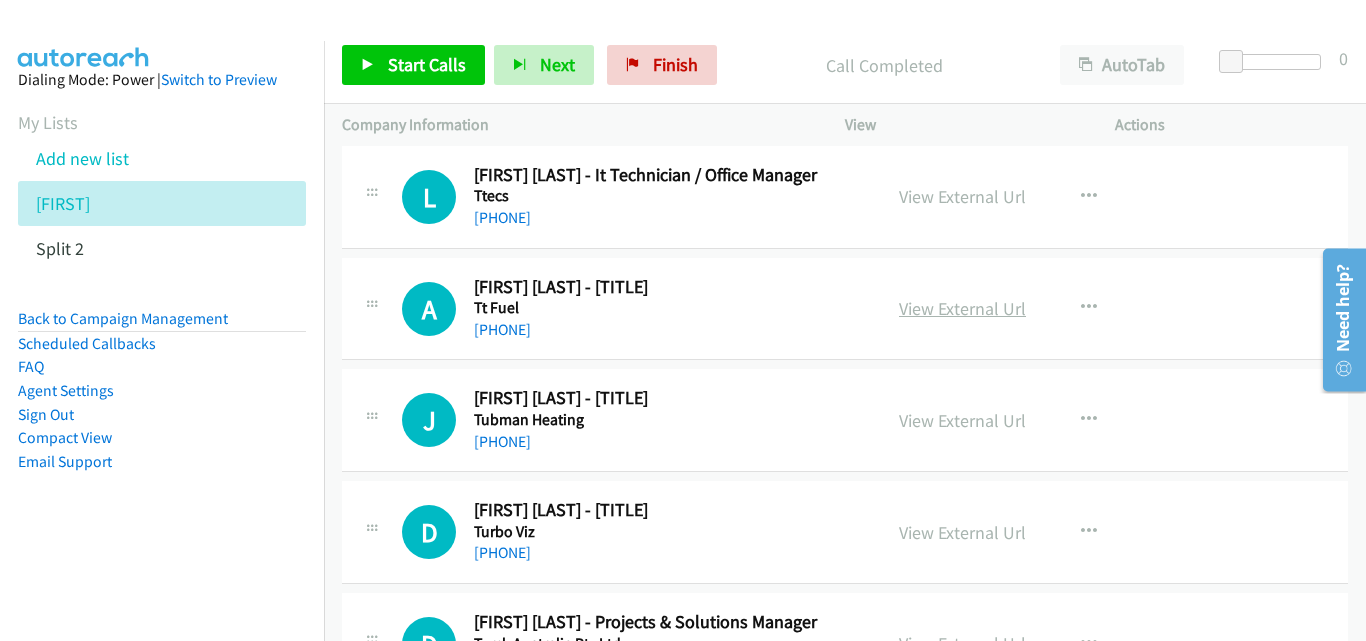 click on "View External Url" at bounding box center (962, 308) 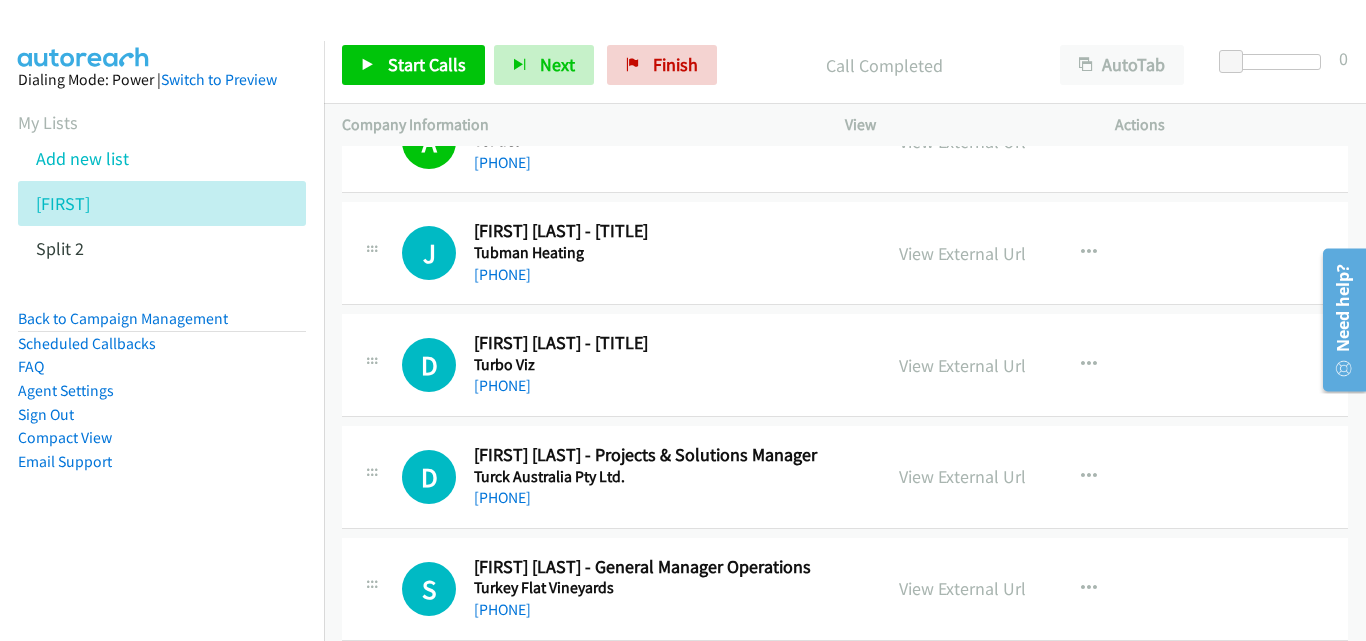 scroll, scrollTop: 3000, scrollLeft: 0, axis: vertical 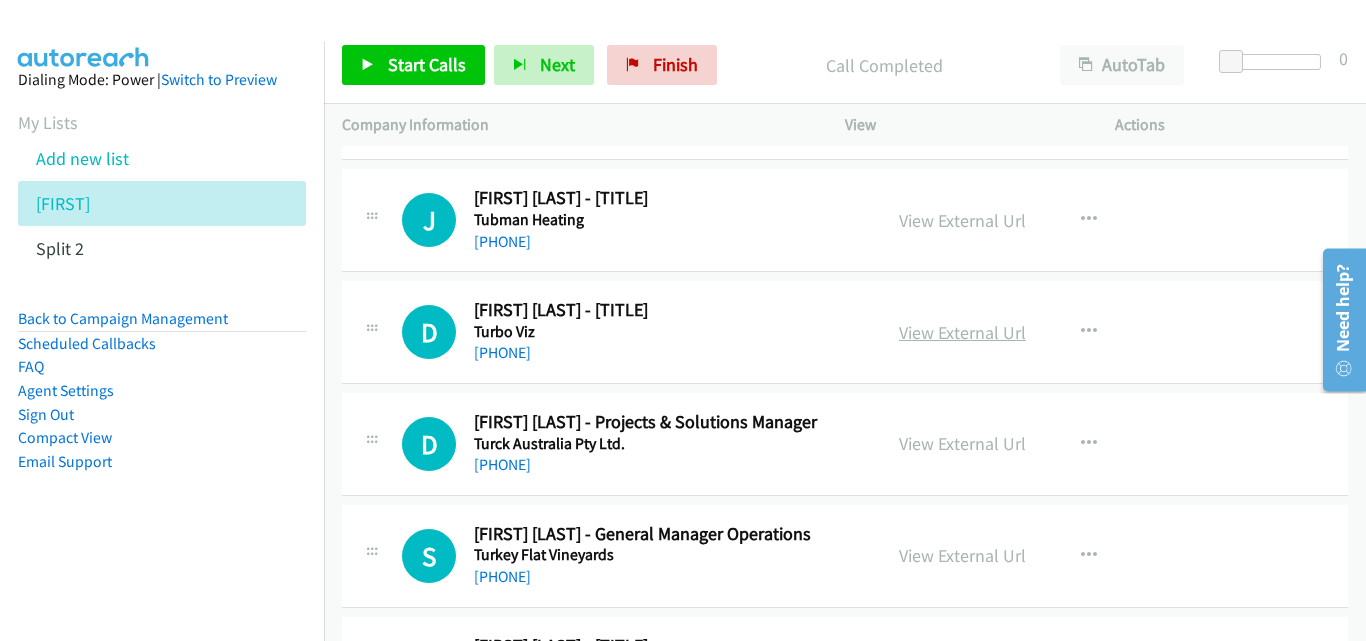 click on "View External Url" at bounding box center (962, 332) 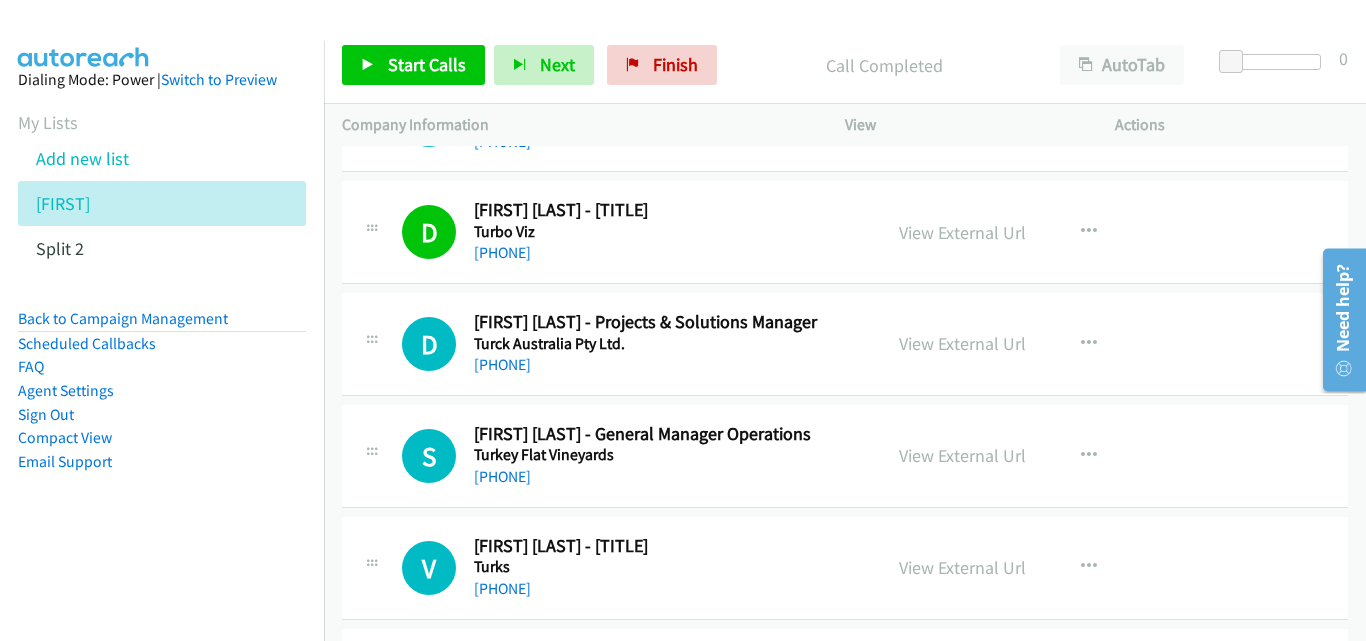 scroll, scrollTop: 3200, scrollLeft: 0, axis: vertical 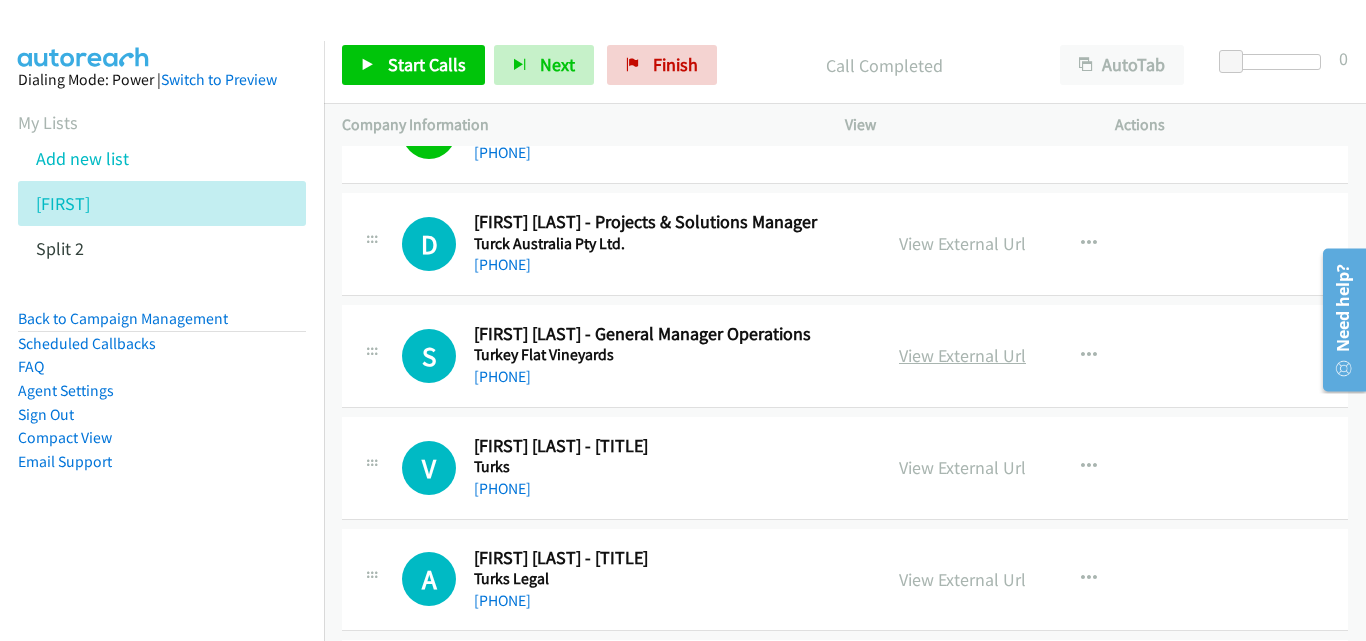click on "View External Url" at bounding box center [962, 355] 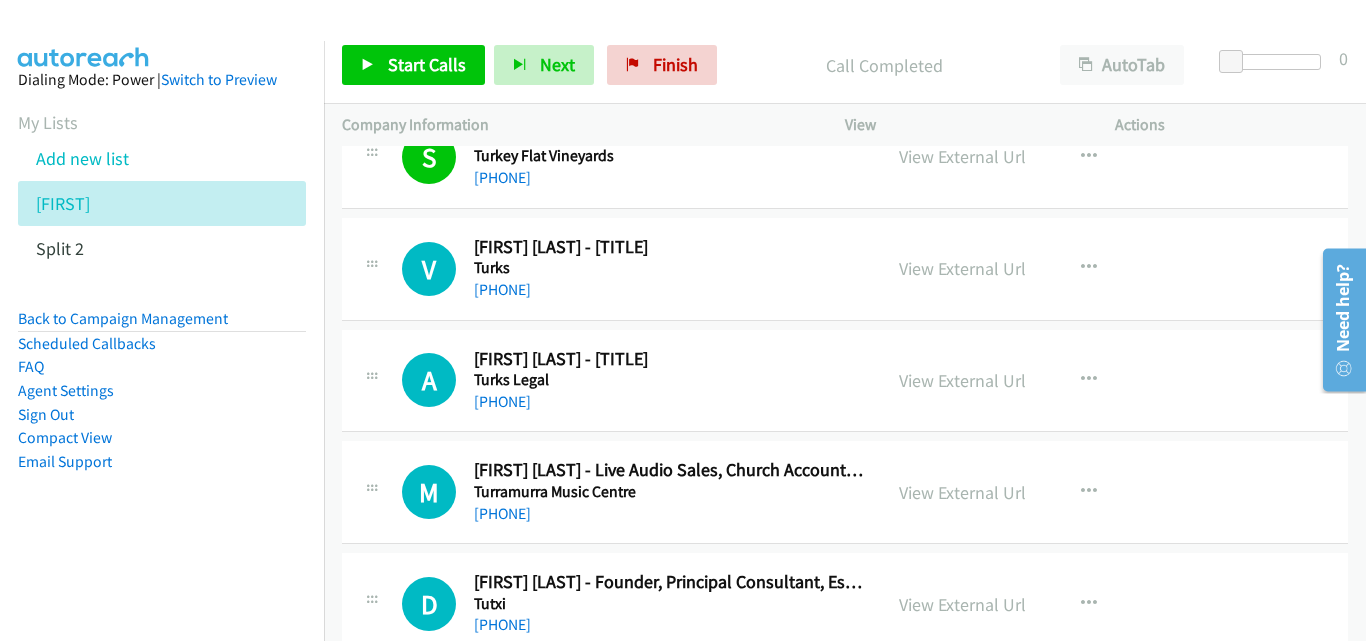 scroll, scrollTop: 3400, scrollLeft: 0, axis: vertical 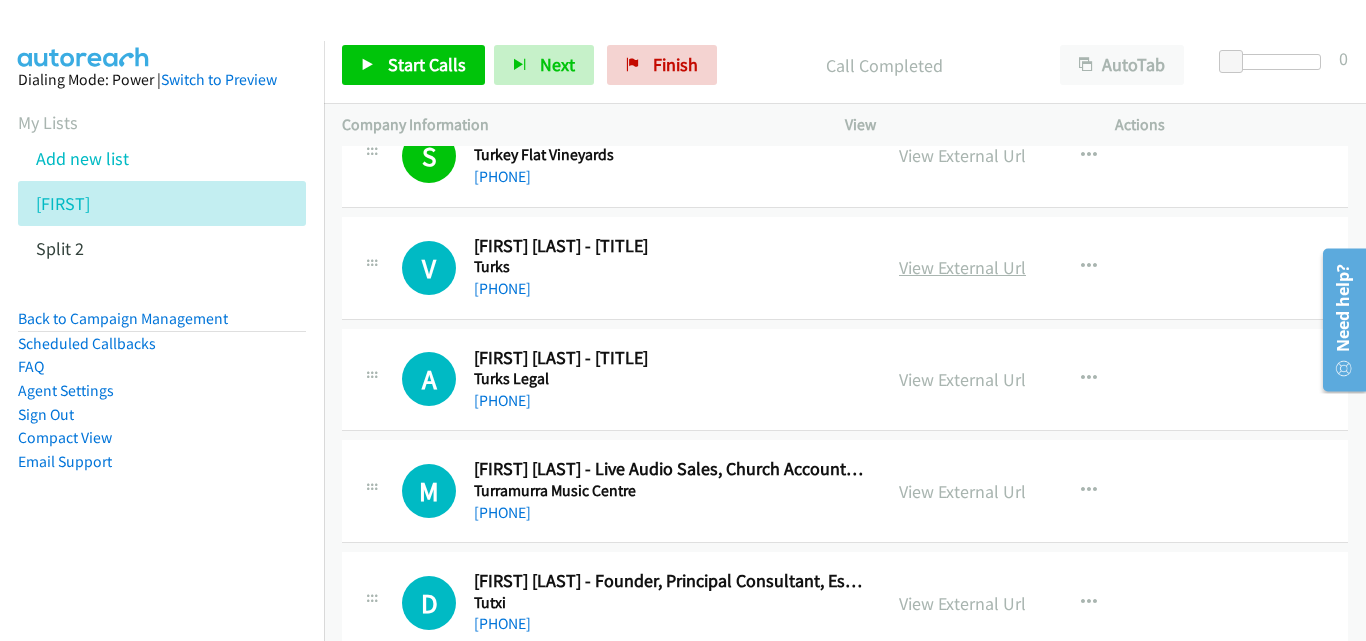 click on "View External Url" at bounding box center [962, 267] 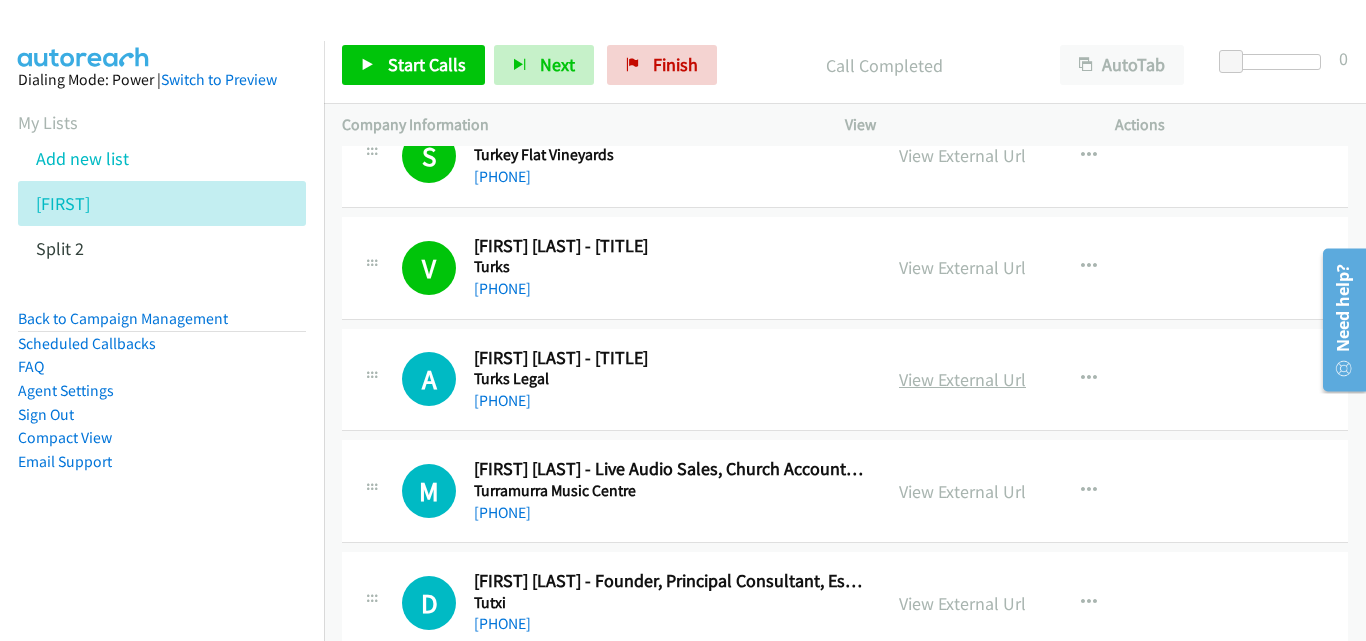 click on "View External Url" at bounding box center [962, 379] 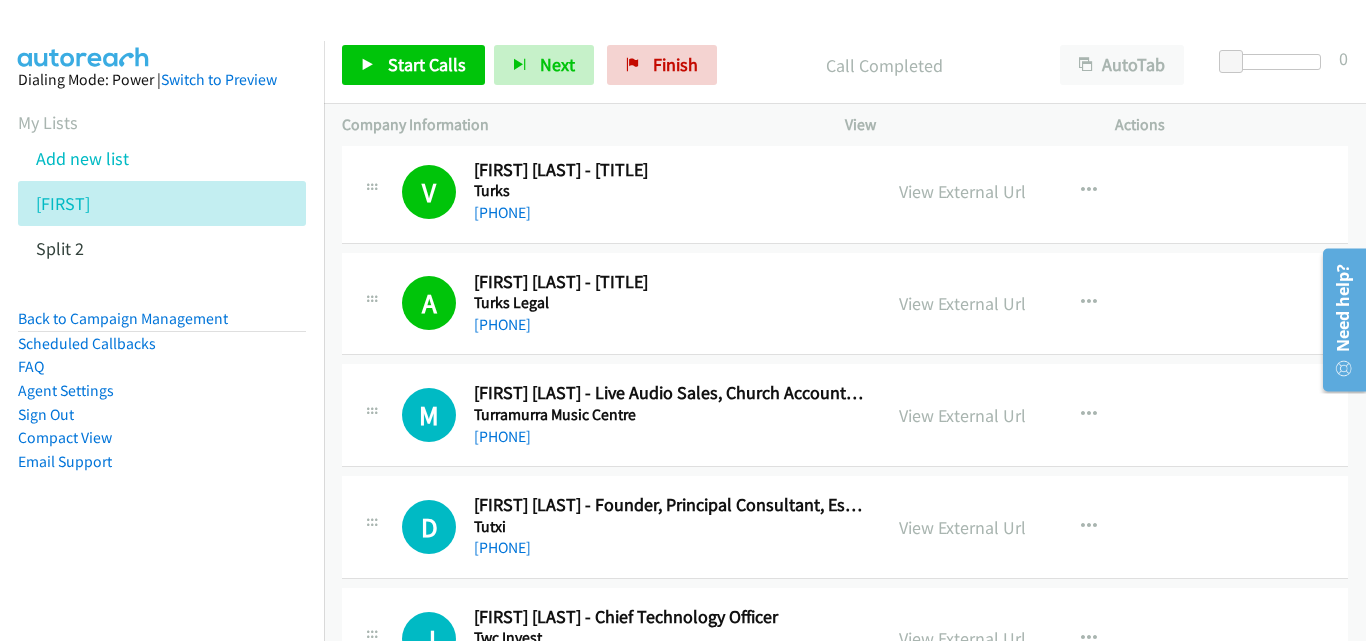 scroll, scrollTop: 3500, scrollLeft: 0, axis: vertical 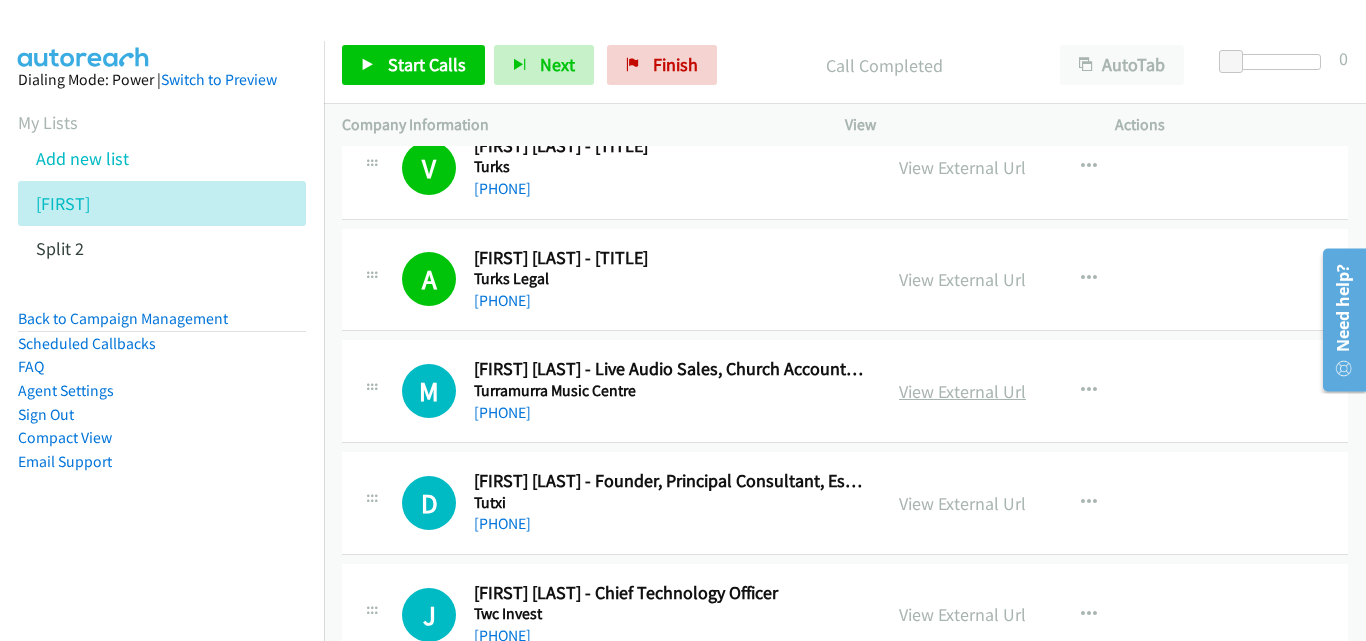 click on "View External Url" at bounding box center (962, 391) 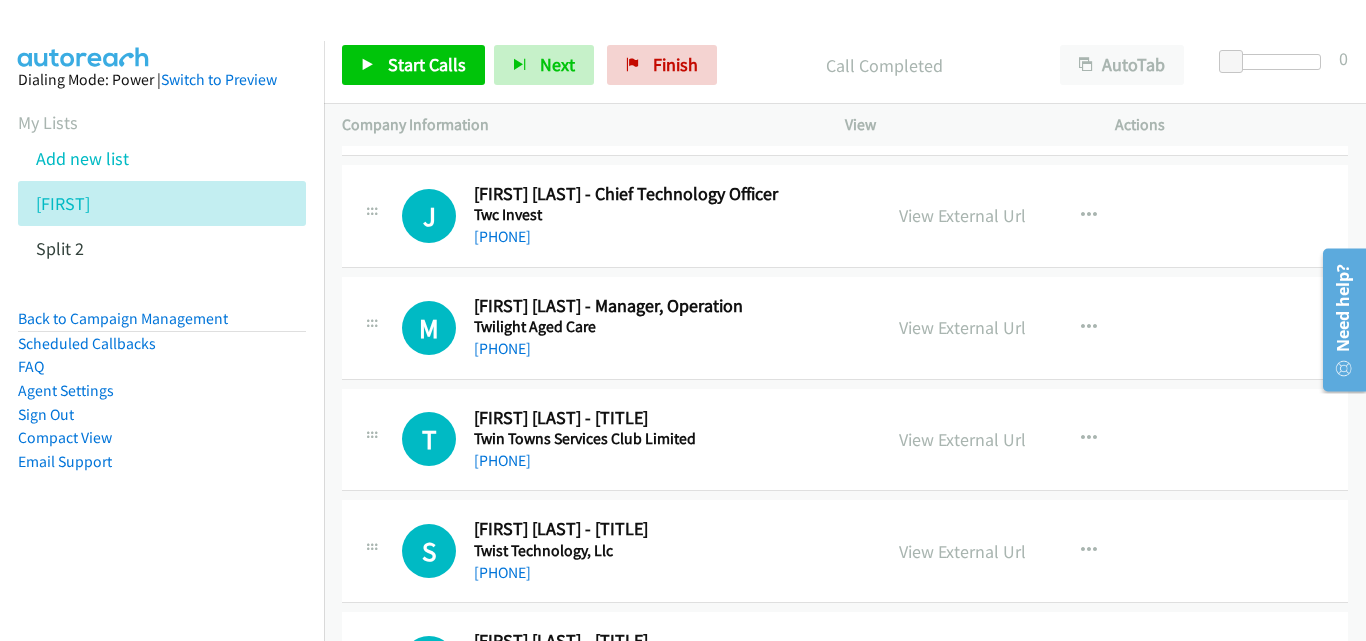 scroll, scrollTop: 3900, scrollLeft: 0, axis: vertical 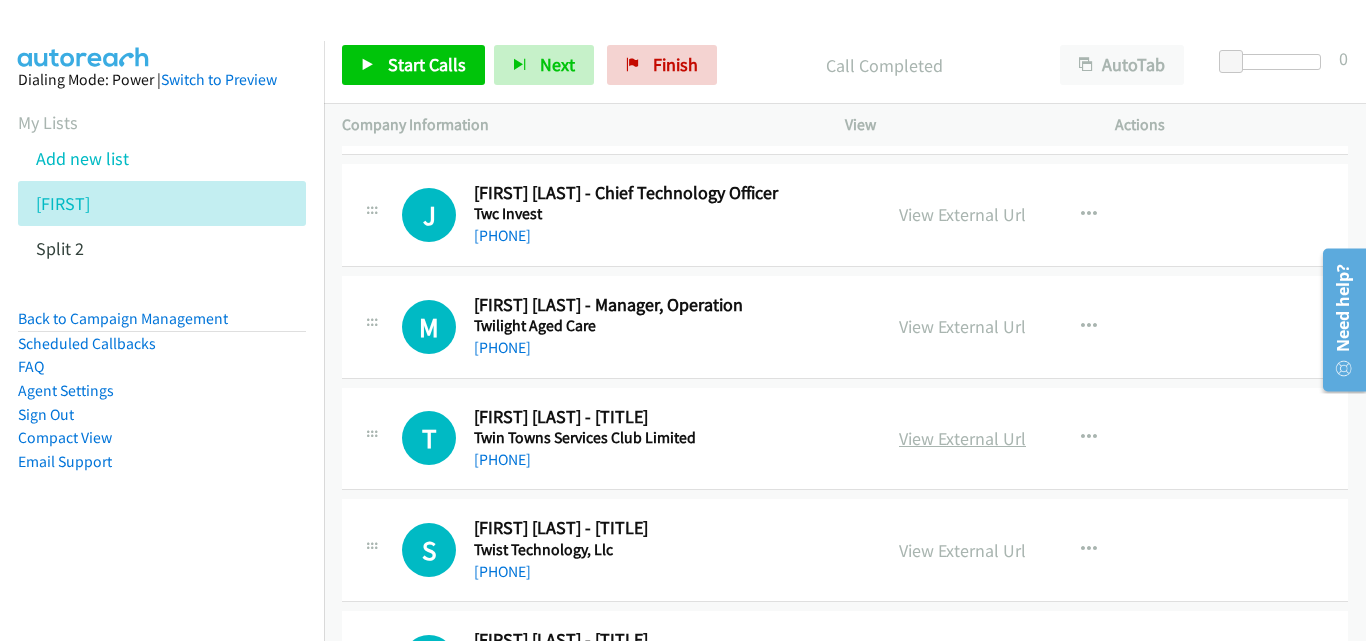 click on "View External Url" at bounding box center (962, 438) 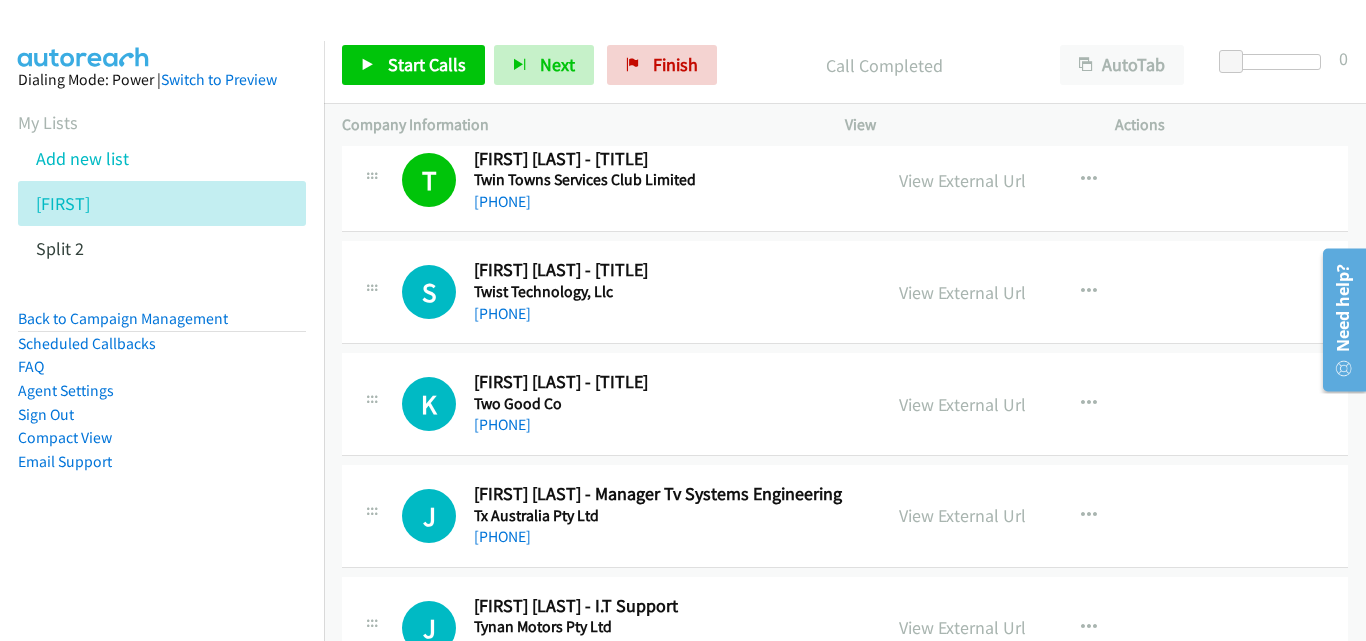 scroll, scrollTop: 4200, scrollLeft: 0, axis: vertical 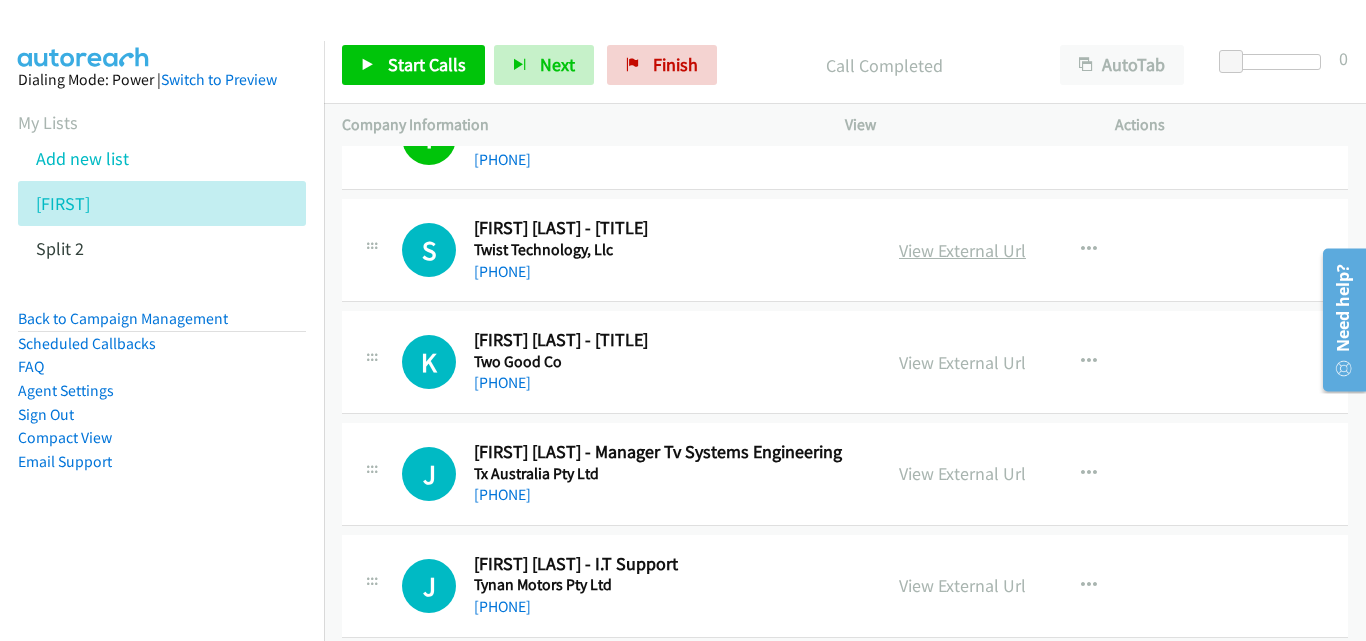click on "View External Url" at bounding box center [962, 250] 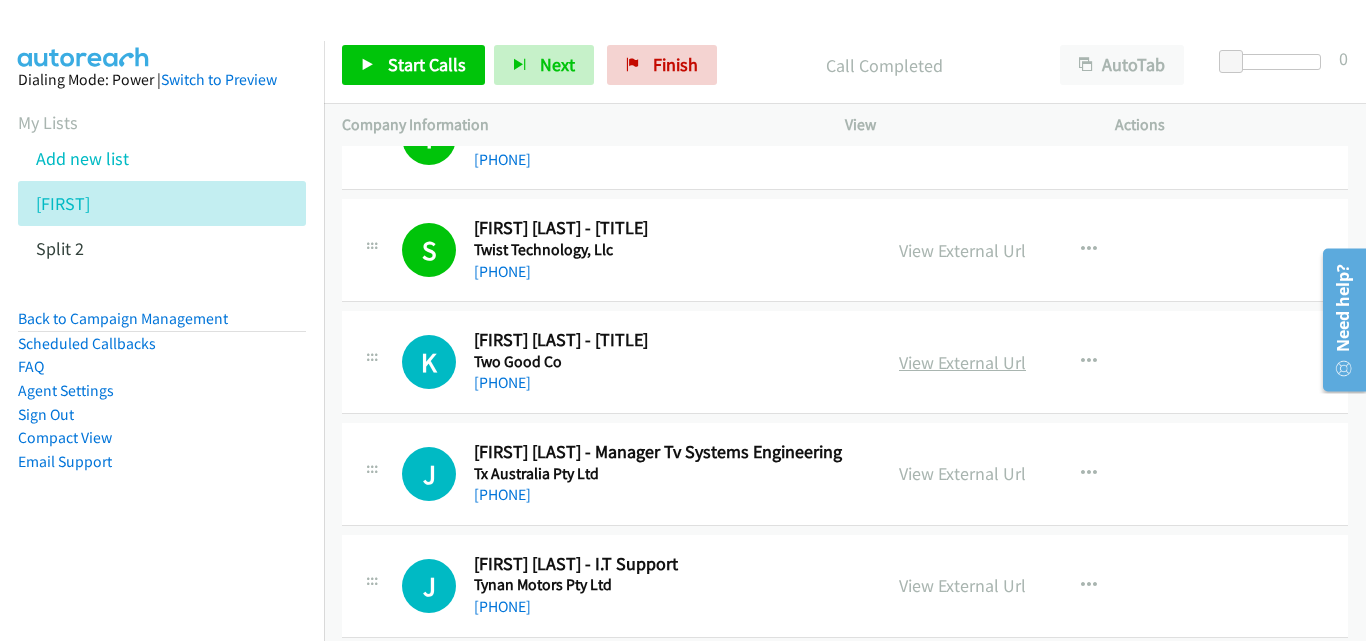 click on "View External Url" at bounding box center (962, 362) 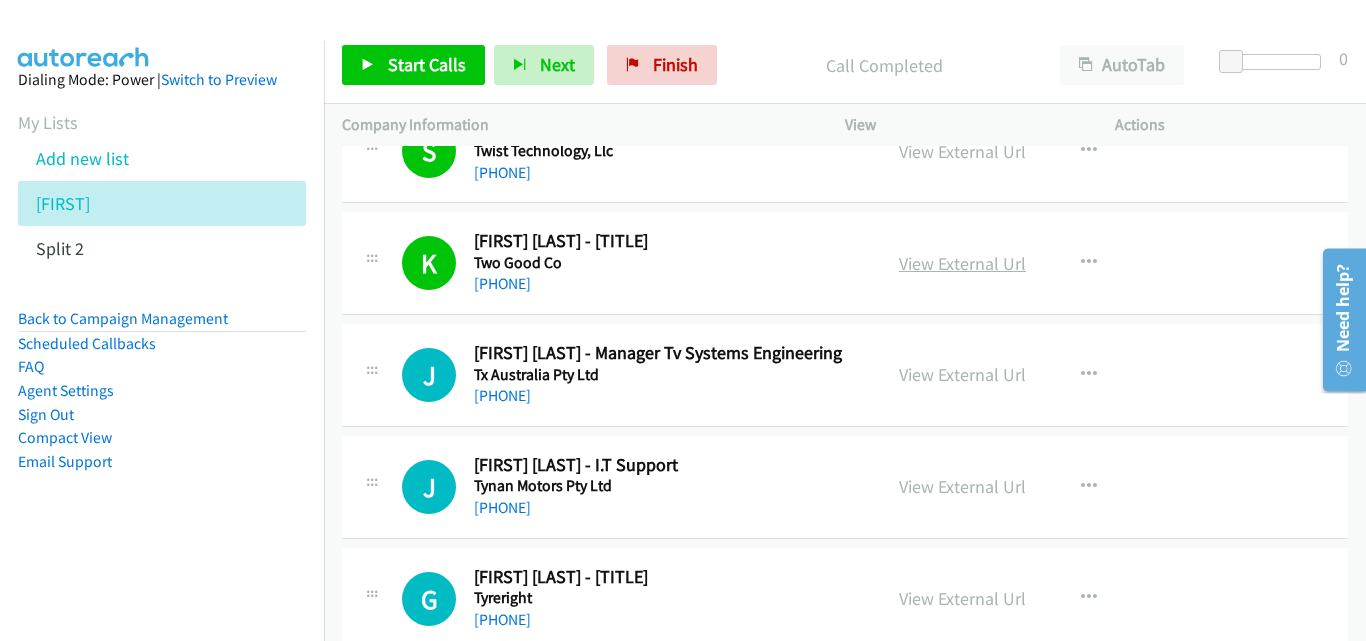 scroll, scrollTop: 4300, scrollLeft: 0, axis: vertical 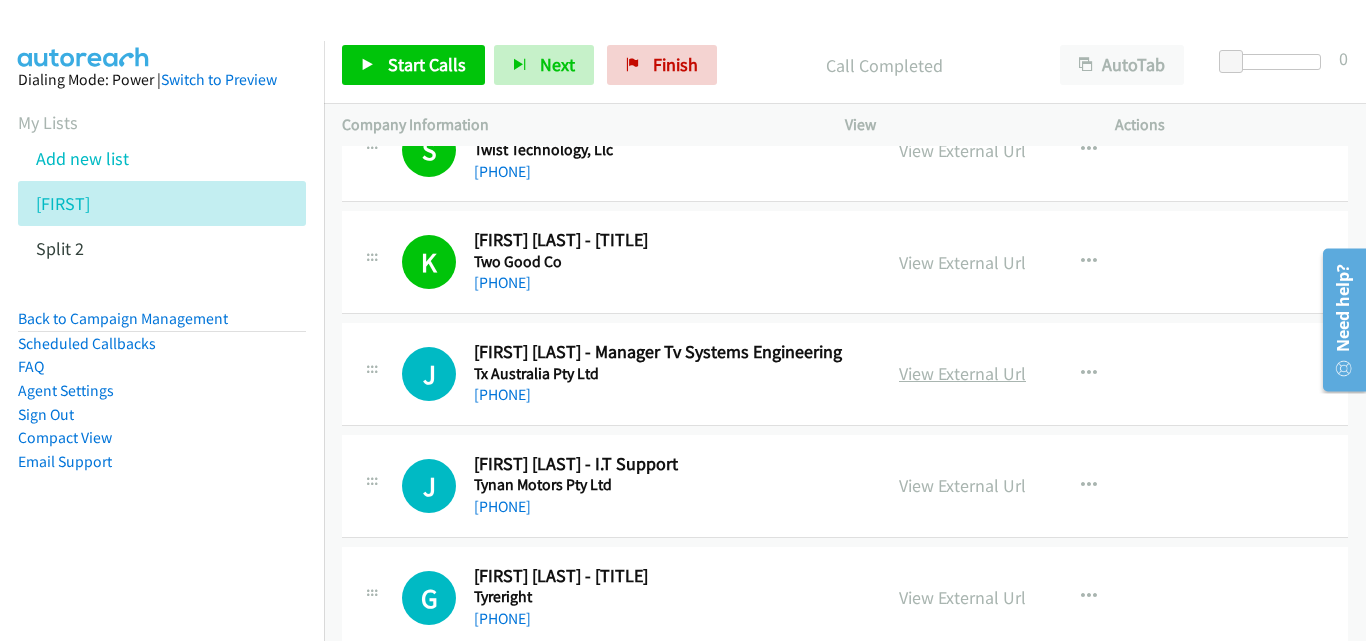 click on "View External Url" at bounding box center [962, 373] 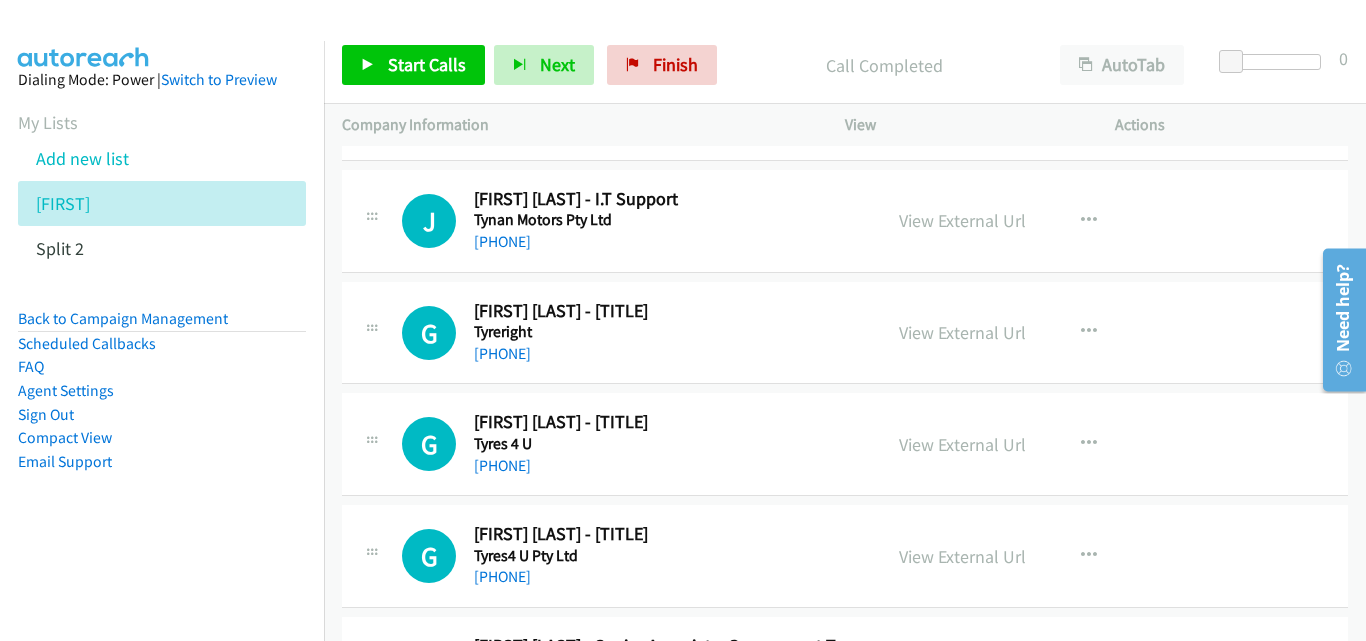 scroll, scrollTop: 4600, scrollLeft: 0, axis: vertical 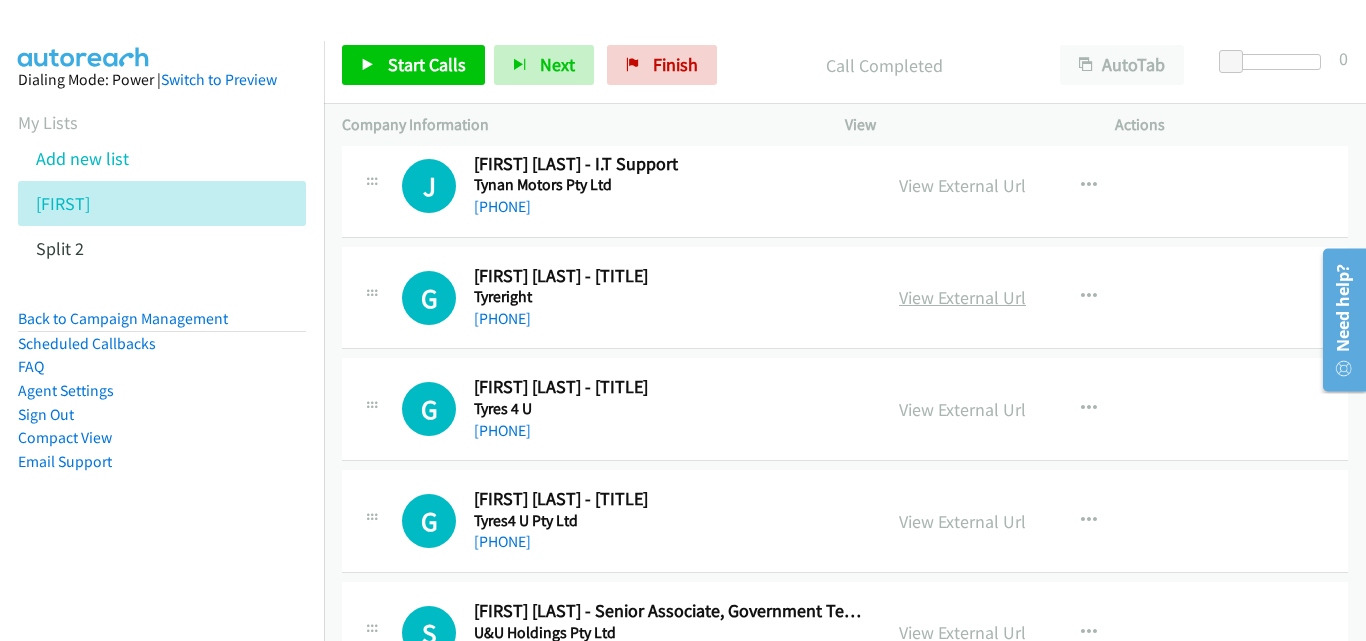 click on "View External Url" at bounding box center [962, 297] 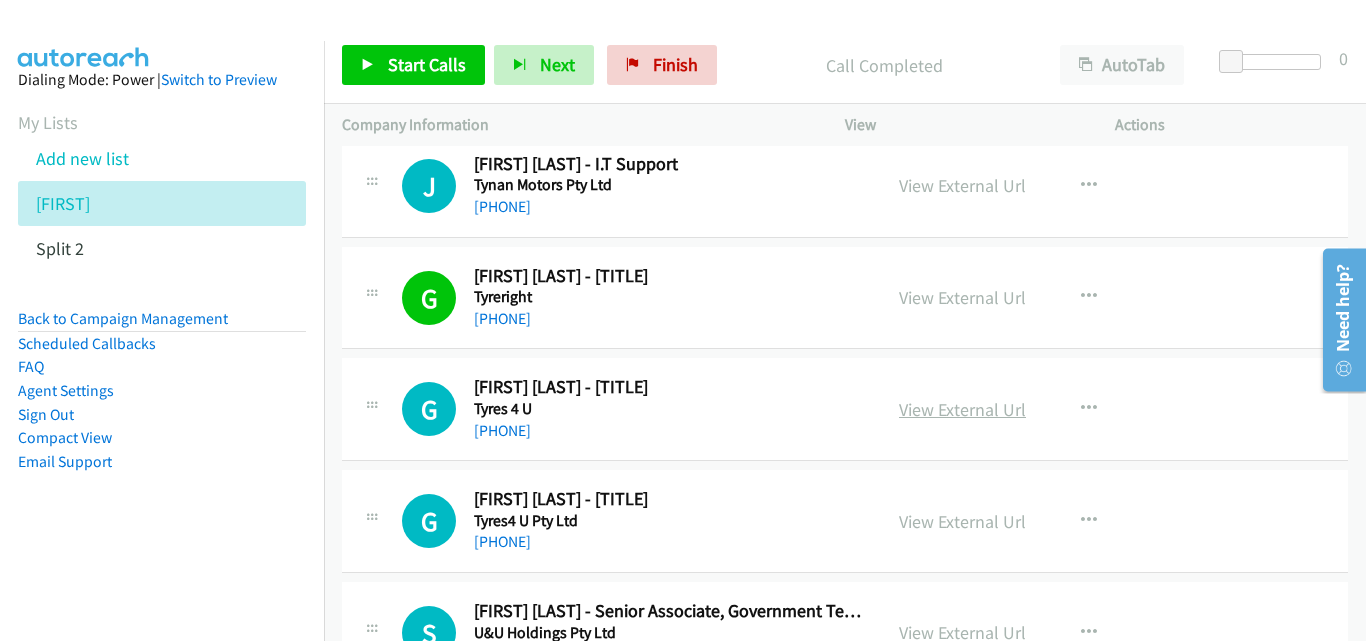 click on "View External Url" at bounding box center (962, 409) 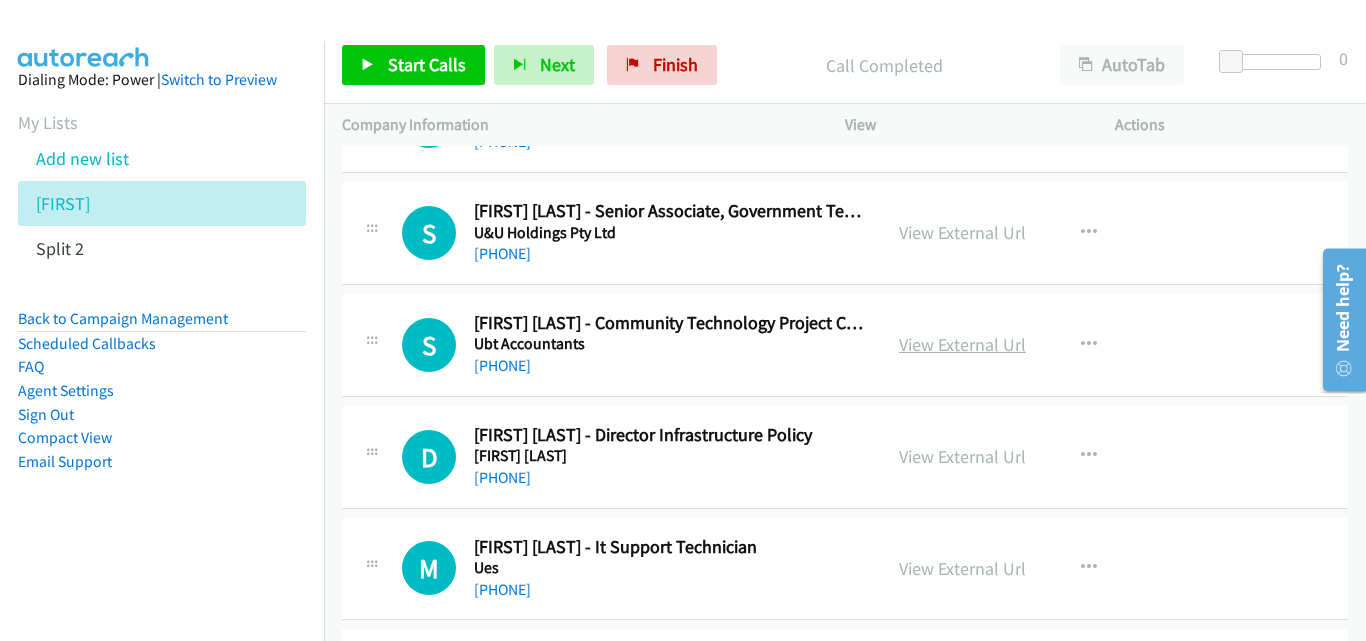 scroll, scrollTop: 5100, scrollLeft: 0, axis: vertical 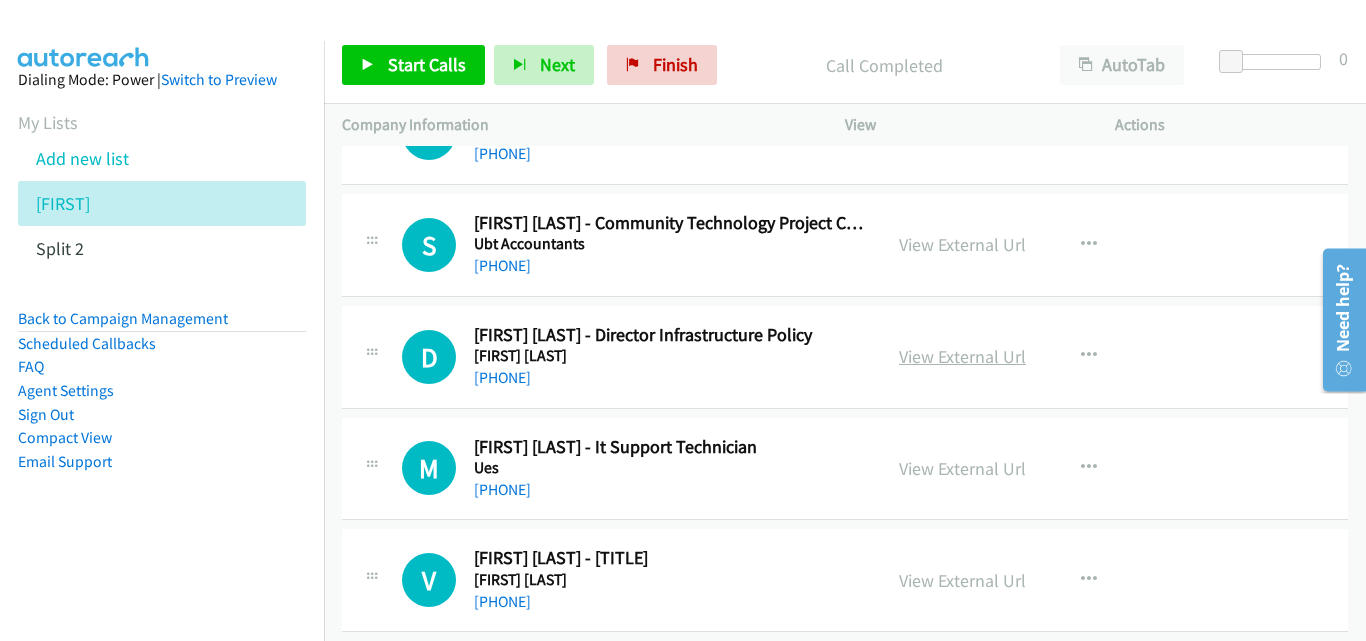 click on "View External Url" at bounding box center [962, 356] 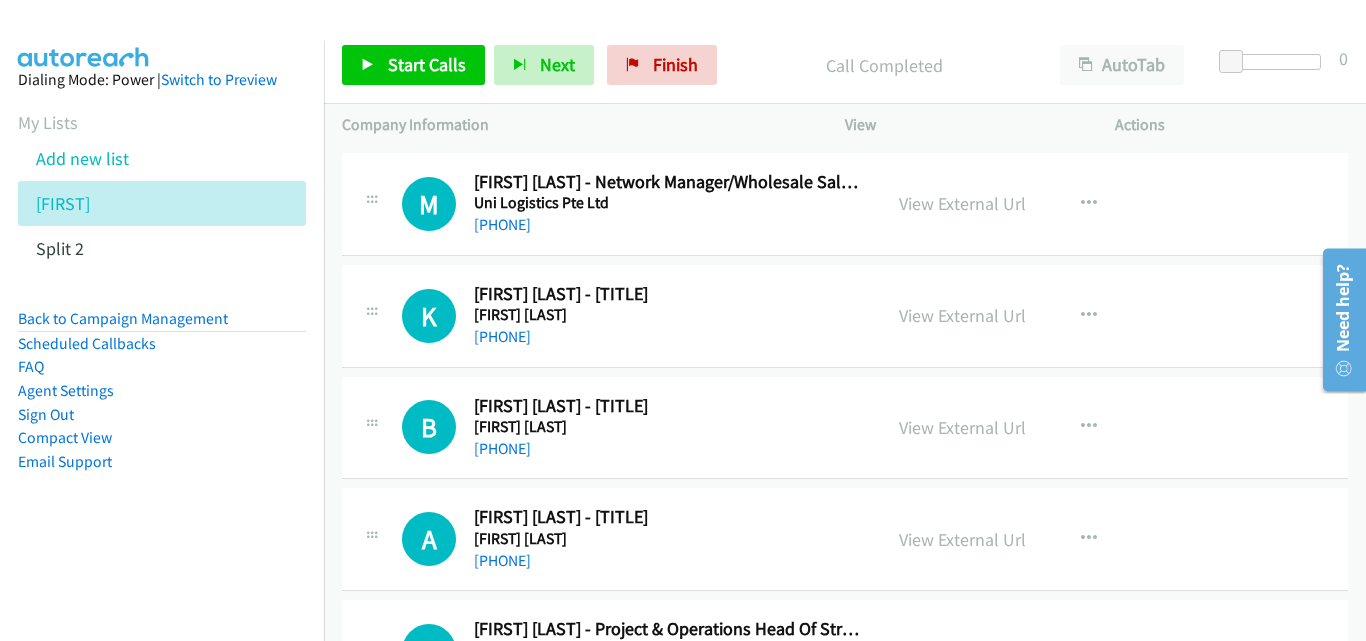 scroll, scrollTop: 5800, scrollLeft: 0, axis: vertical 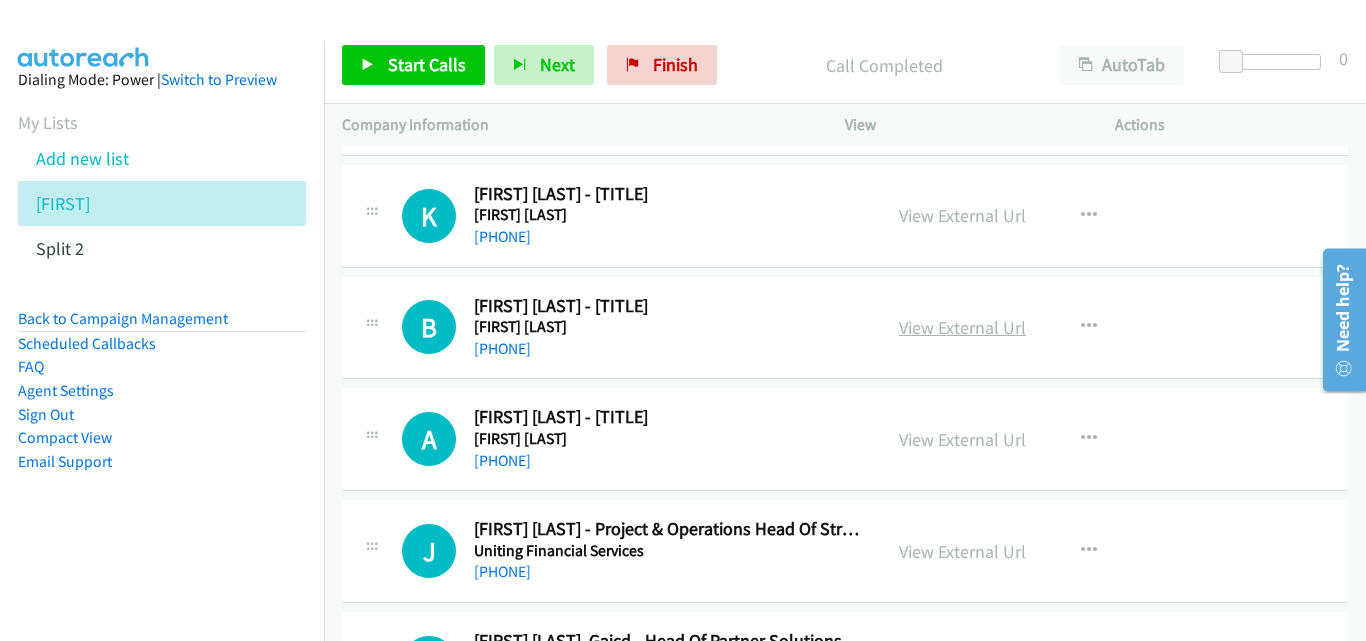 click on "View External Url" at bounding box center [962, 327] 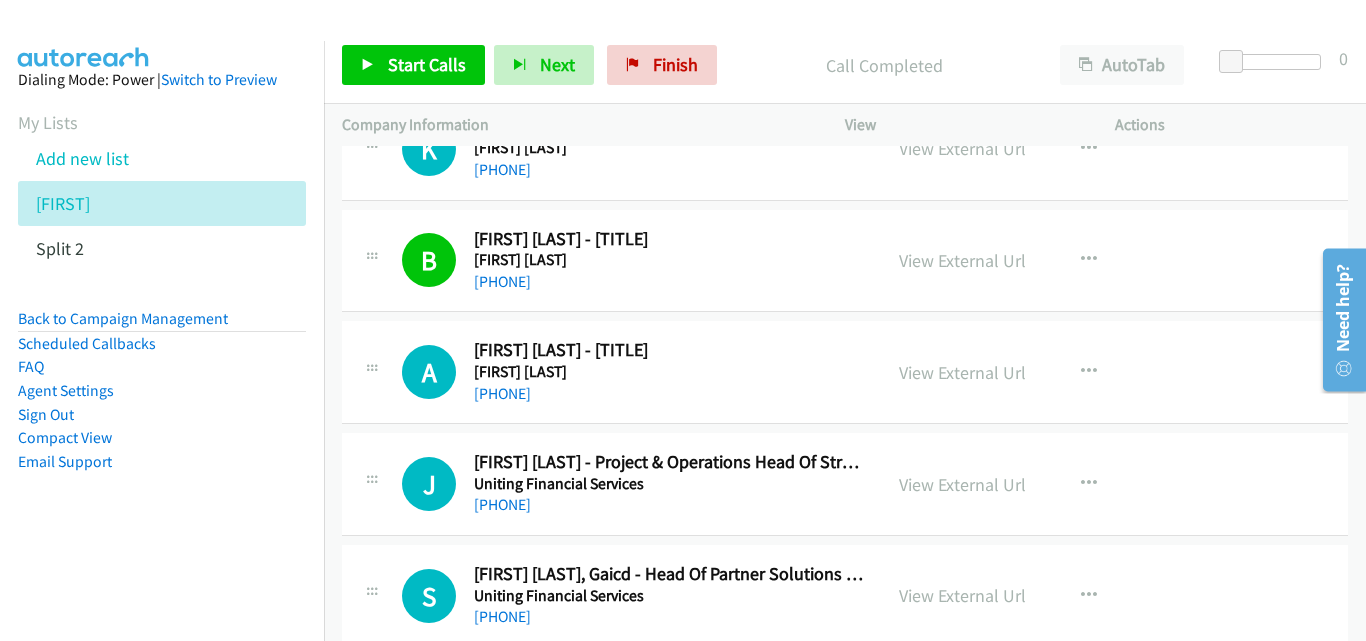 scroll, scrollTop: 5900, scrollLeft: 0, axis: vertical 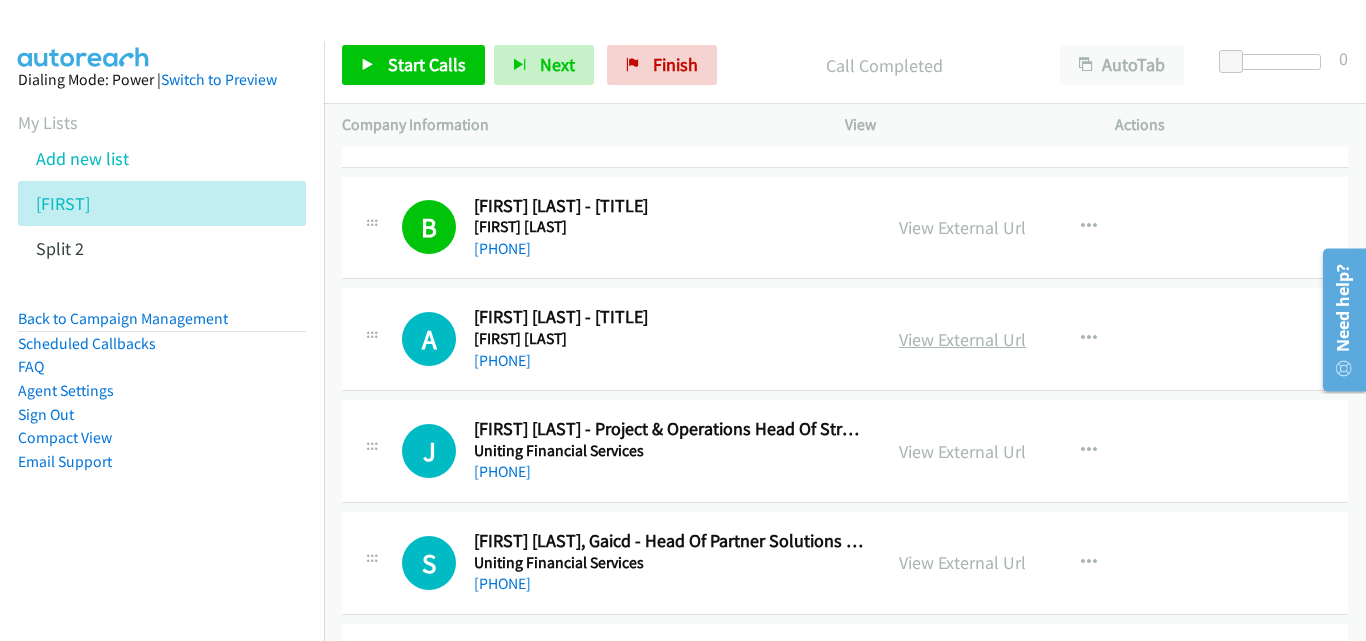 click on "View External Url" at bounding box center [962, 339] 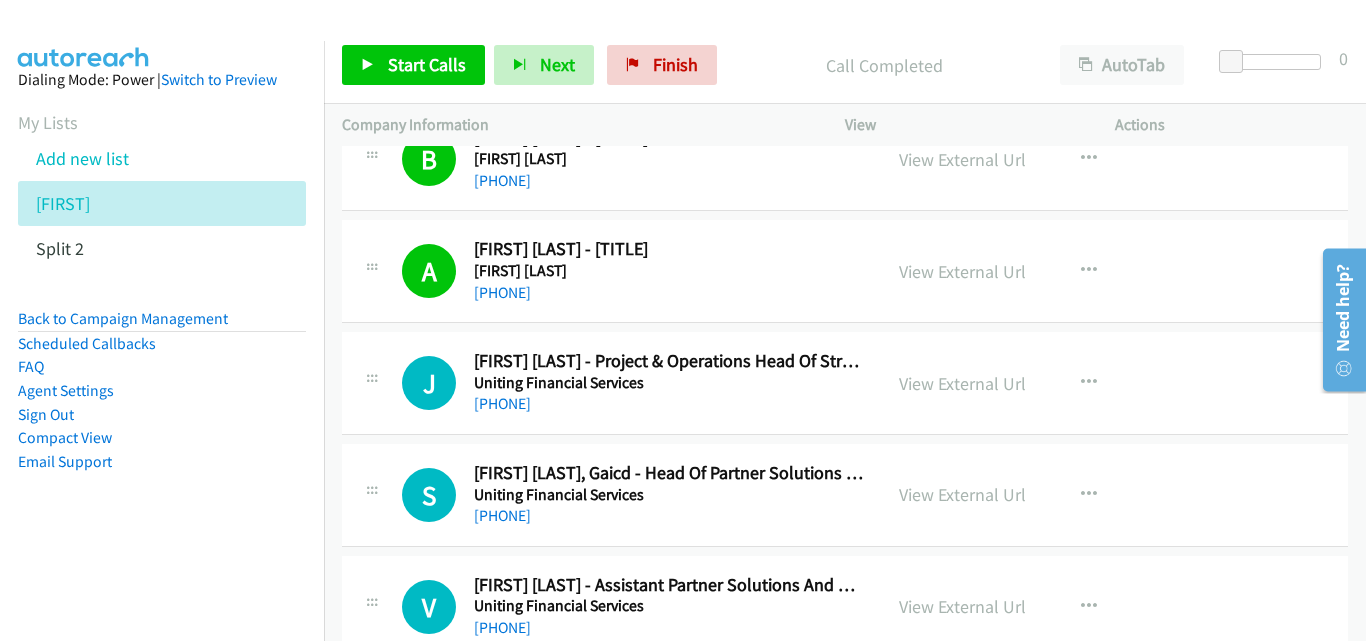 scroll, scrollTop: 6000, scrollLeft: 0, axis: vertical 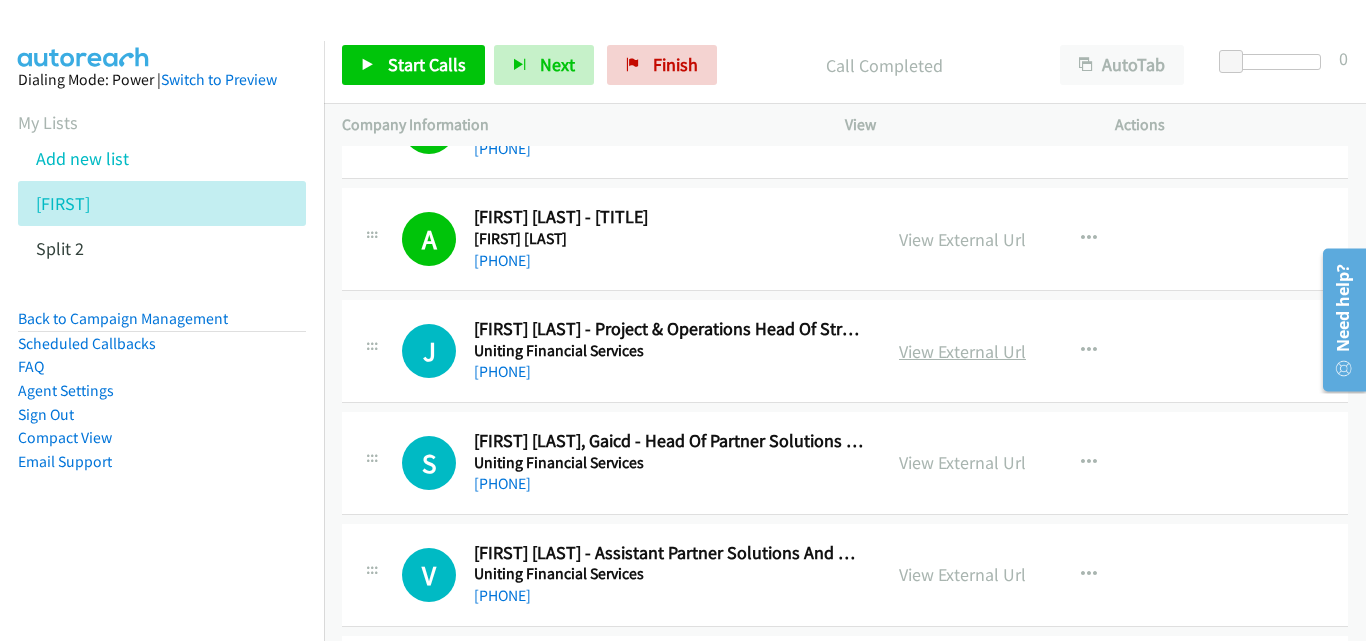 click on "View External Url" at bounding box center (962, 351) 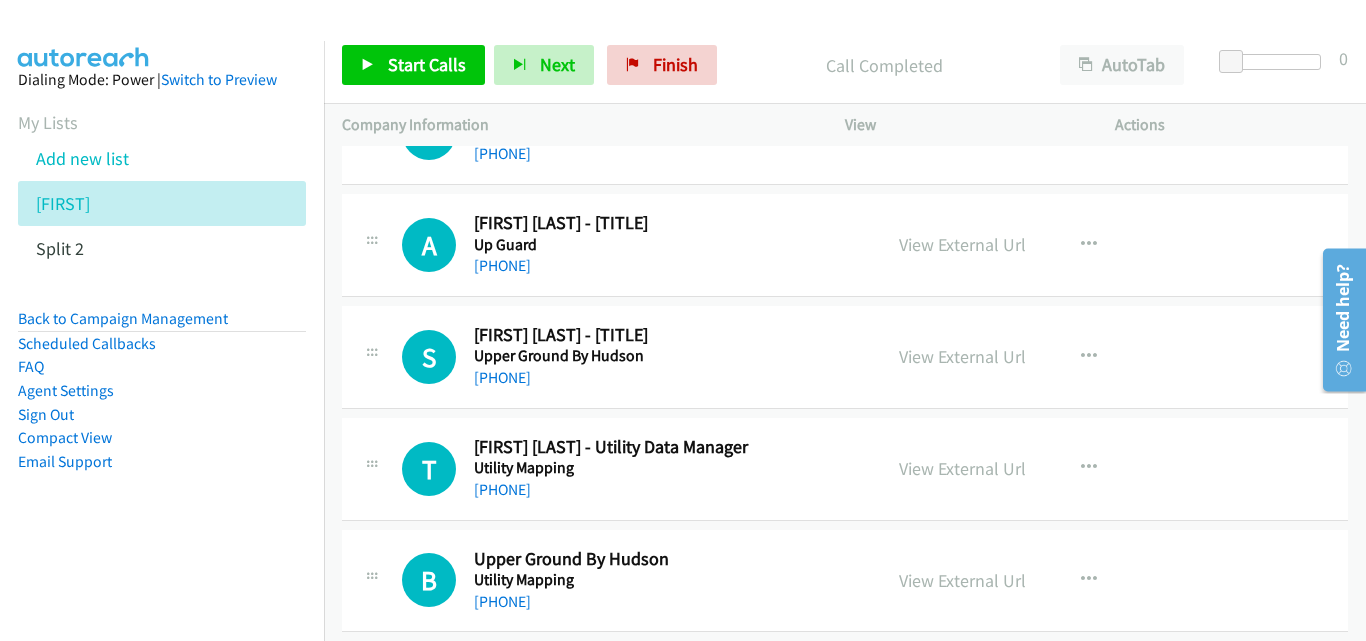 scroll, scrollTop: 6800, scrollLeft: 0, axis: vertical 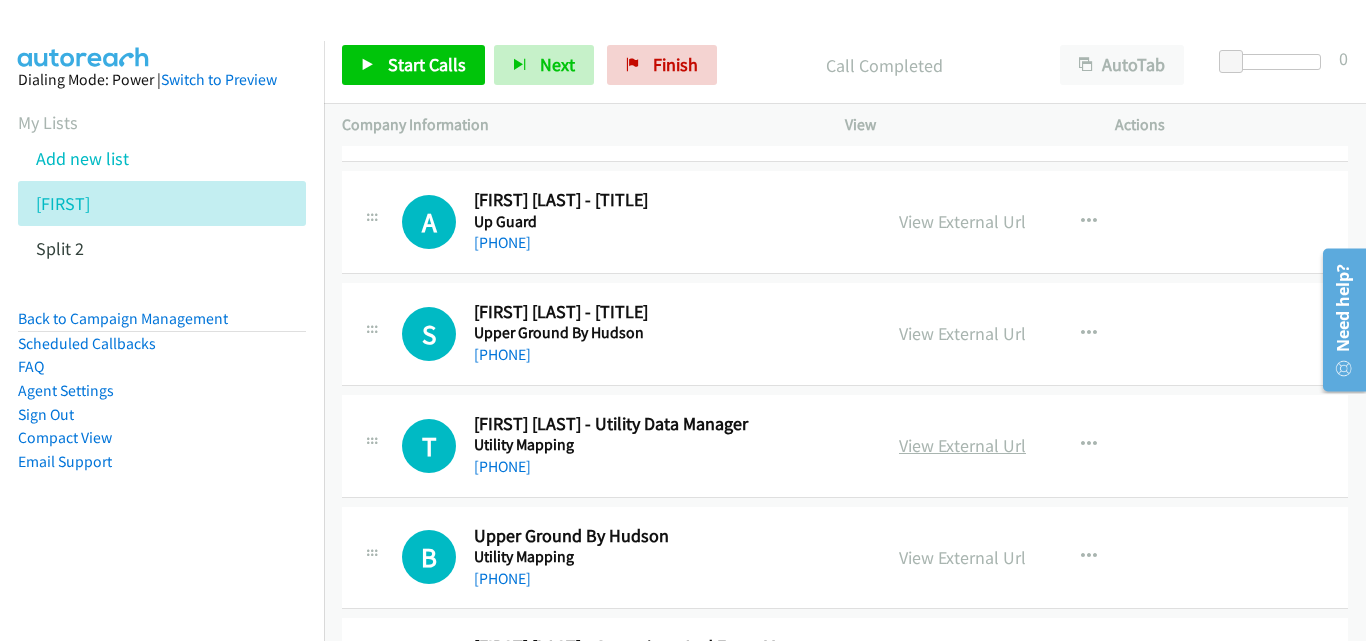 click on "View External Url" at bounding box center (962, 445) 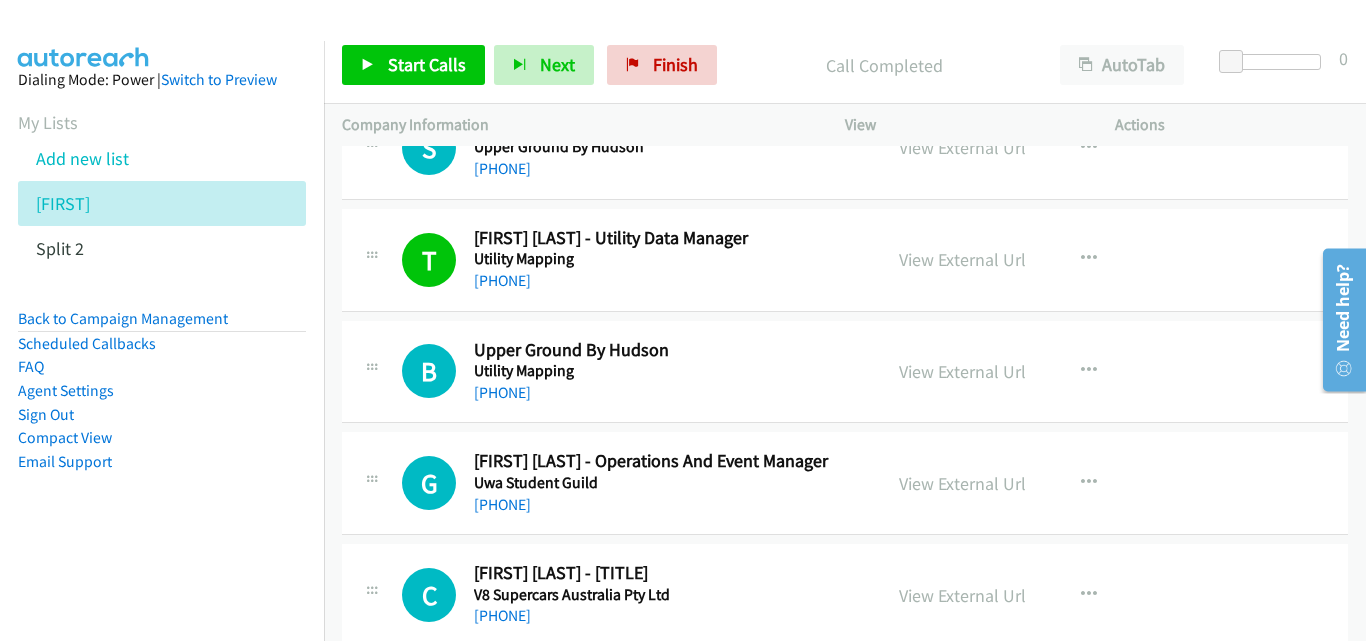 scroll, scrollTop: 7000, scrollLeft: 0, axis: vertical 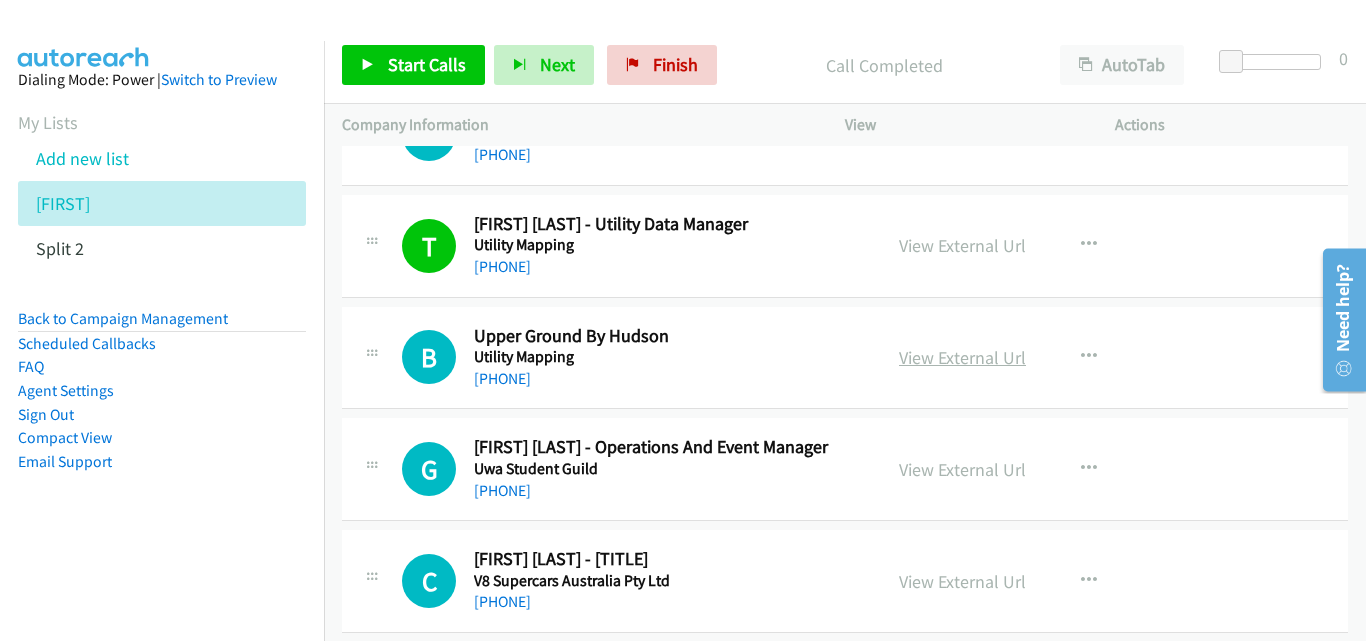click on "View External Url" at bounding box center (962, 357) 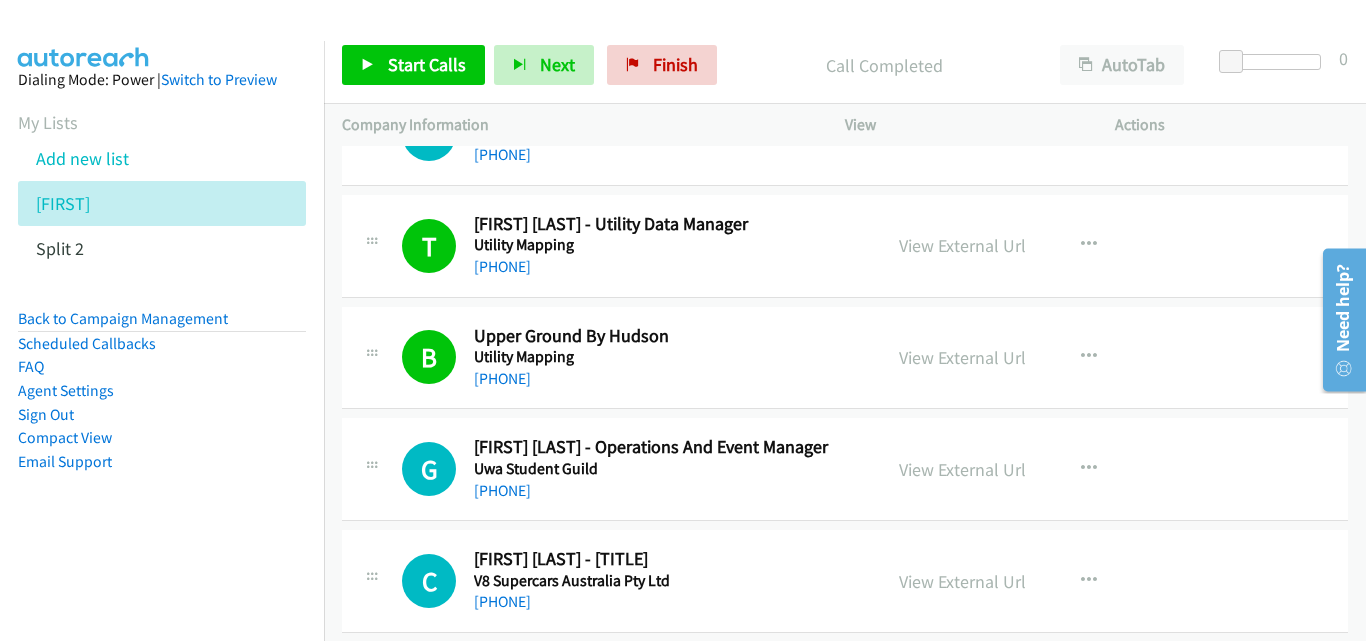 scroll, scrollTop: 7100, scrollLeft: 0, axis: vertical 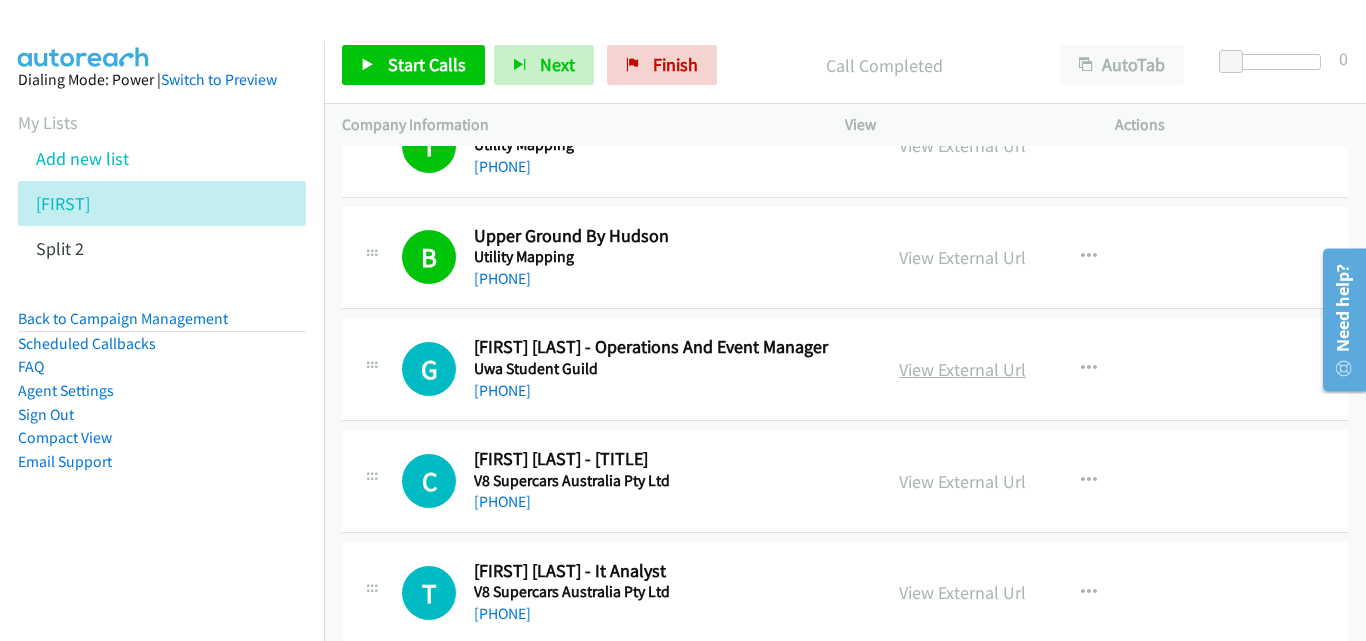 click on "View External Url" at bounding box center (962, 369) 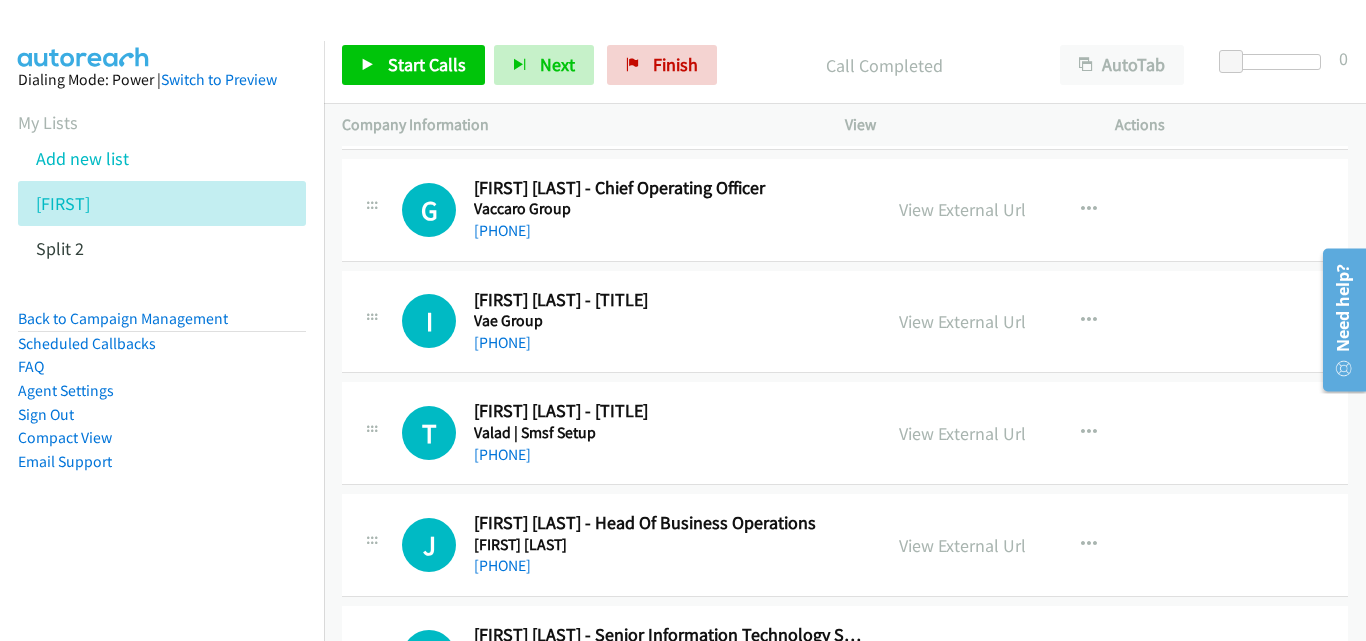 scroll, scrollTop: 7600, scrollLeft: 0, axis: vertical 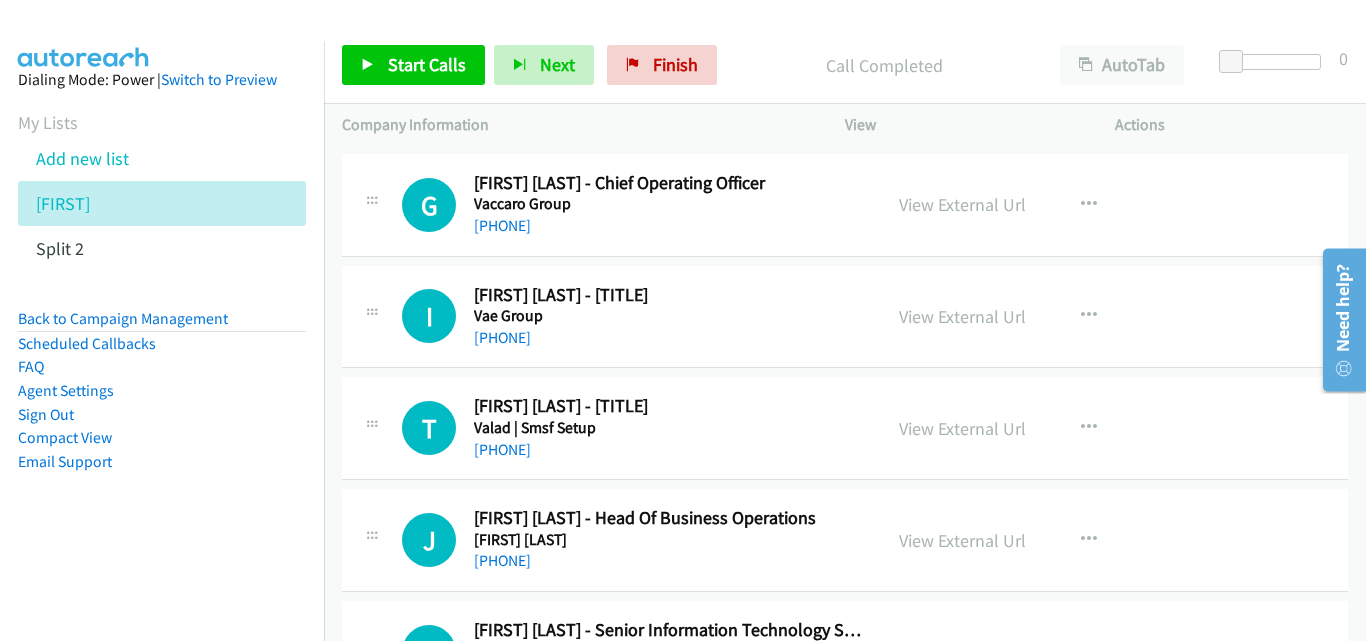click on "I
Callback Scheduled
[FIRST] [LAST] - National Technology Sales Manager
Vae Group
[COUNTRY]/[CITY]
[PHONE]
View External Url
View External Url
Schedule/Manage Callback
Start Calls Here
Remove from list
Add to do not call list
Reset Call Status" at bounding box center (845, 317) 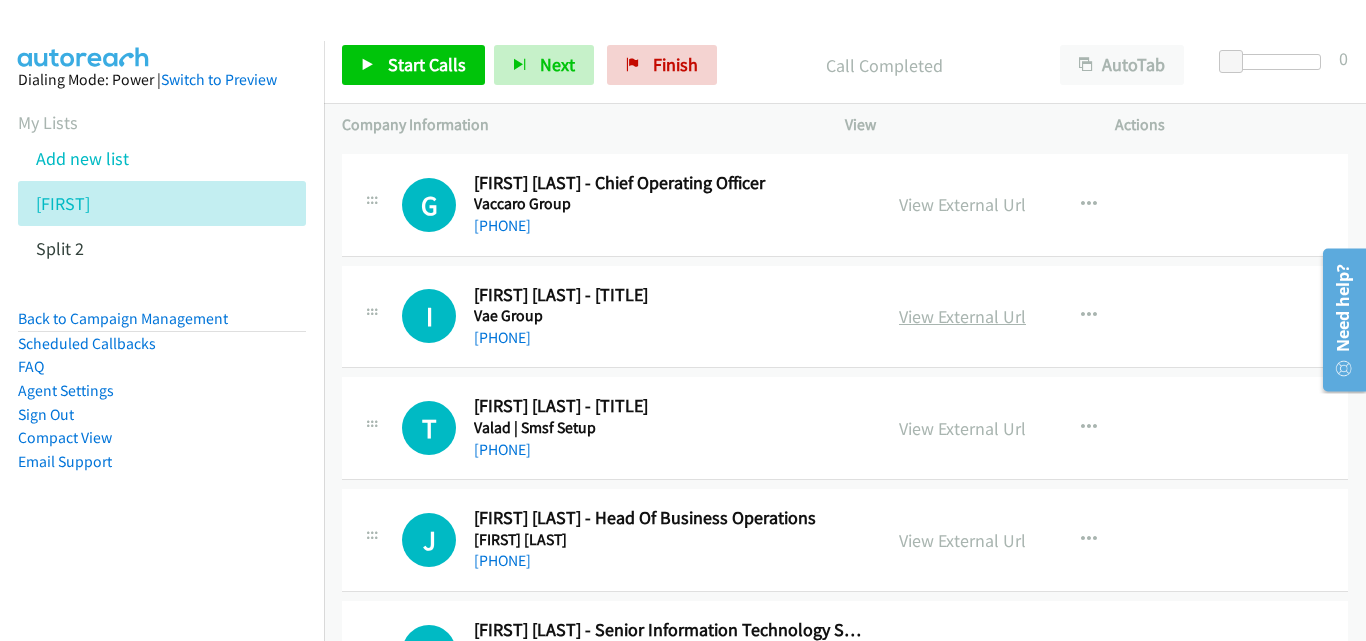 click on "View External Url" at bounding box center (962, 316) 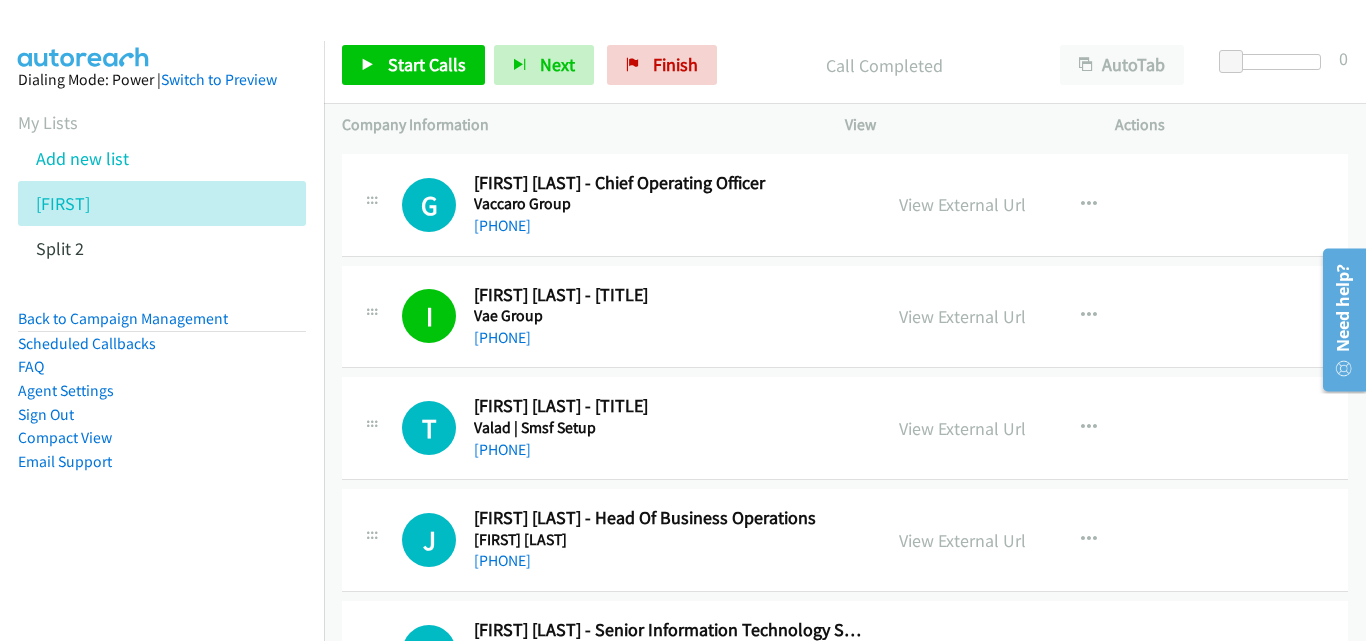 scroll, scrollTop: 7700, scrollLeft: 0, axis: vertical 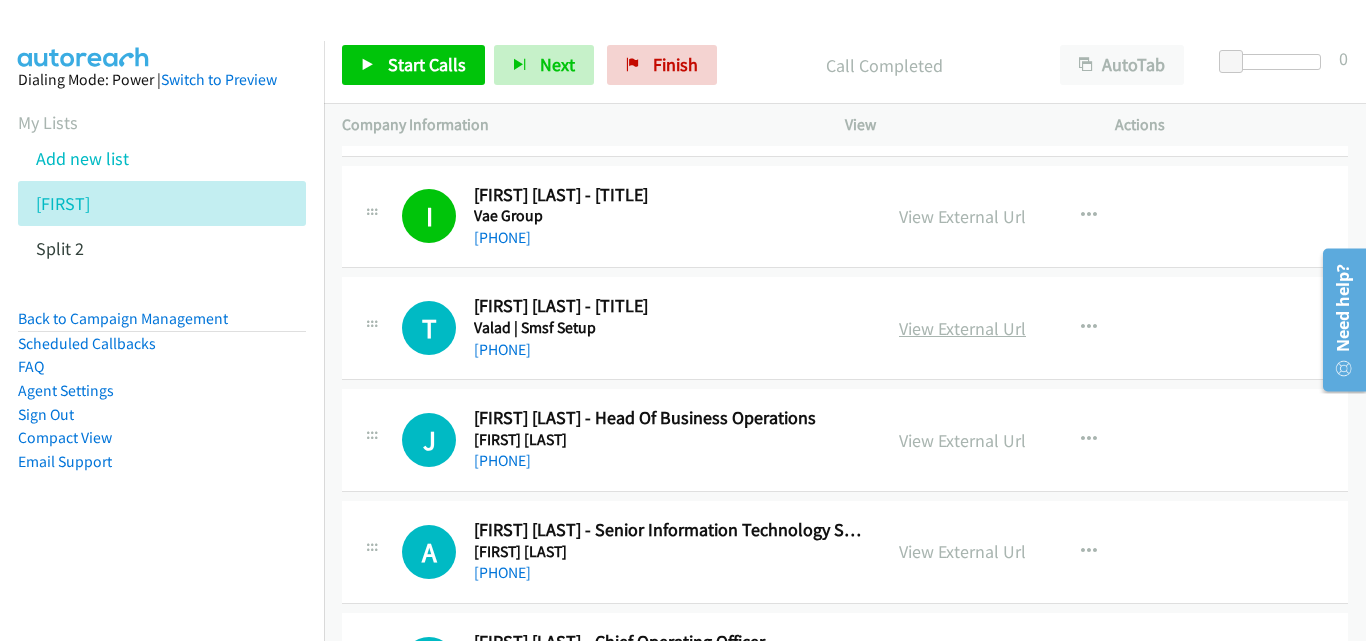 click on "View External Url" at bounding box center [962, 328] 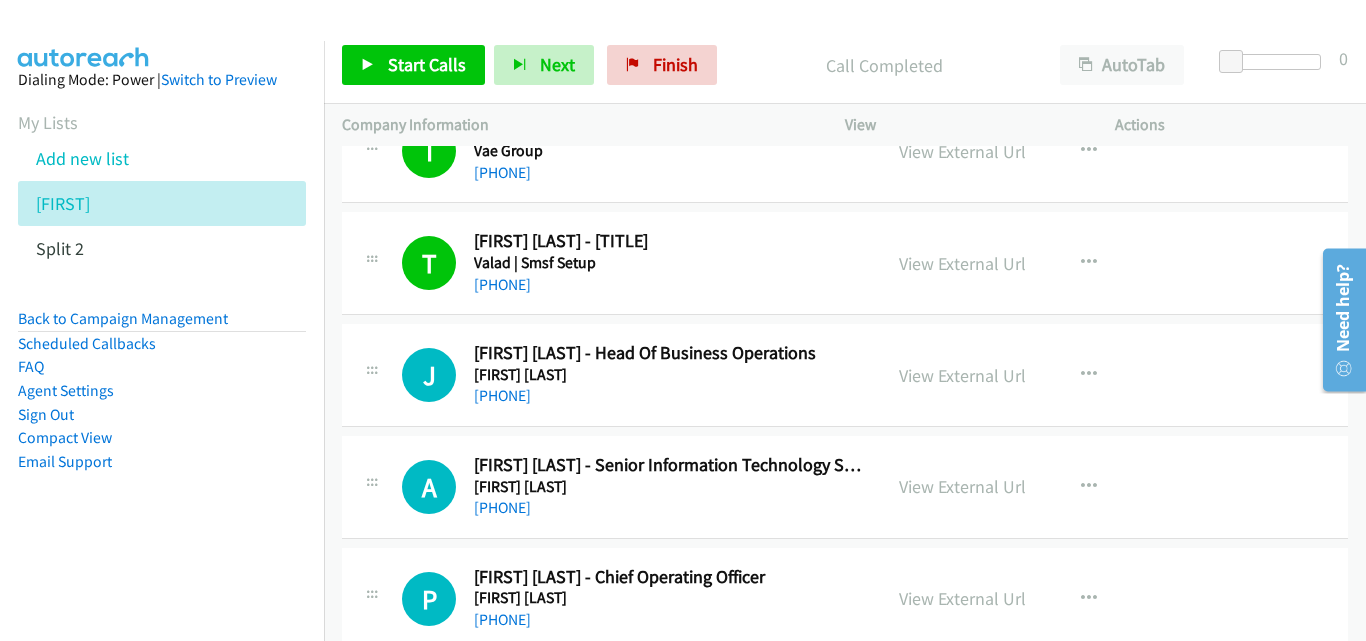 scroll, scrollTop: 7800, scrollLeft: 0, axis: vertical 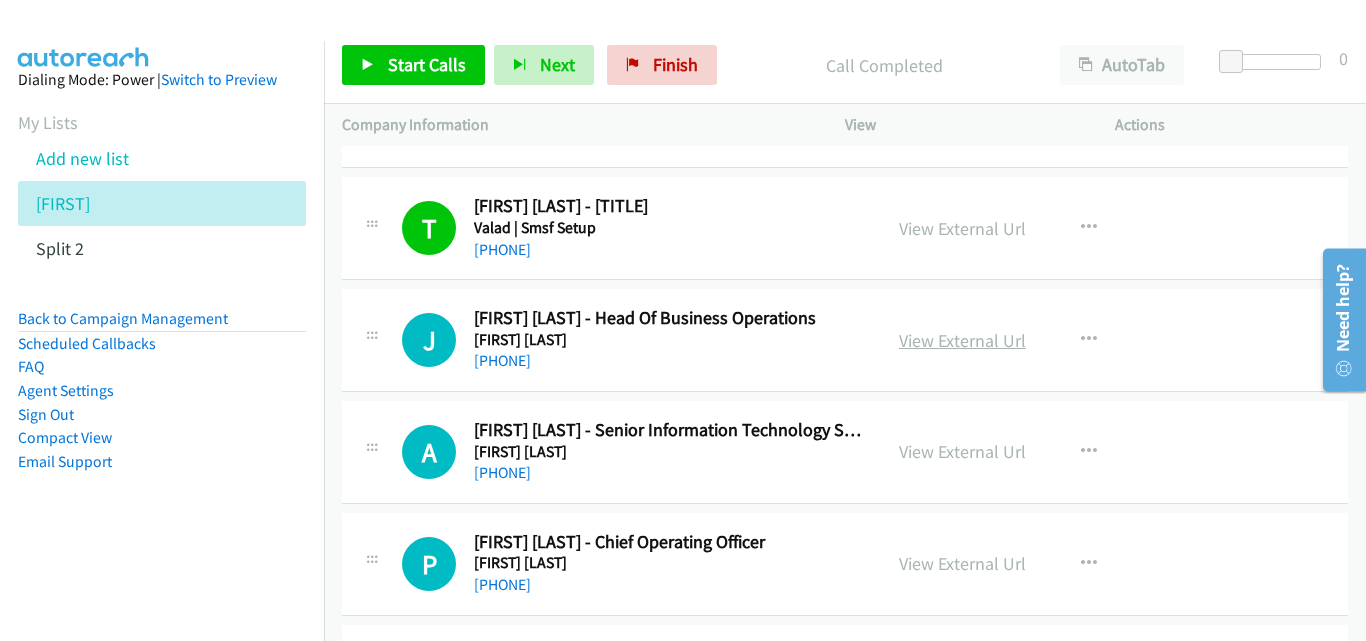 click on "View External Url" at bounding box center (962, 340) 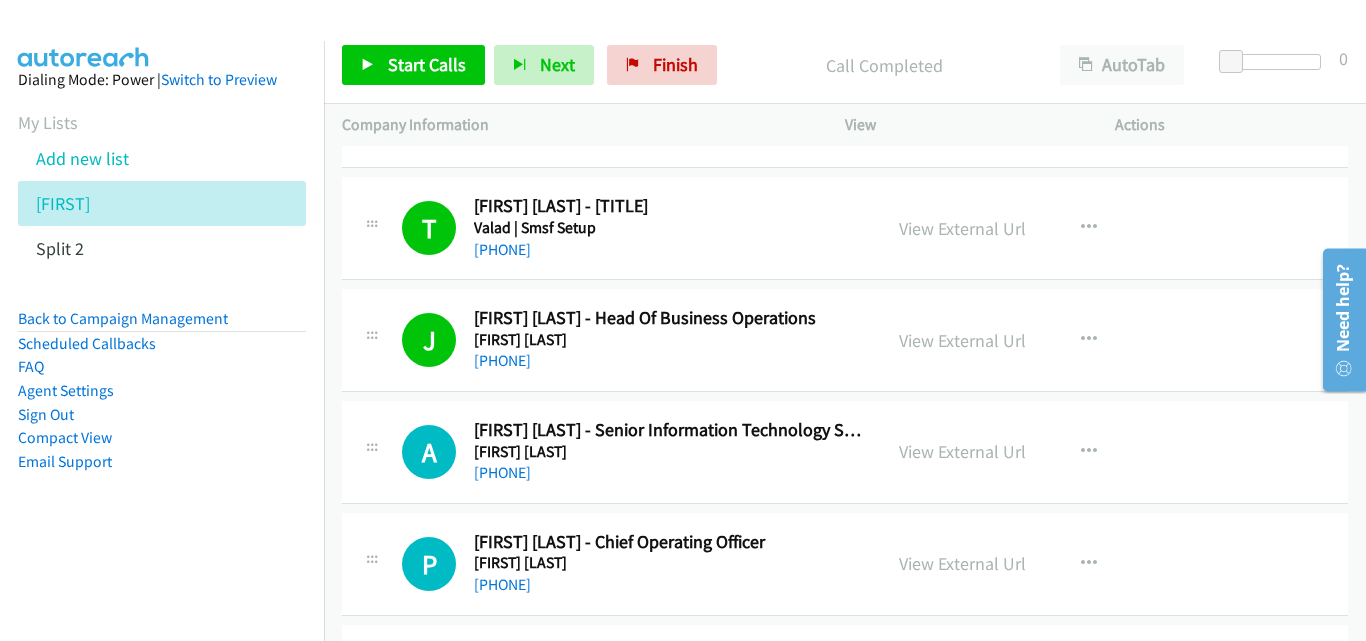 scroll, scrollTop: 7900, scrollLeft: 0, axis: vertical 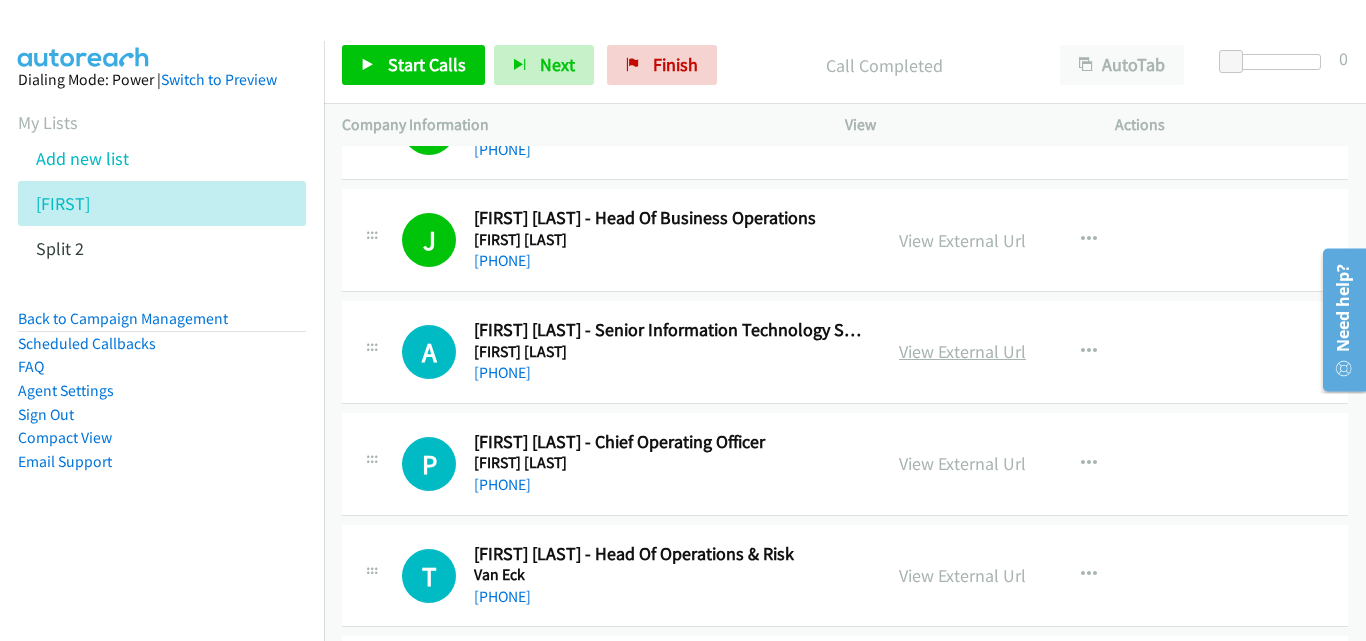 click on "View External Url" at bounding box center (962, 351) 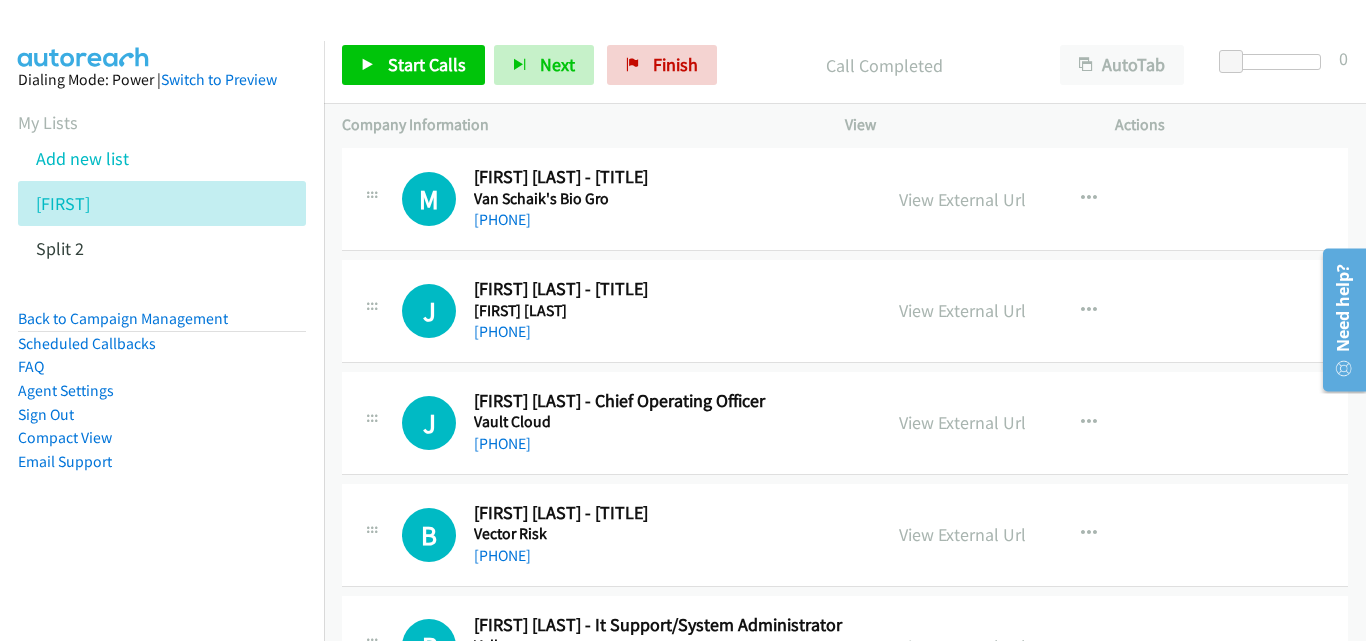 scroll, scrollTop: 8600, scrollLeft: 0, axis: vertical 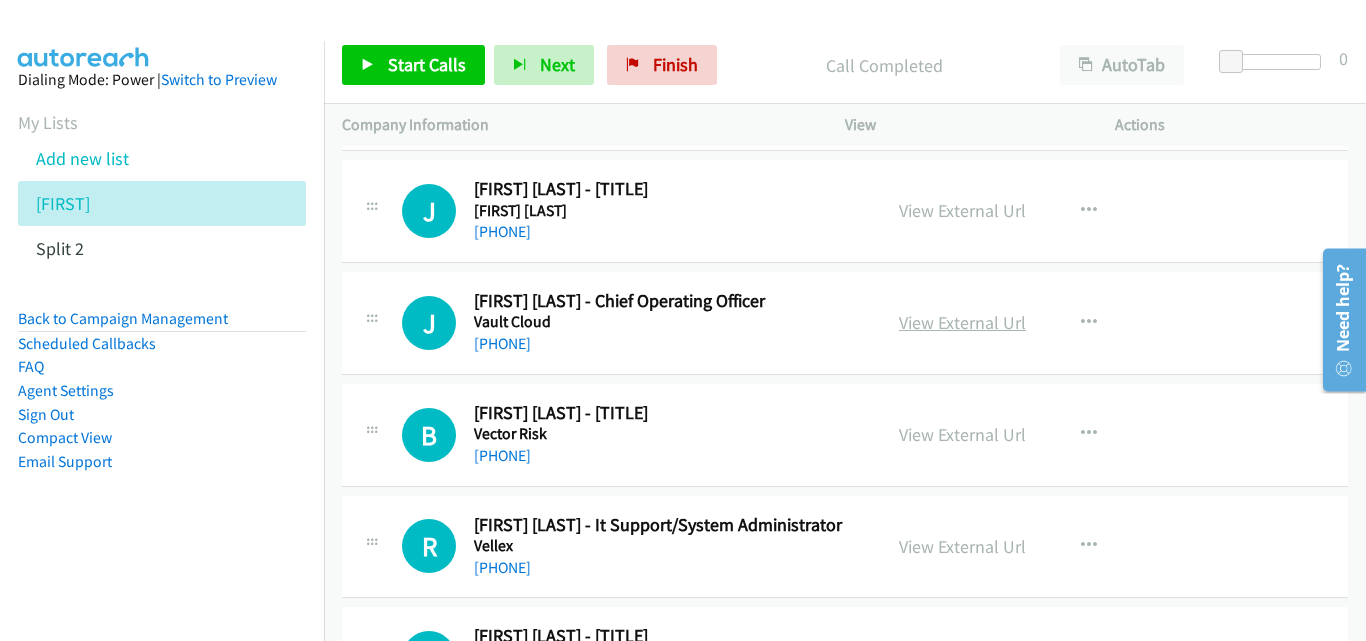 click on "View External Url" at bounding box center [962, 322] 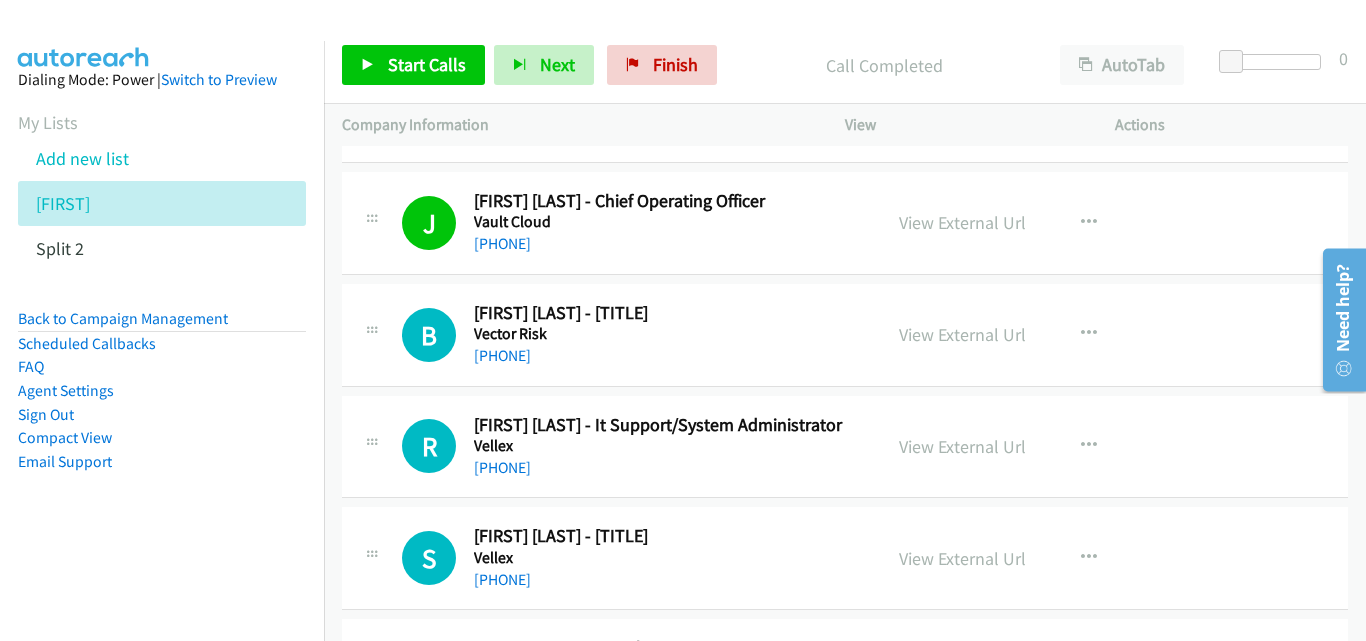 scroll, scrollTop: 8800, scrollLeft: 0, axis: vertical 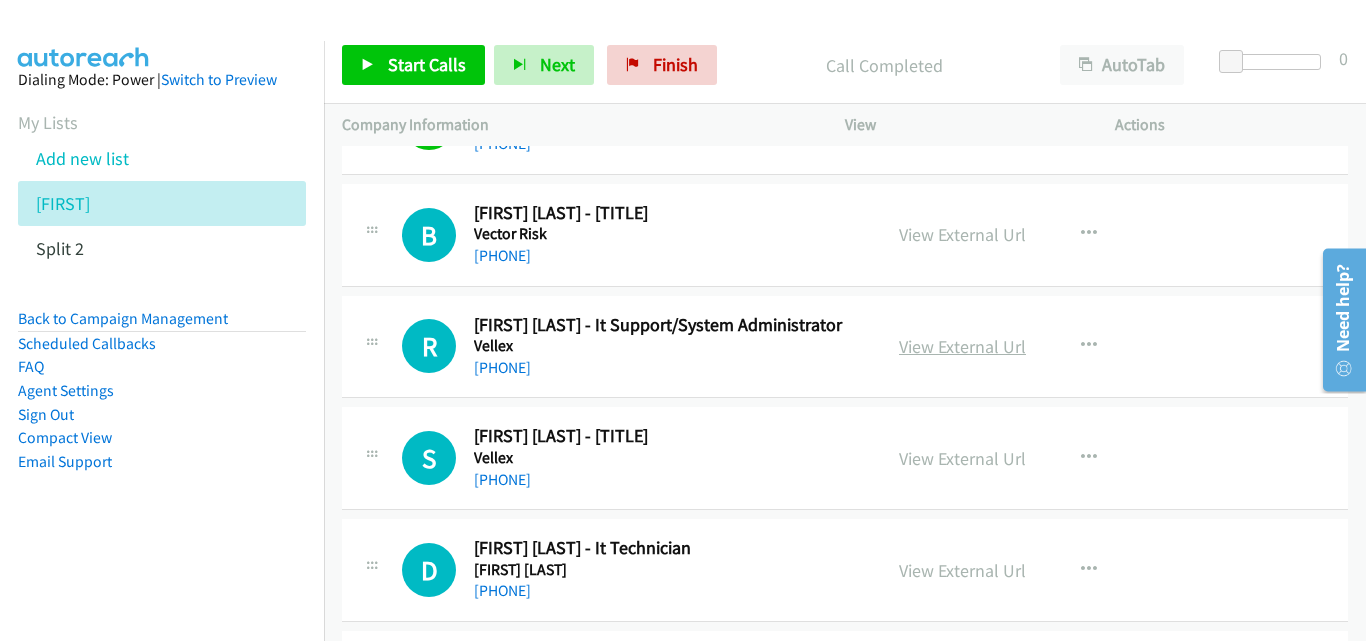 click on "View External Url" at bounding box center (962, 346) 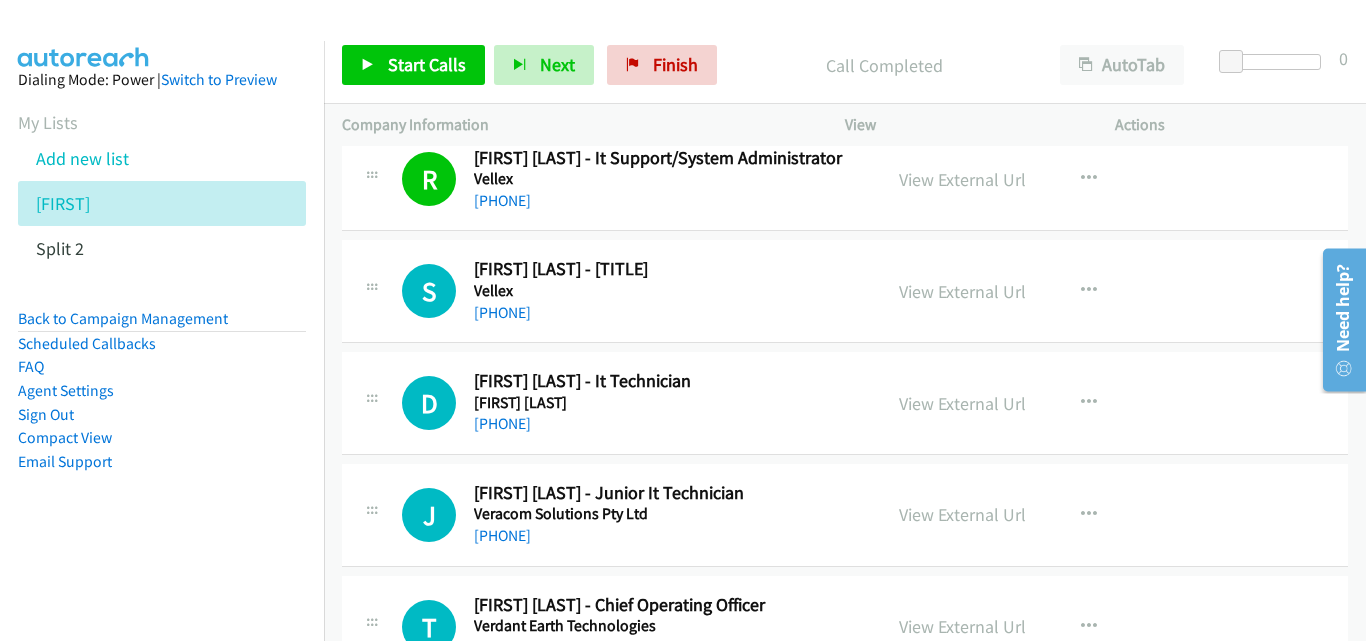 scroll, scrollTop: 9000, scrollLeft: 0, axis: vertical 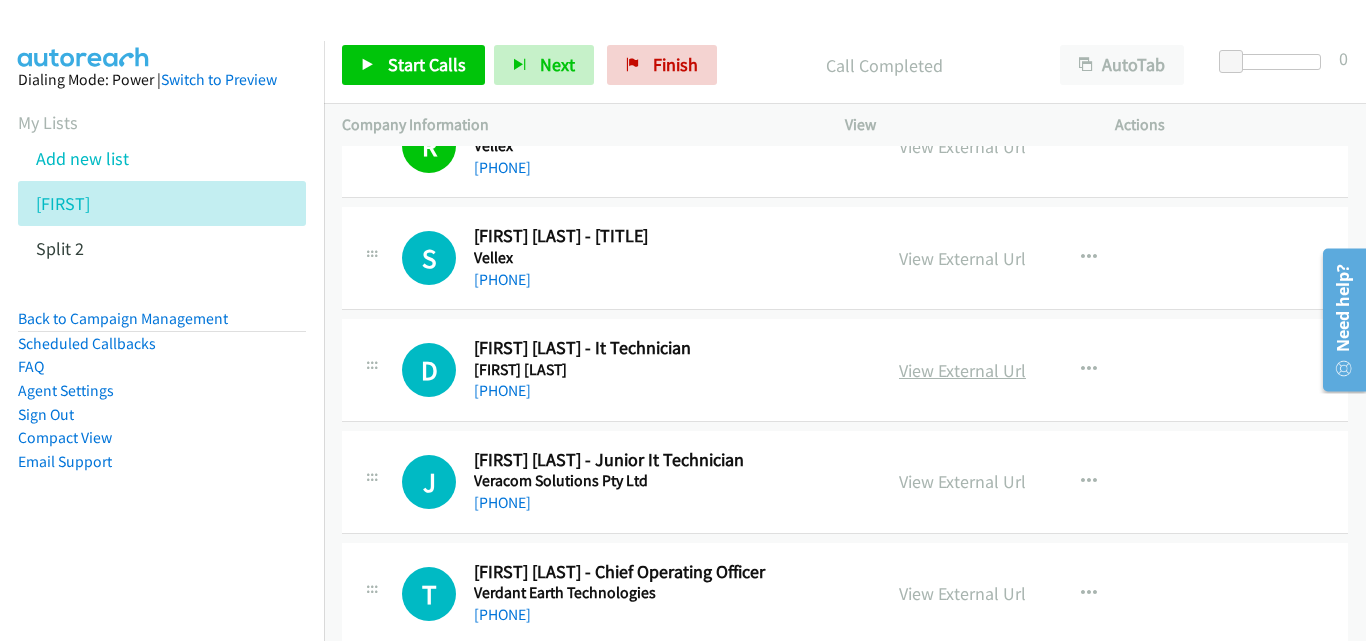 click on "View External Url" at bounding box center [962, 370] 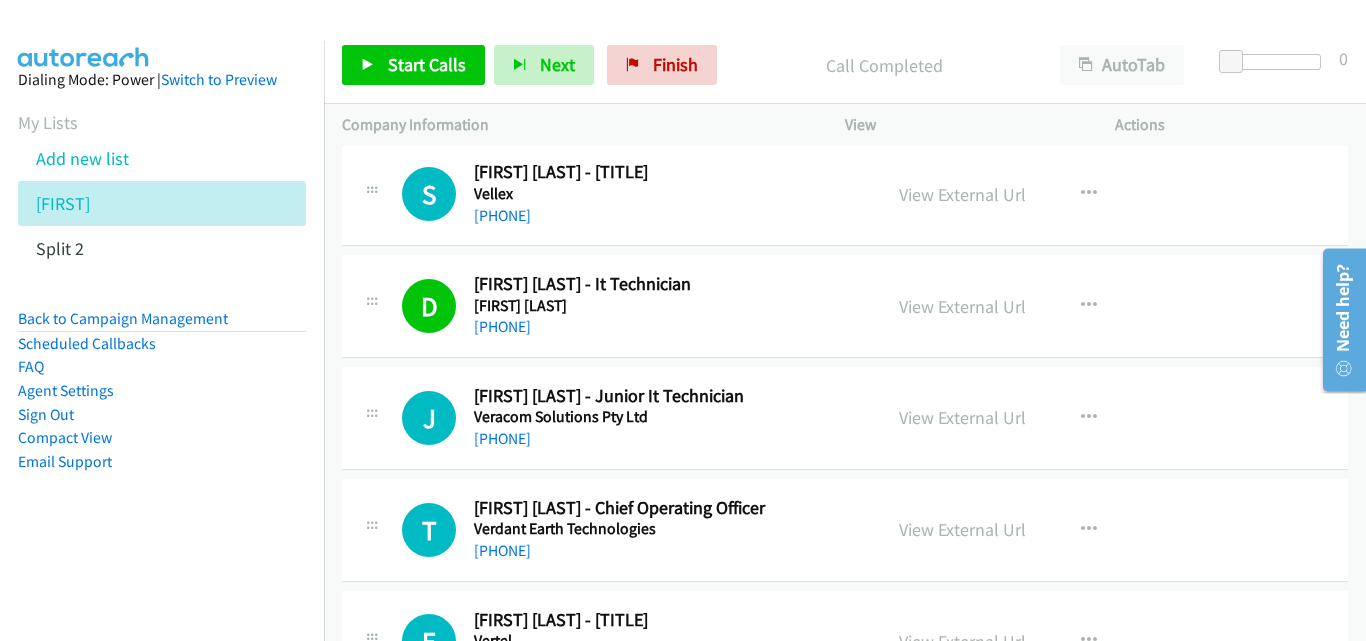scroll, scrollTop: 9100, scrollLeft: 0, axis: vertical 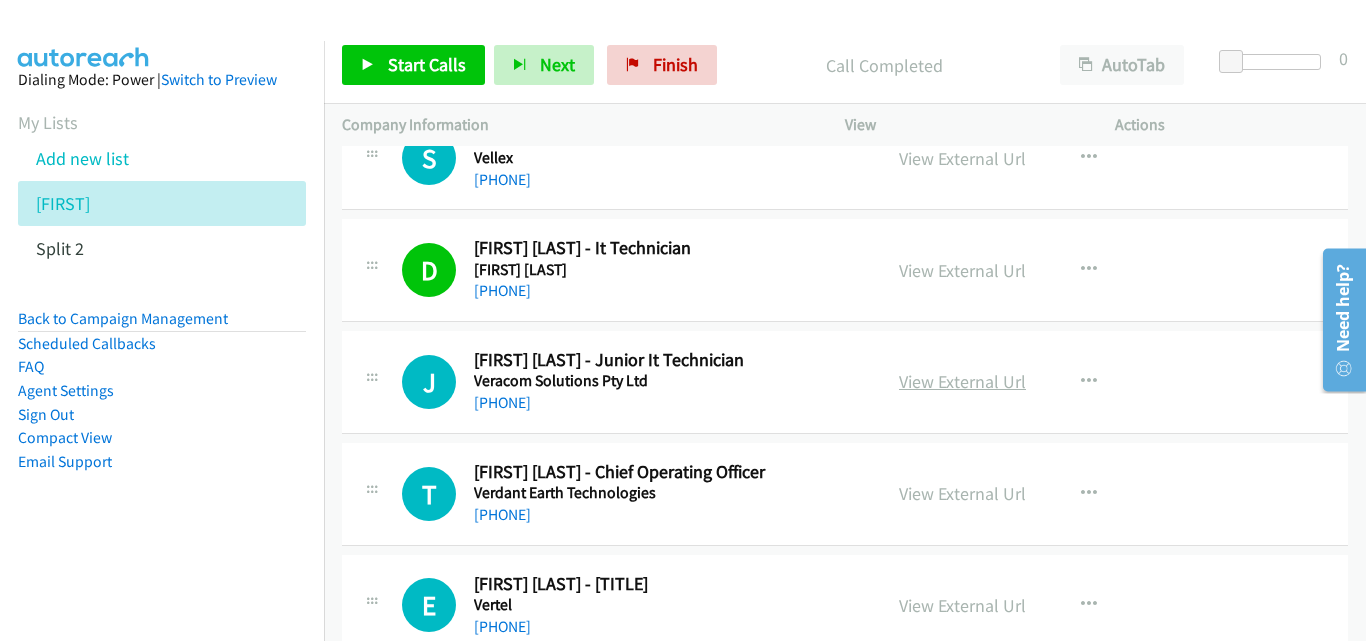 click on "View External Url" at bounding box center [962, 381] 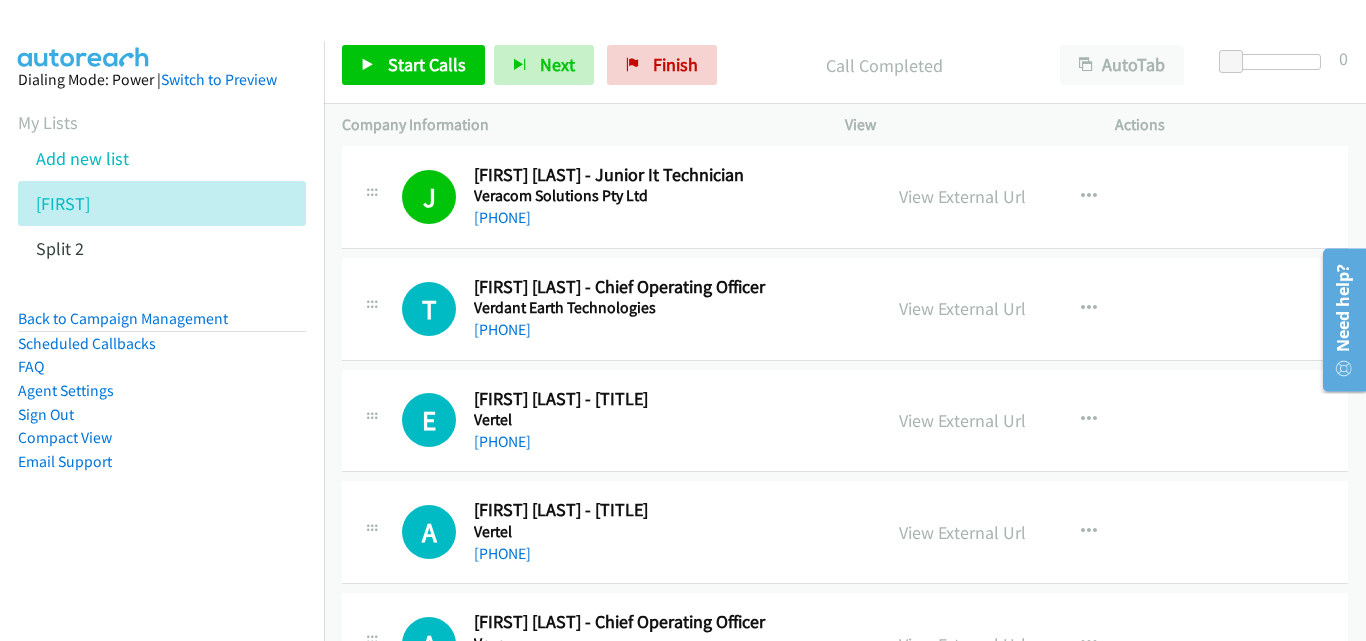 scroll, scrollTop: 9300, scrollLeft: 0, axis: vertical 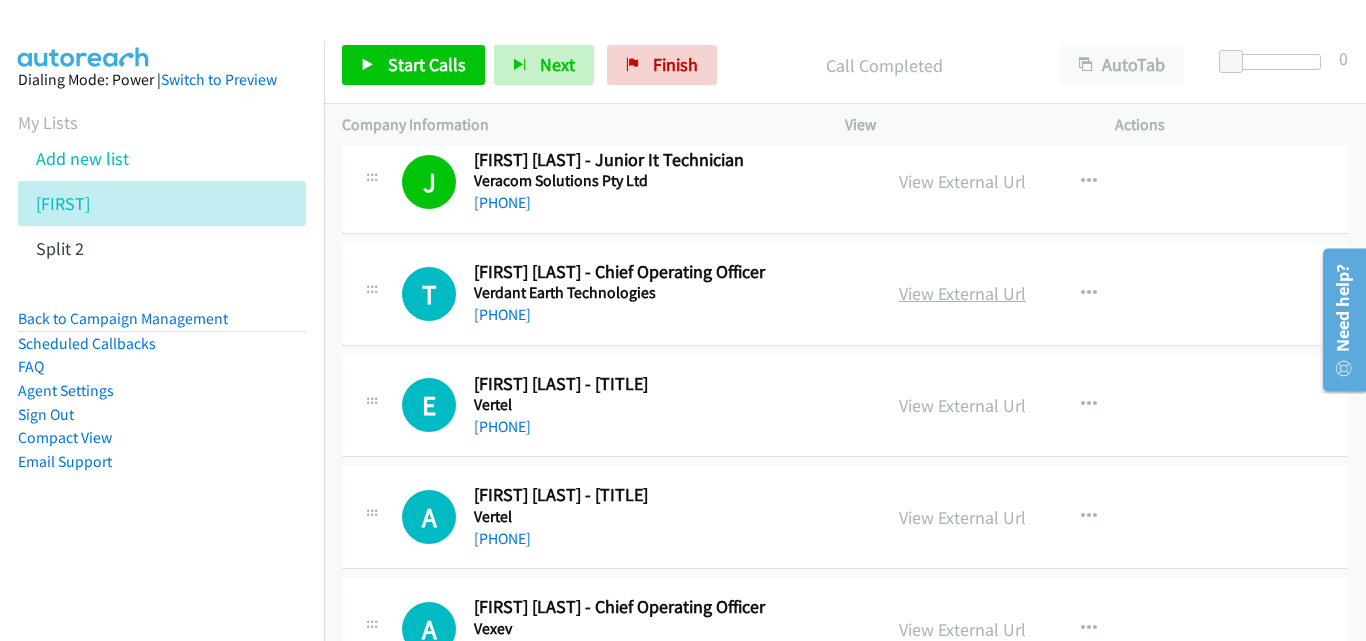 click on "View External Url" at bounding box center (962, 293) 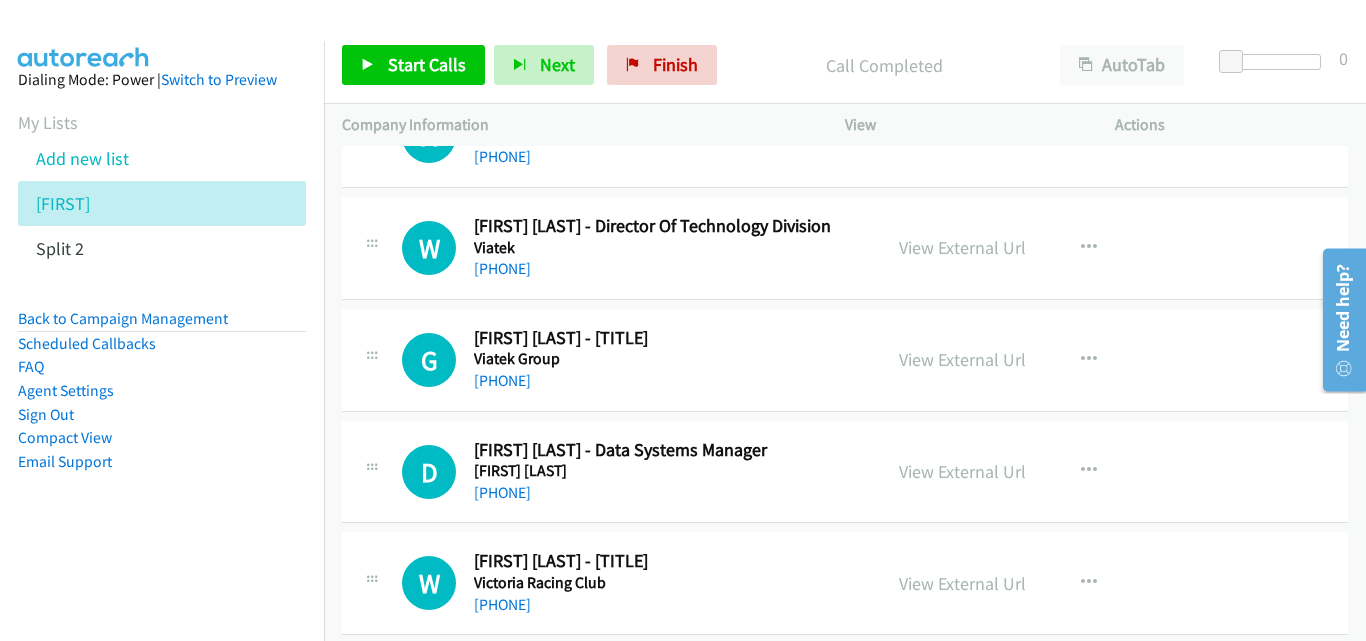 scroll, scrollTop: 9800, scrollLeft: 0, axis: vertical 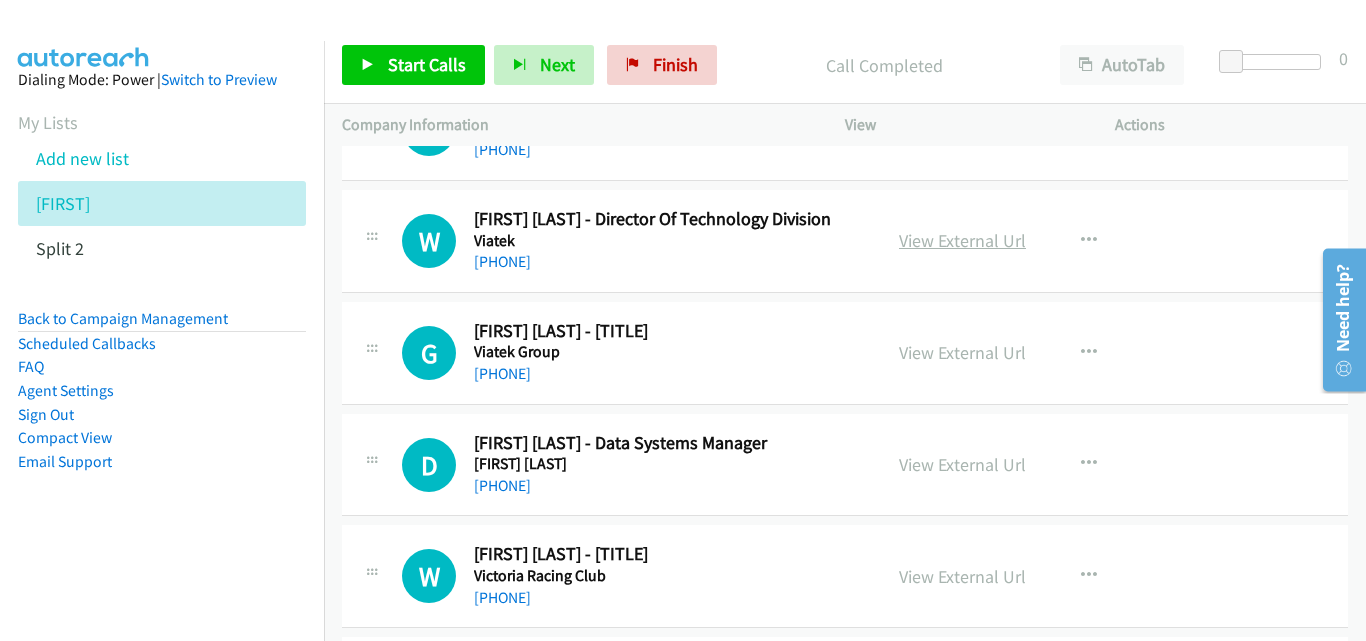click on "View External Url" at bounding box center (962, 240) 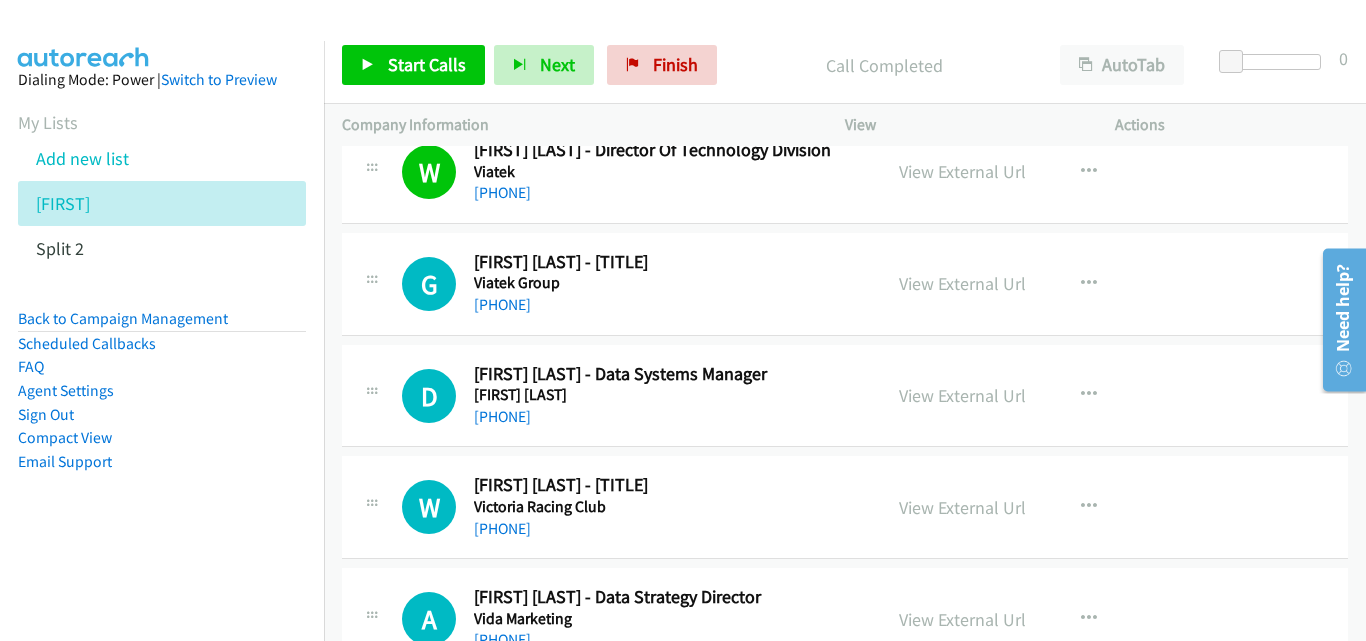 scroll, scrollTop: 9900, scrollLeft: 0, axis: vertical 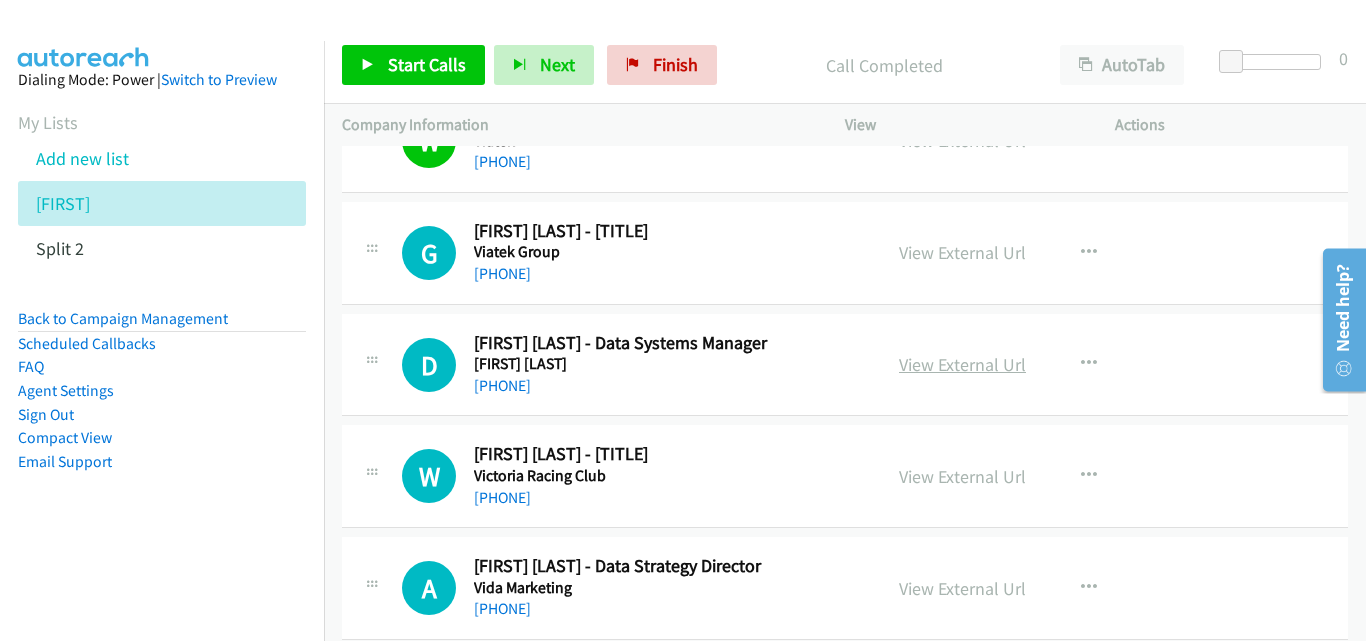 click on "View External Url" at bounding box center (962, 364) 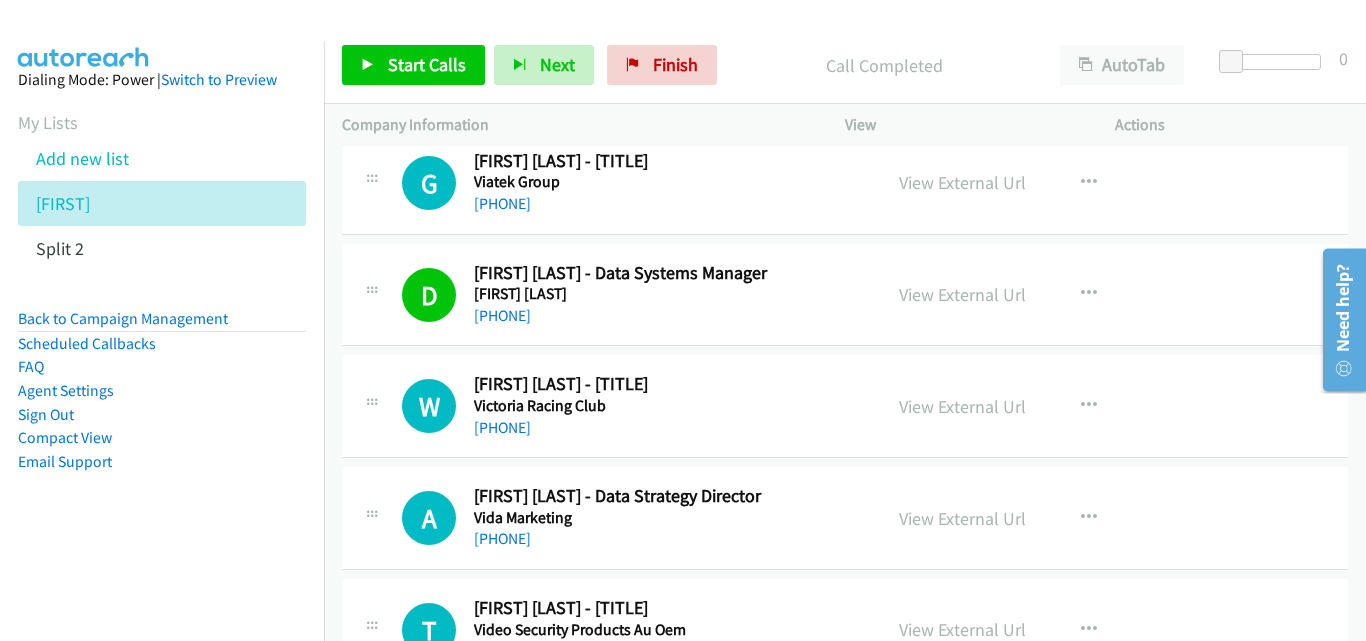 scroll, scrollTop: 10000, scrollLeft: 0, axis: vertical 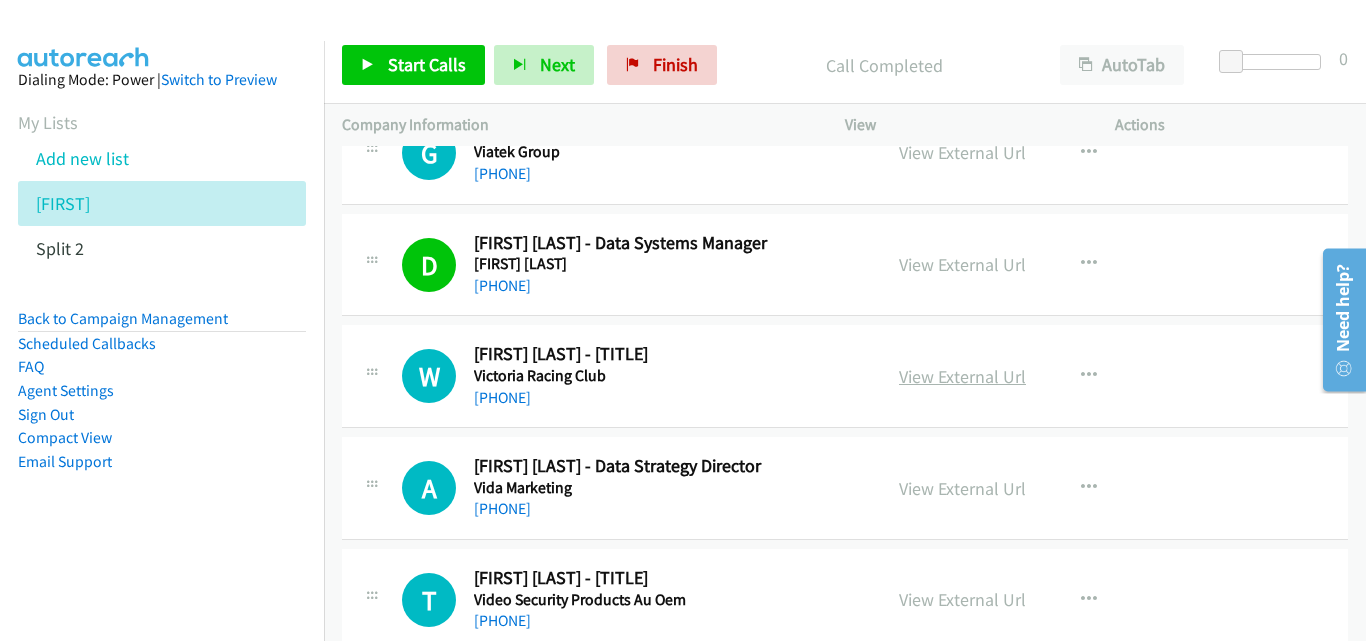 click on "View External Url" at bounding box center (962, 376) 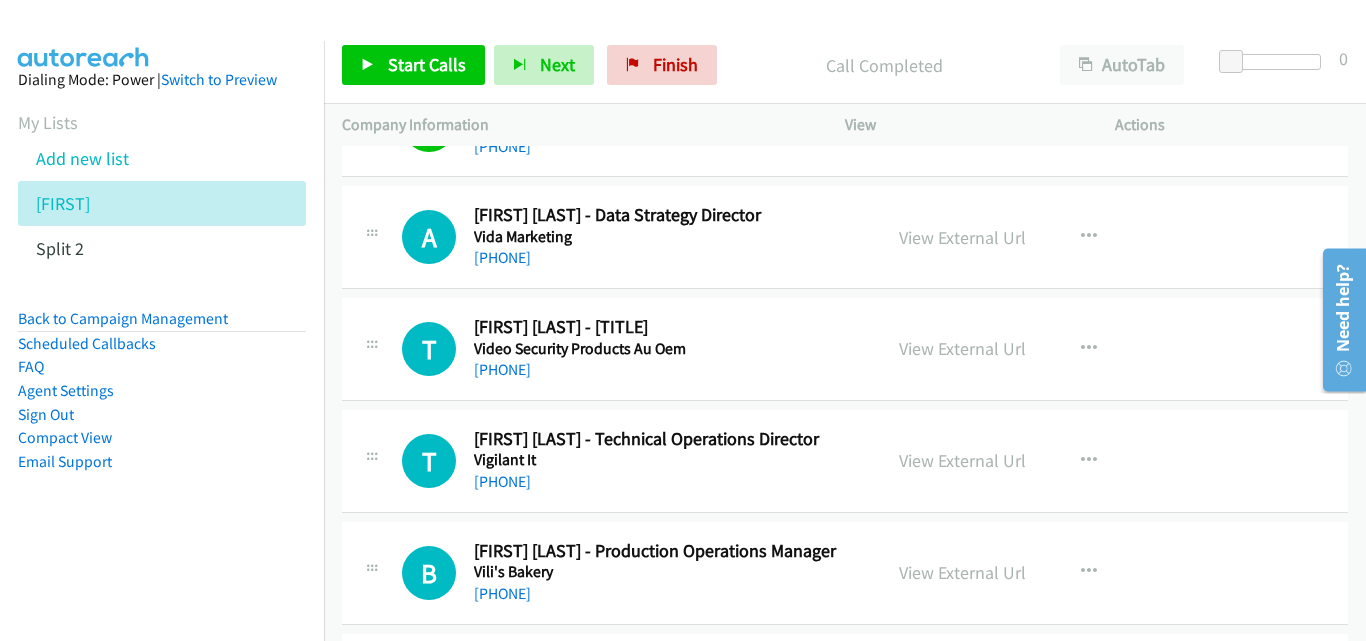 scroll, scrollTop: 10300, scrollLeft: 0, axis: vertical 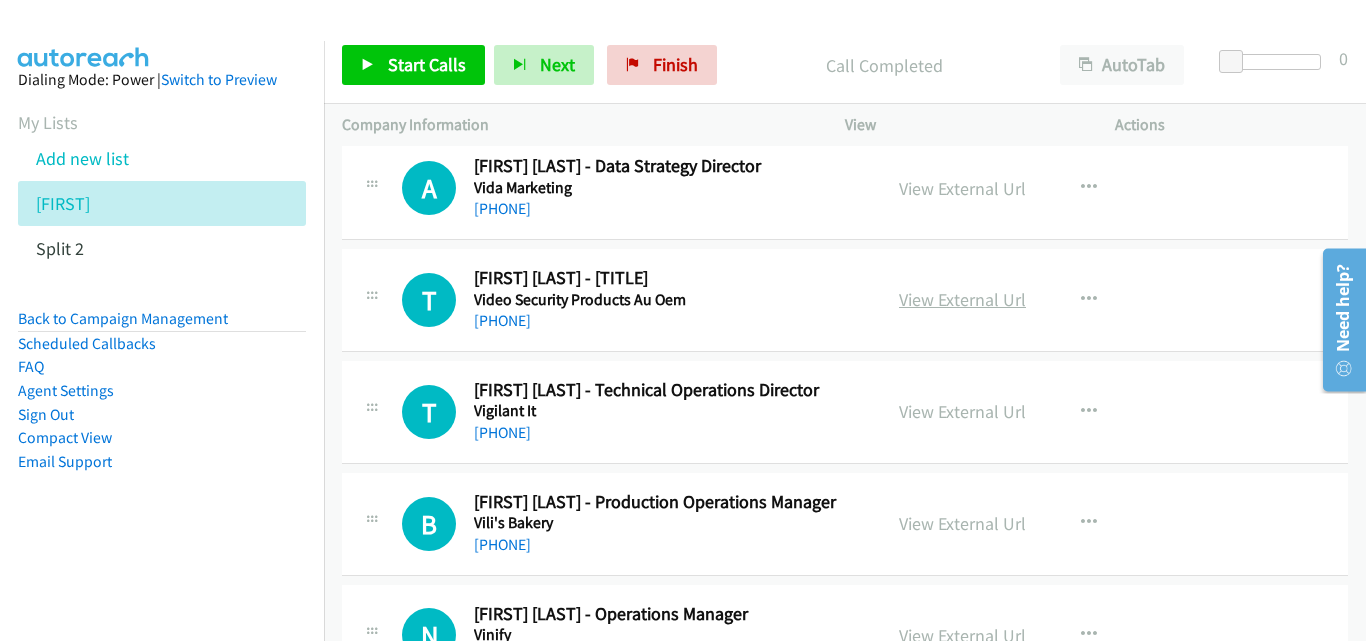 click on "View External Url" at bounding box center [962, 299] 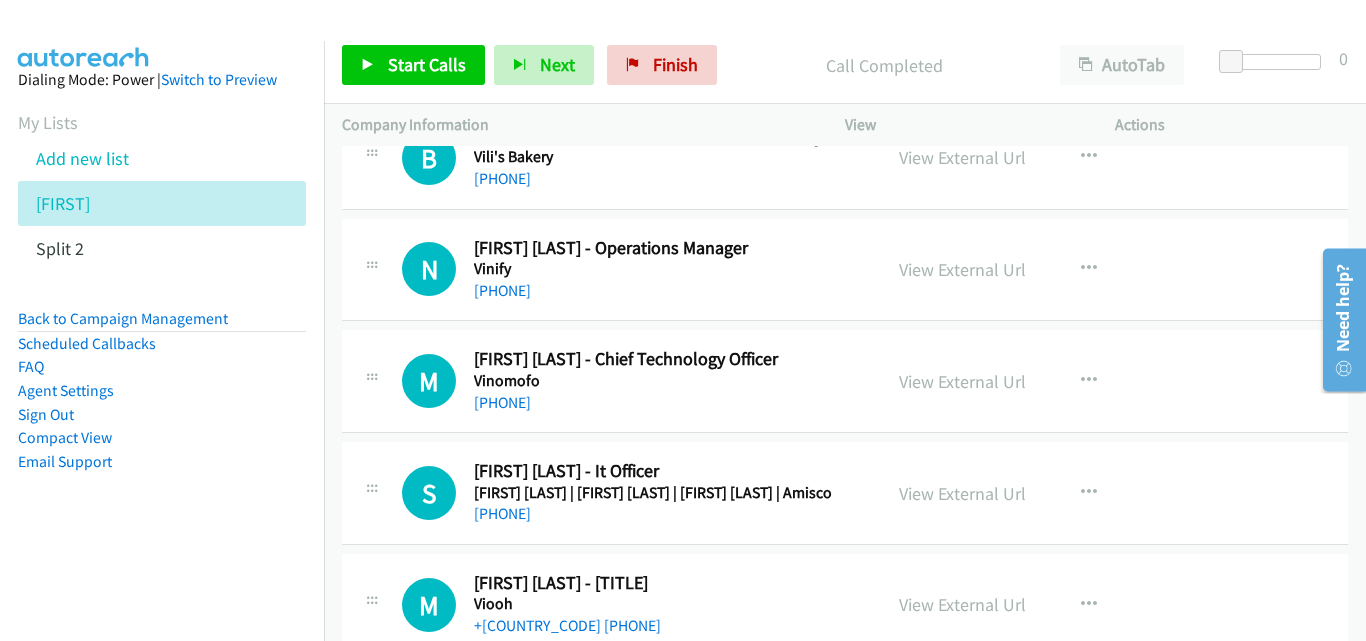 scroll, scrollTop: 10700, scrollLeft: 0, axis: vertical 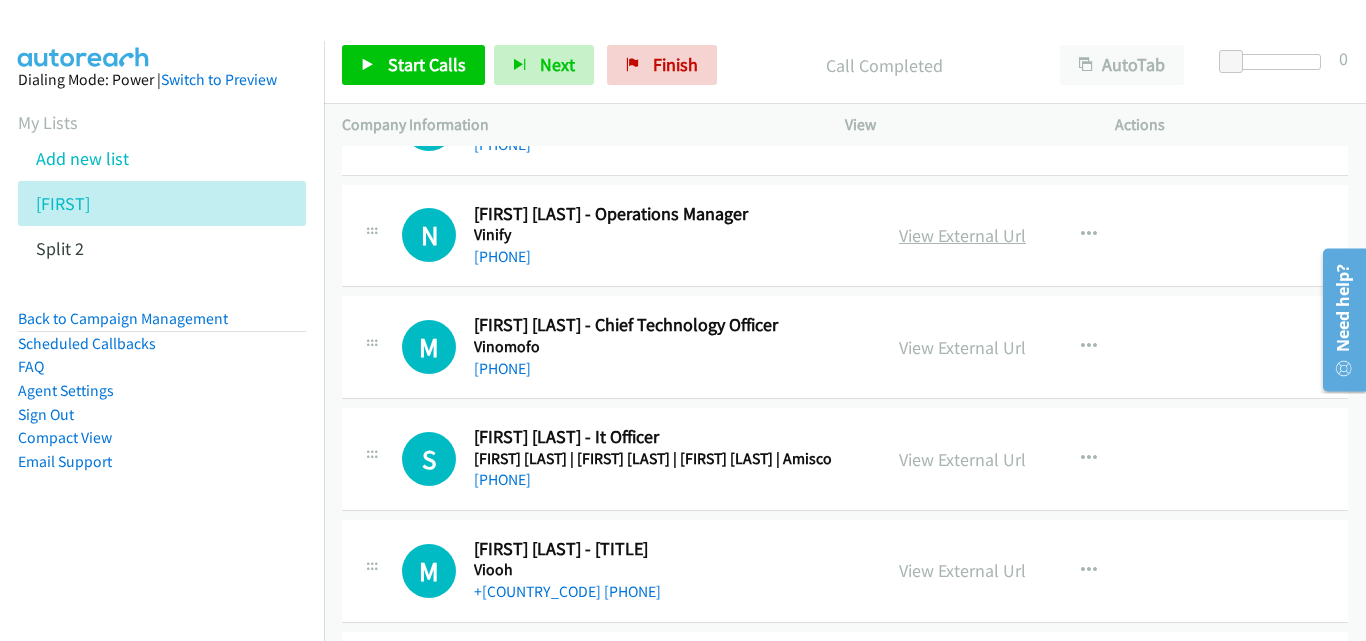 click on "View External Url" at bounding box center [962, 235] 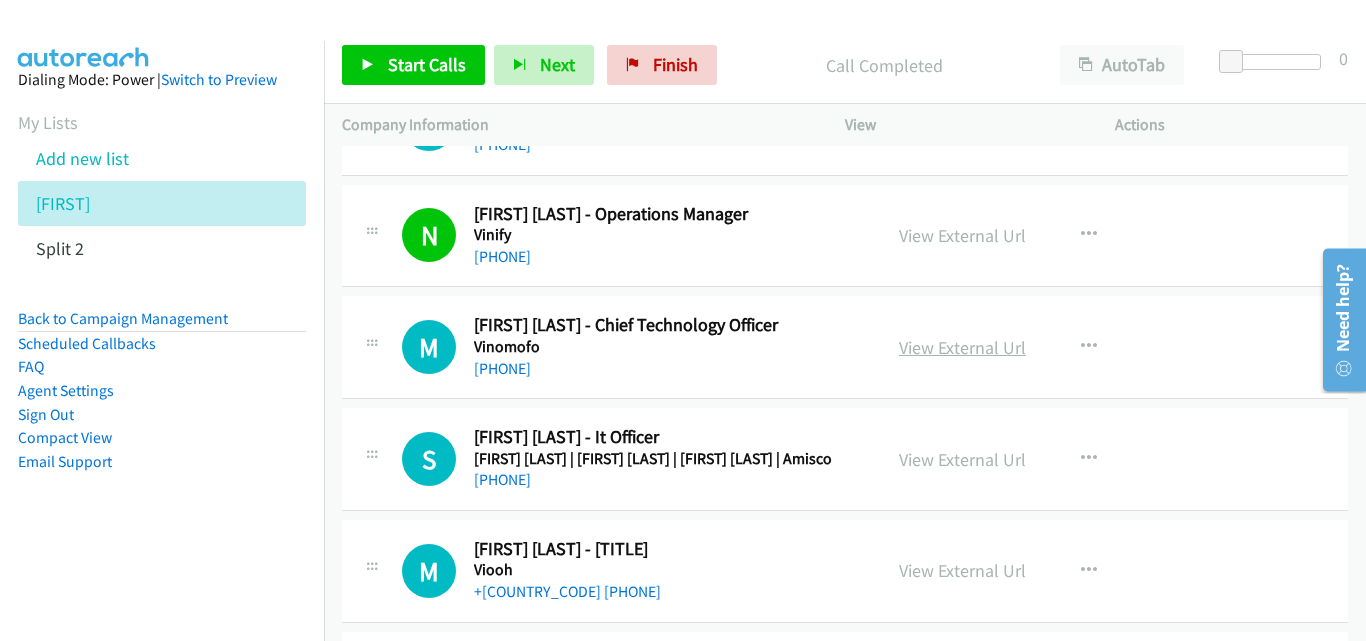 click on "View External Url" at bounding box center [962, 347] 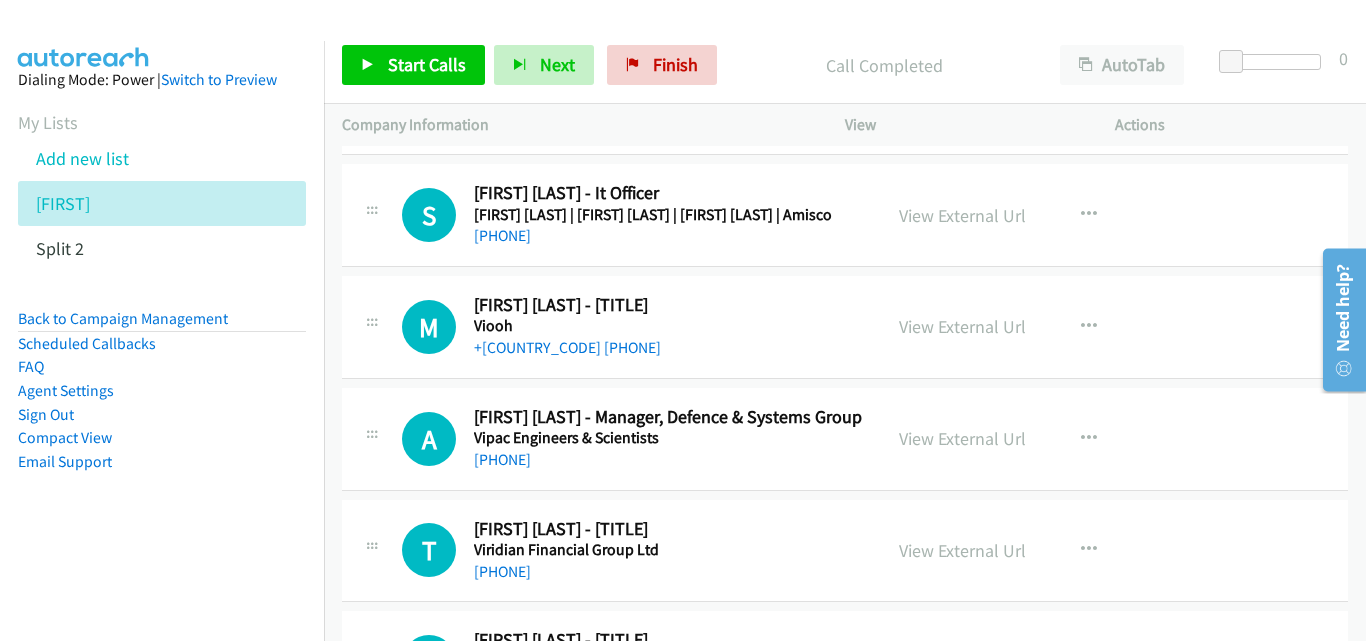 scroll, scrollTop: 11000, scrollLeft: 0, axis: vertical 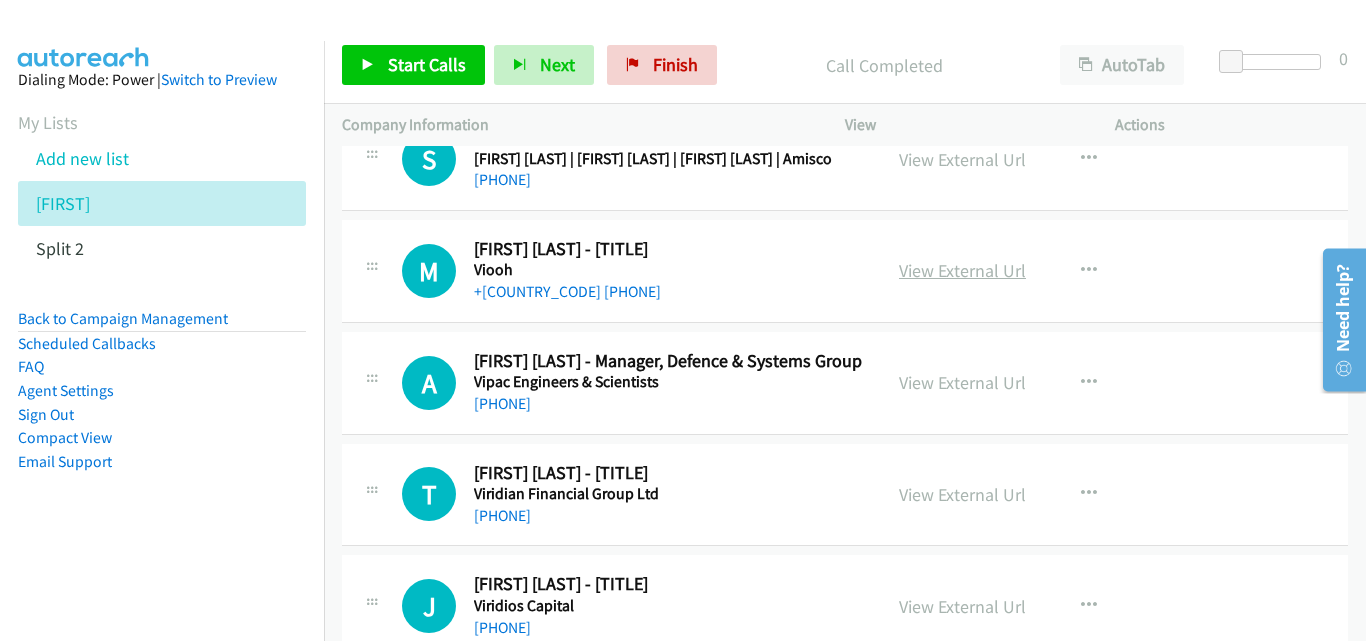 click on "View External Url" at bounding box center [962, 270] 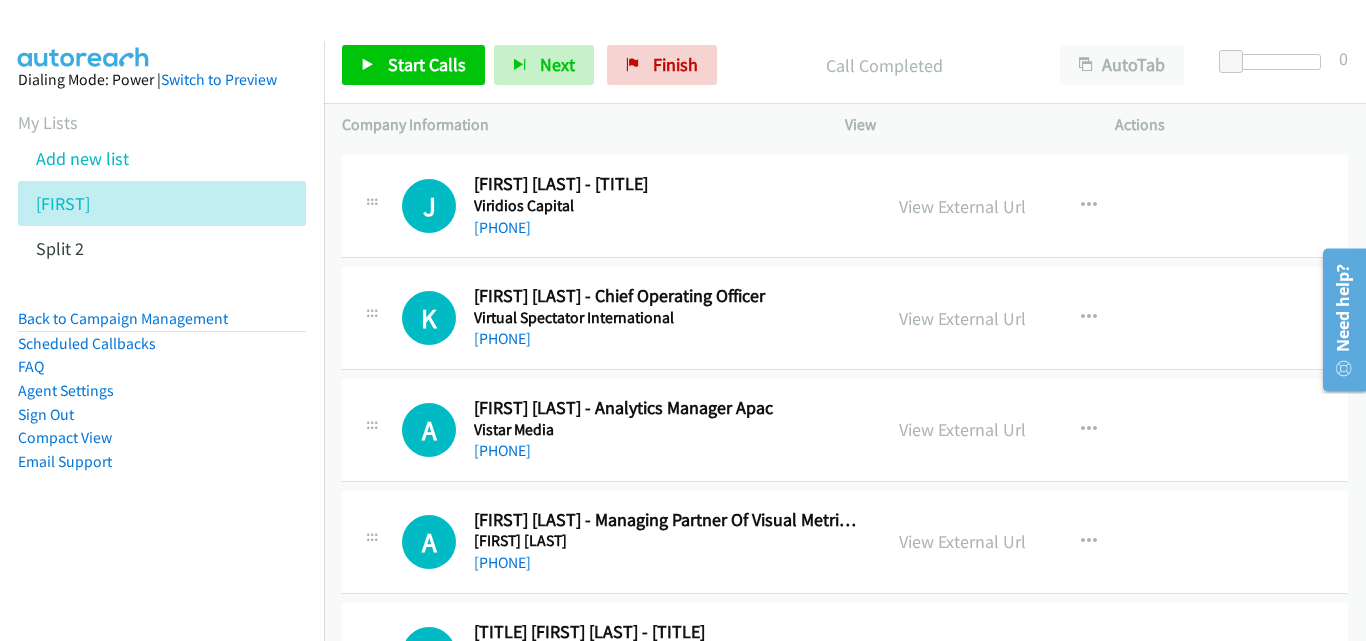 scroll, scrollTop: 11500, scrollLeft: 0, axis: vertical 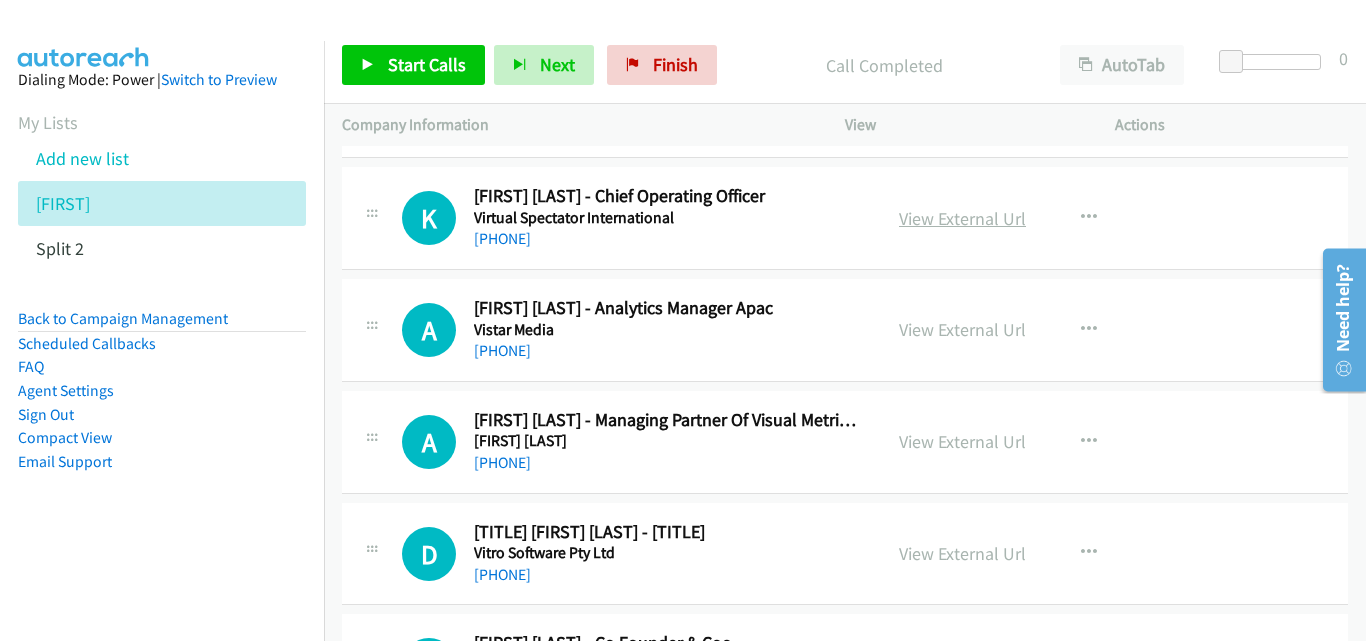click on "View External Url" at bounding box center (962, 218) 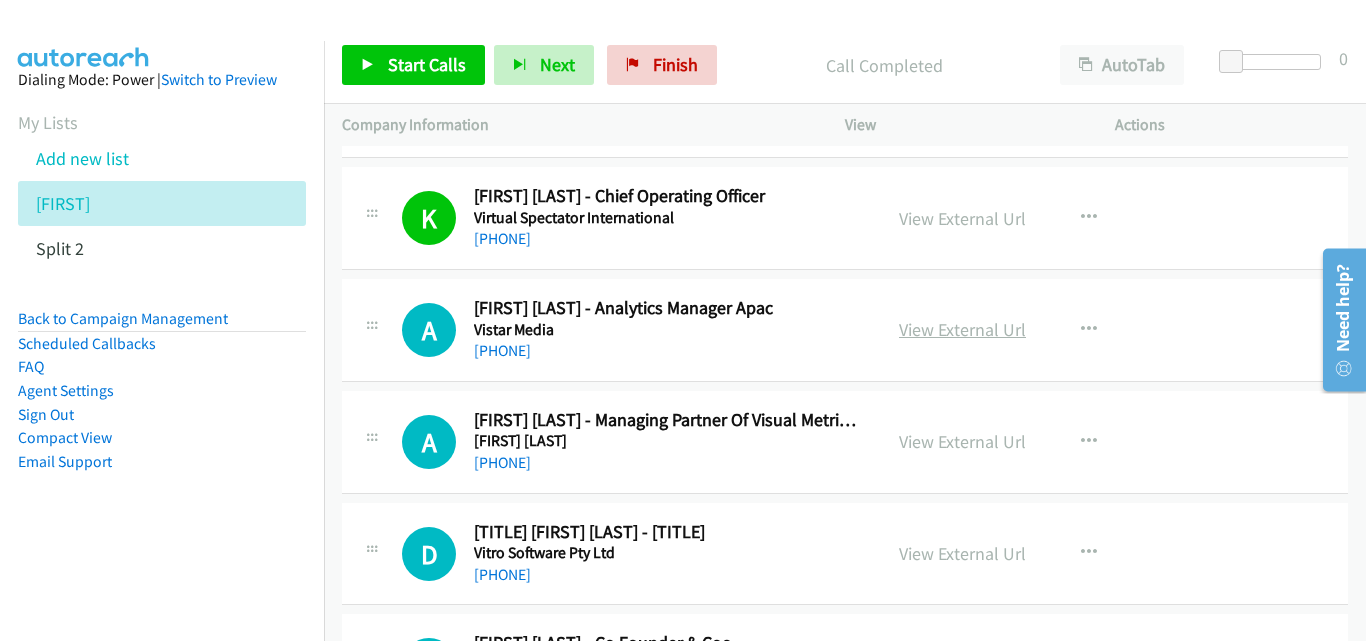 click on "View External Url" at bounding box center (962, 329) 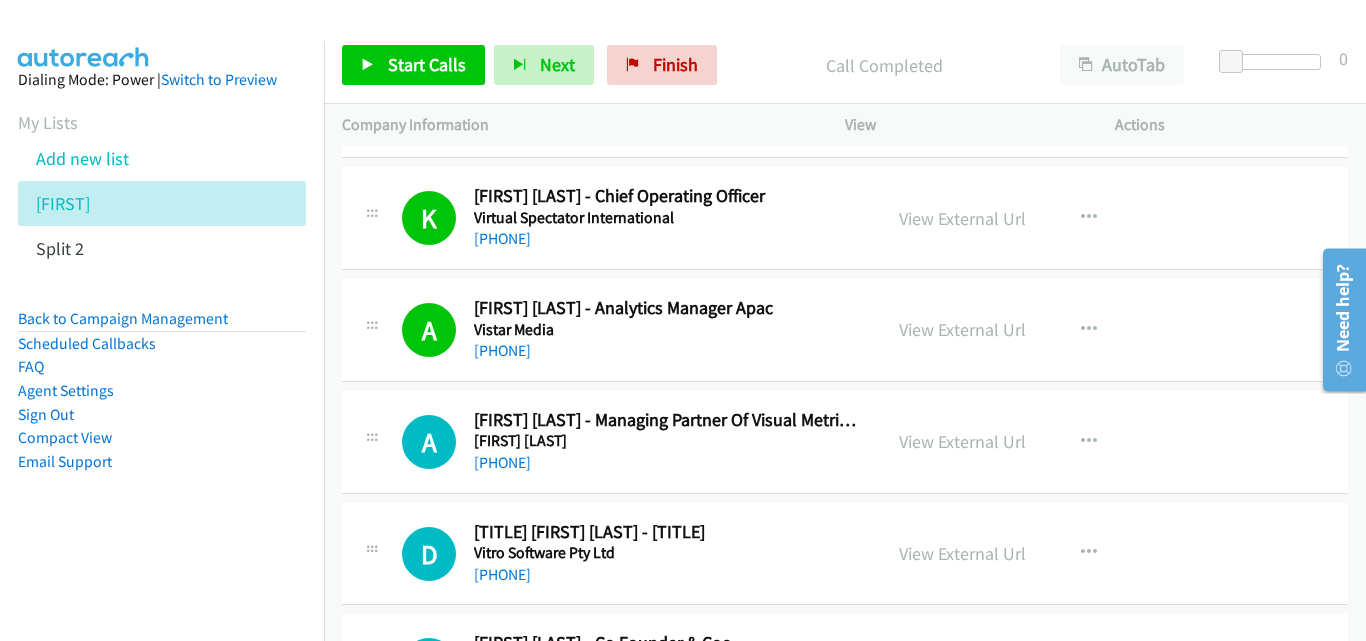 scroll, scrollTop: 11600, scrollLeft: 0, axis: vertical 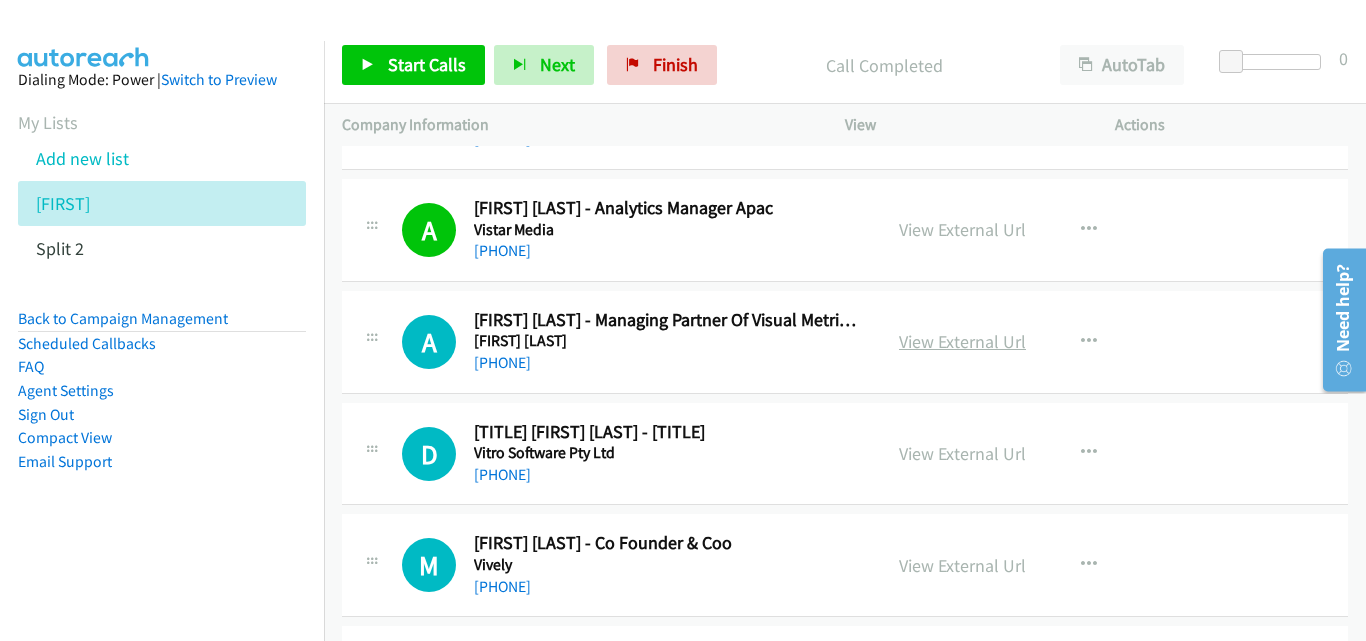 click on "View External Url" at bounding box center [962, 341] 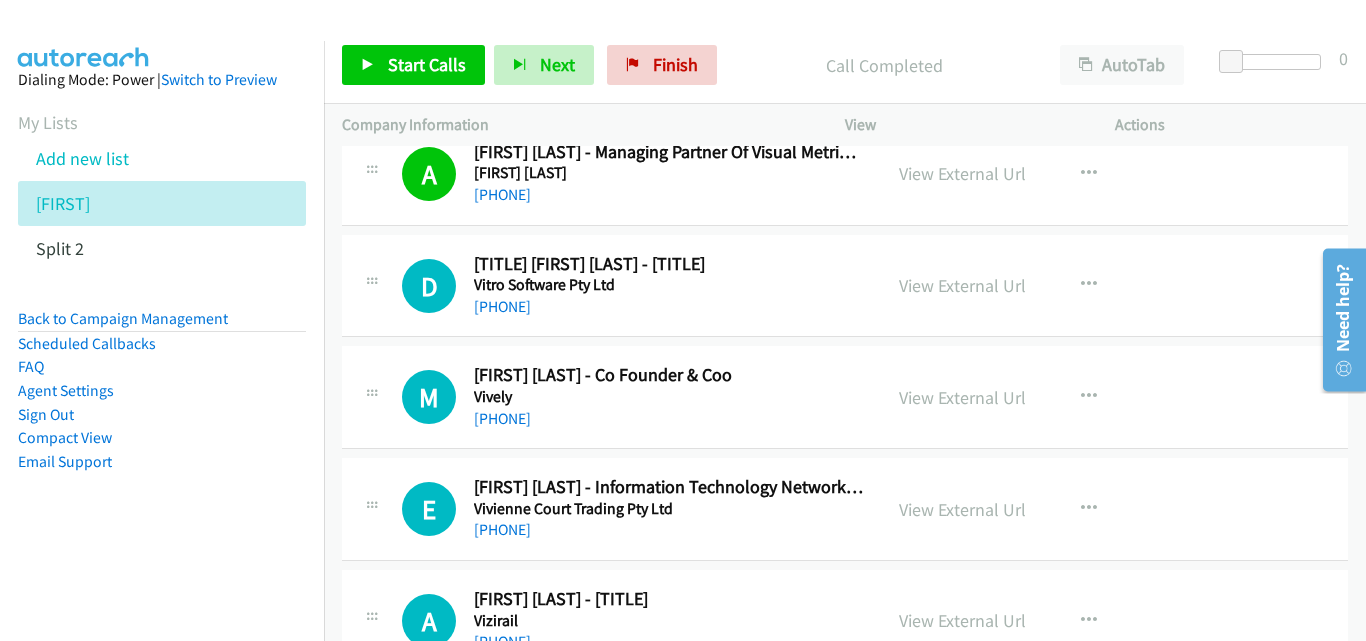 scroll, scrollTop: 11800, scrollLeft: 0, axis: vertical 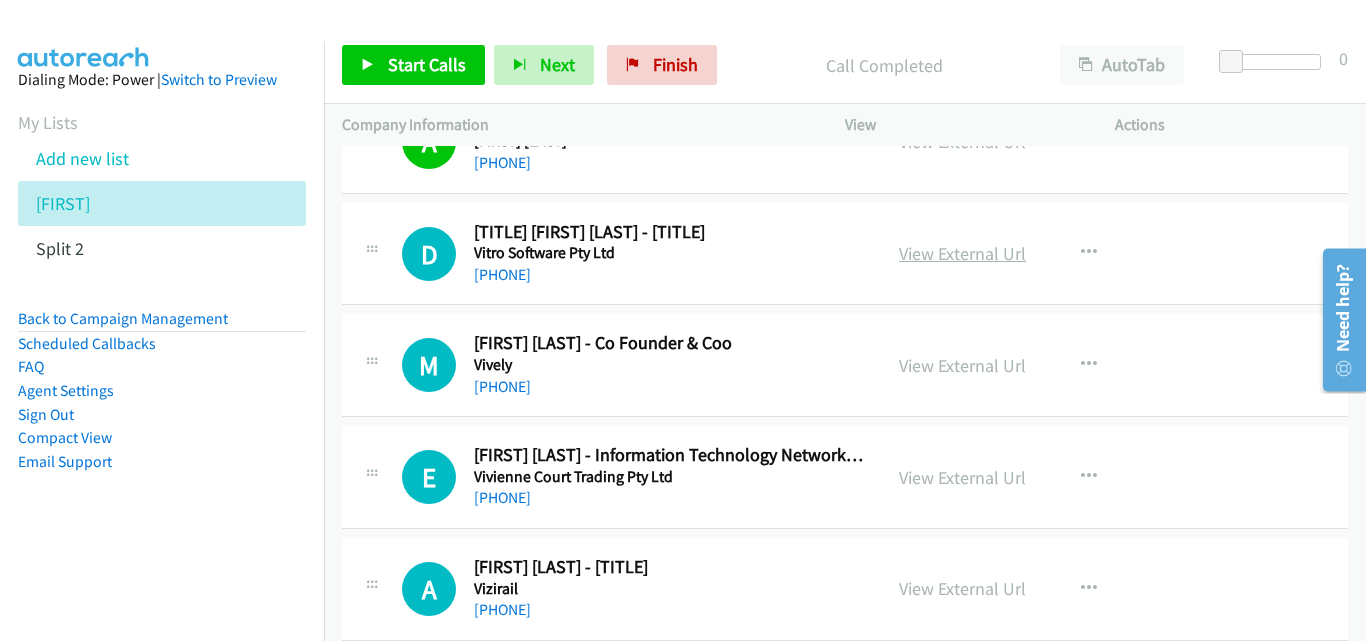 click on "View External Url" at bounding box center (962, 253) 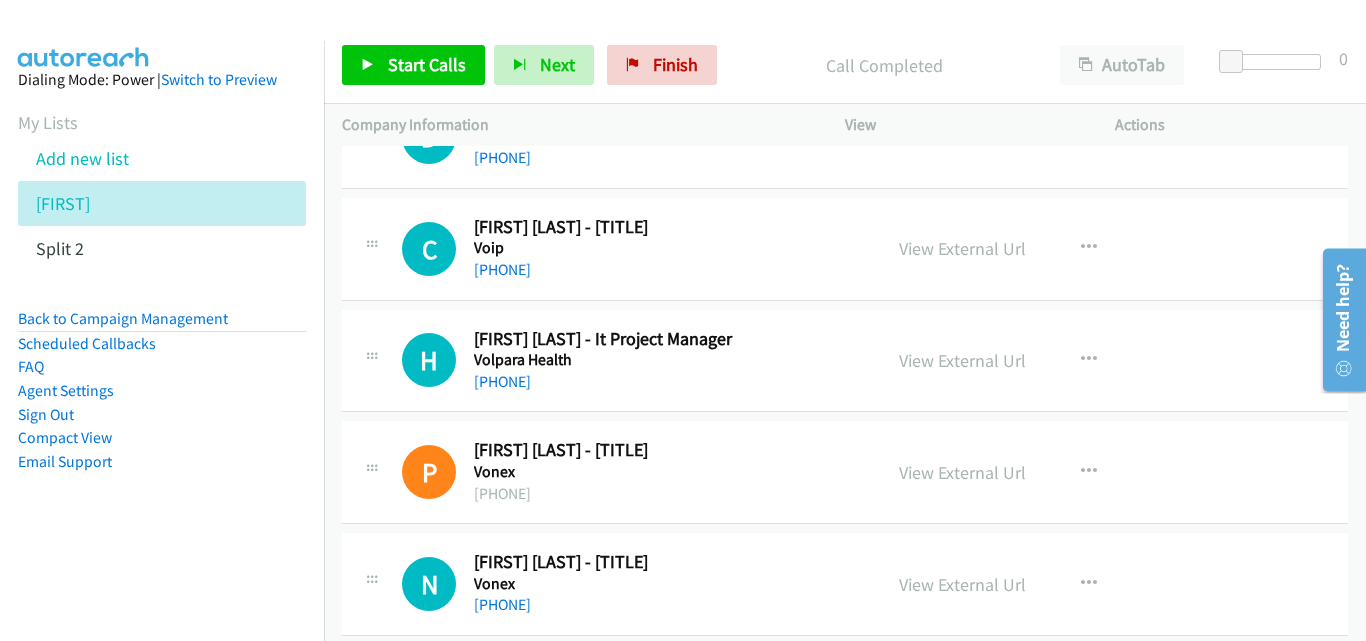 scroll, scrollTop: 12400, scrollLeft: 0, axis: vertical 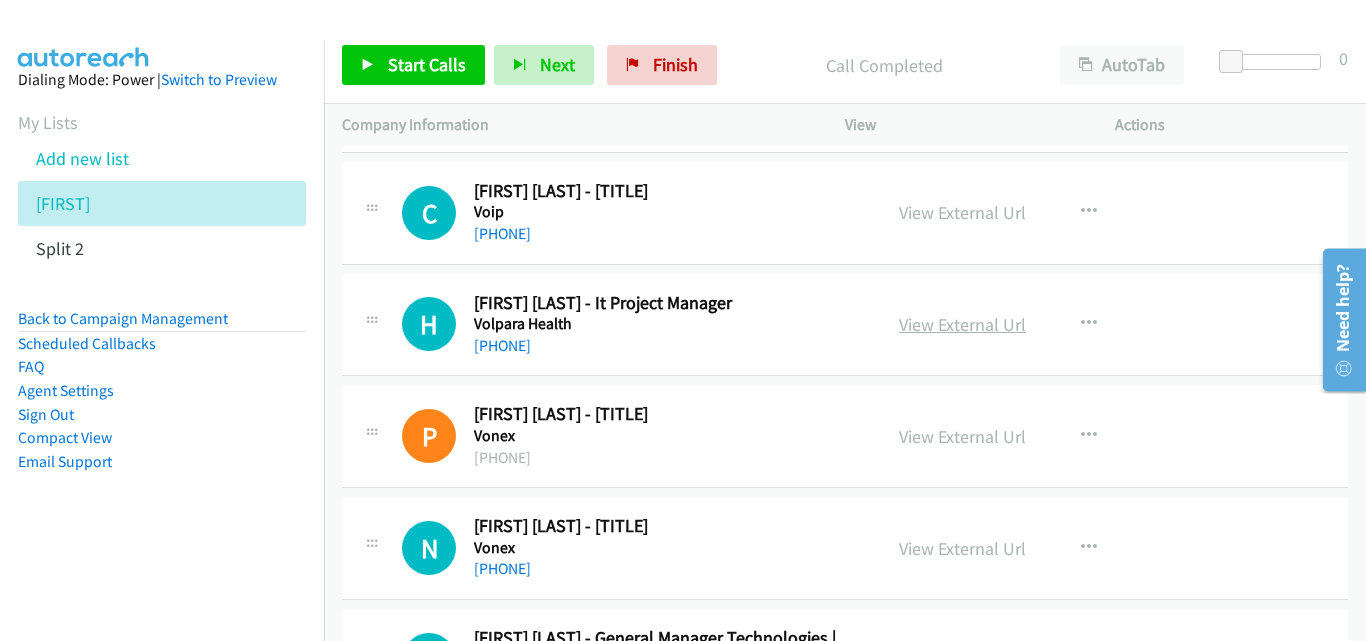 click on "View External Url" at bounding box center (962, 324) 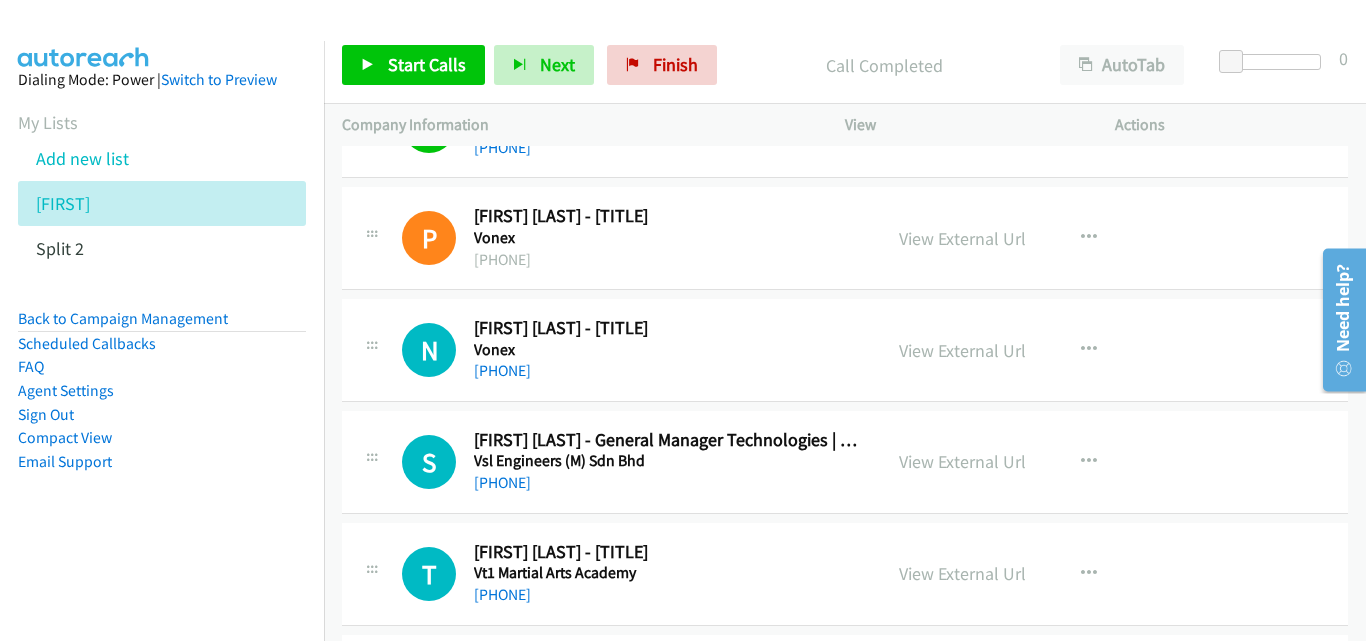 scroll, scrollTop: 12600, scrollLeft: 0, axis: vertical 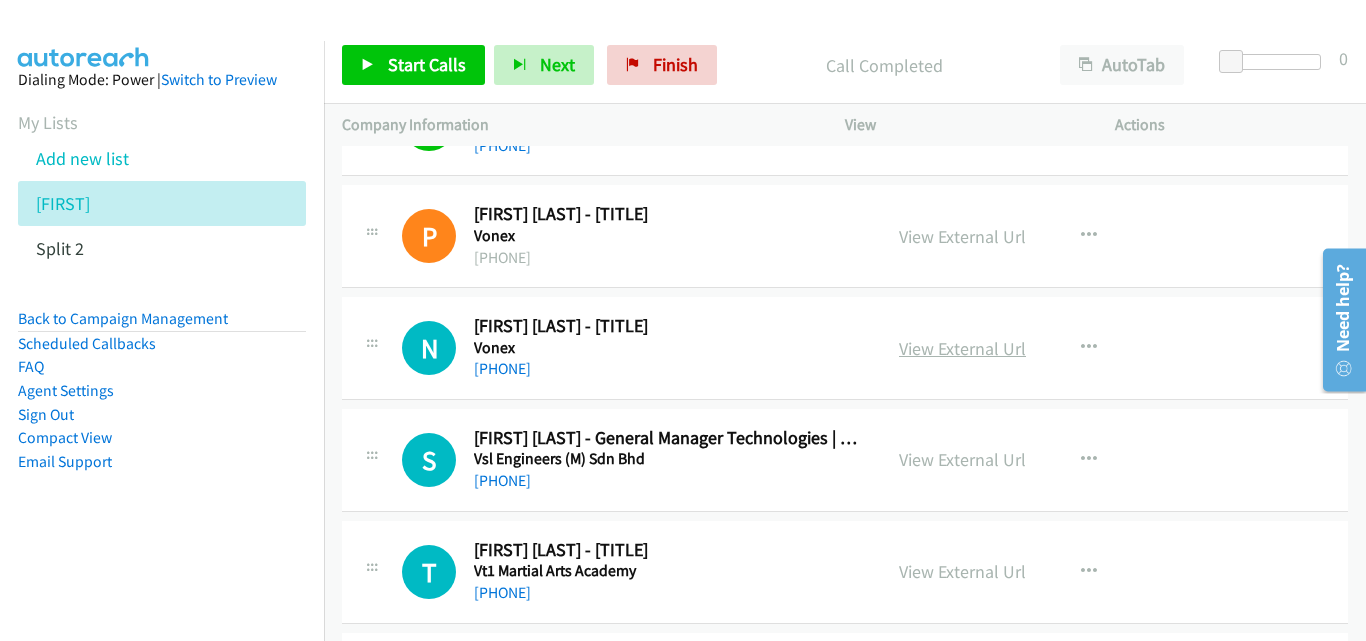 click on "View External Url" at bounding box center (962, 348) 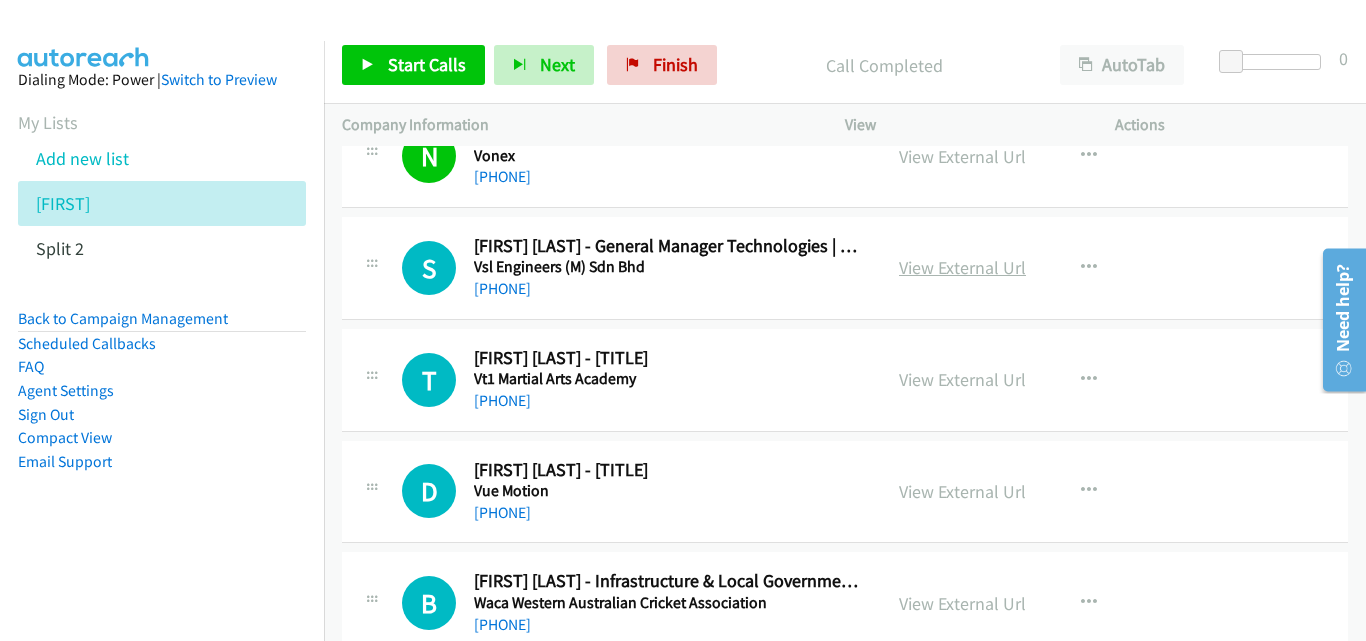 scroll, scrollTop: 12800, scrollLeft: 0, axis: vertical 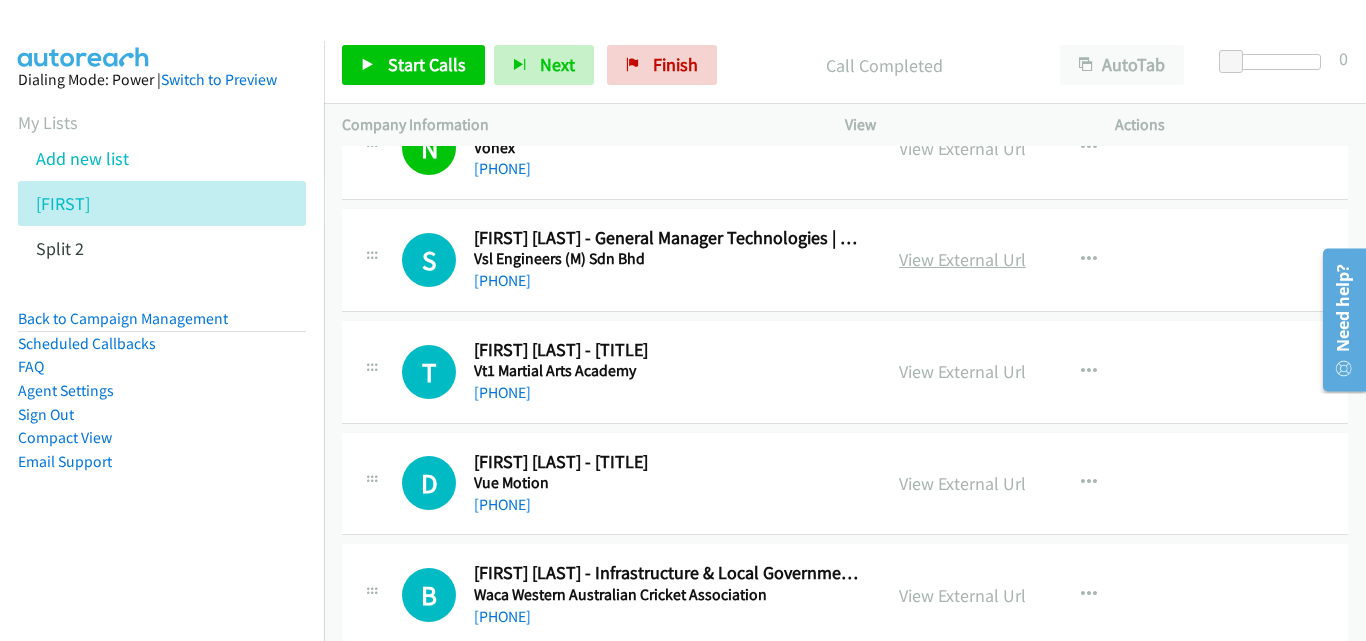 click on "View External Url" at bounding box center (962, 259) 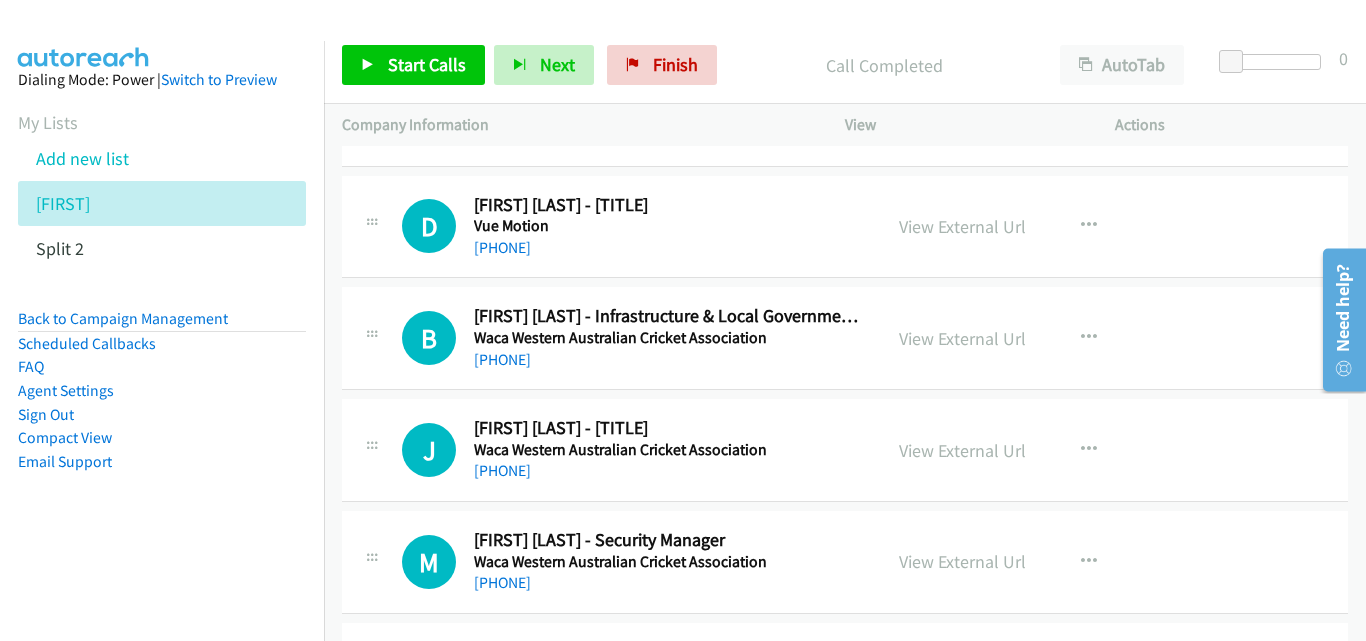 scroll, scrollTop: 13100, scrollLeft: 0, axis: vertical 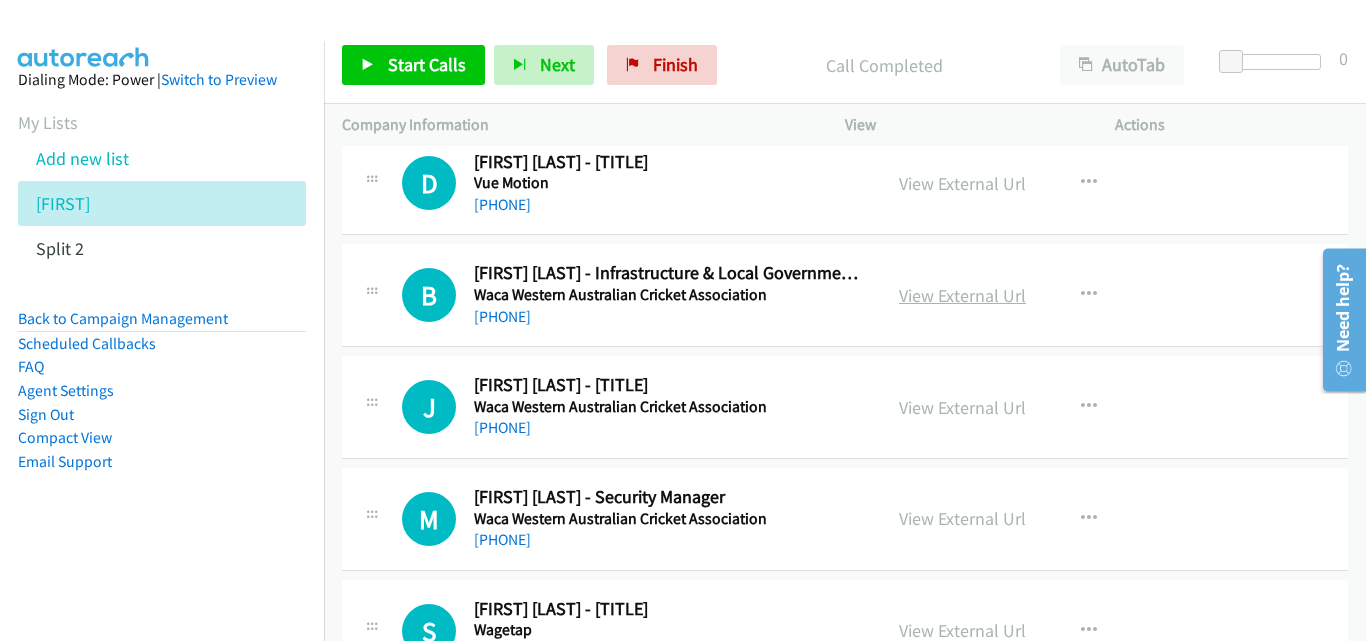 click on "View External Url" at bounding box center [962, 295] 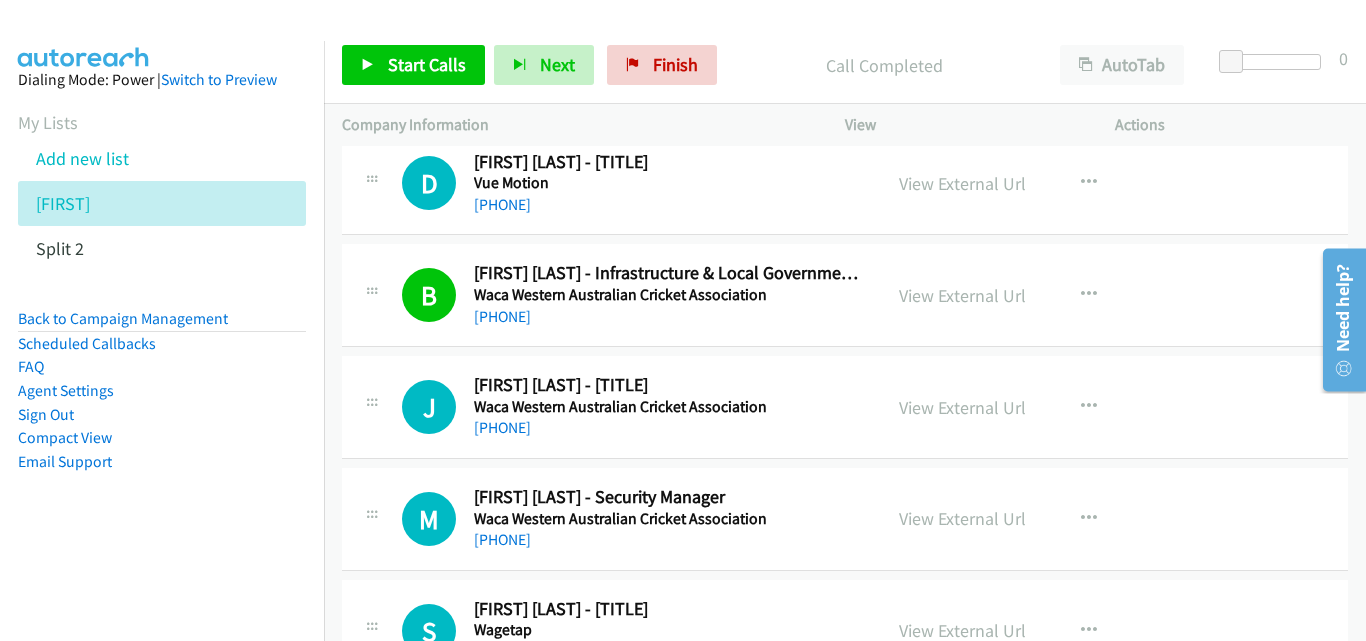 scroll, scrollTop: 13200, scrollLeft: 0, axis: vertical 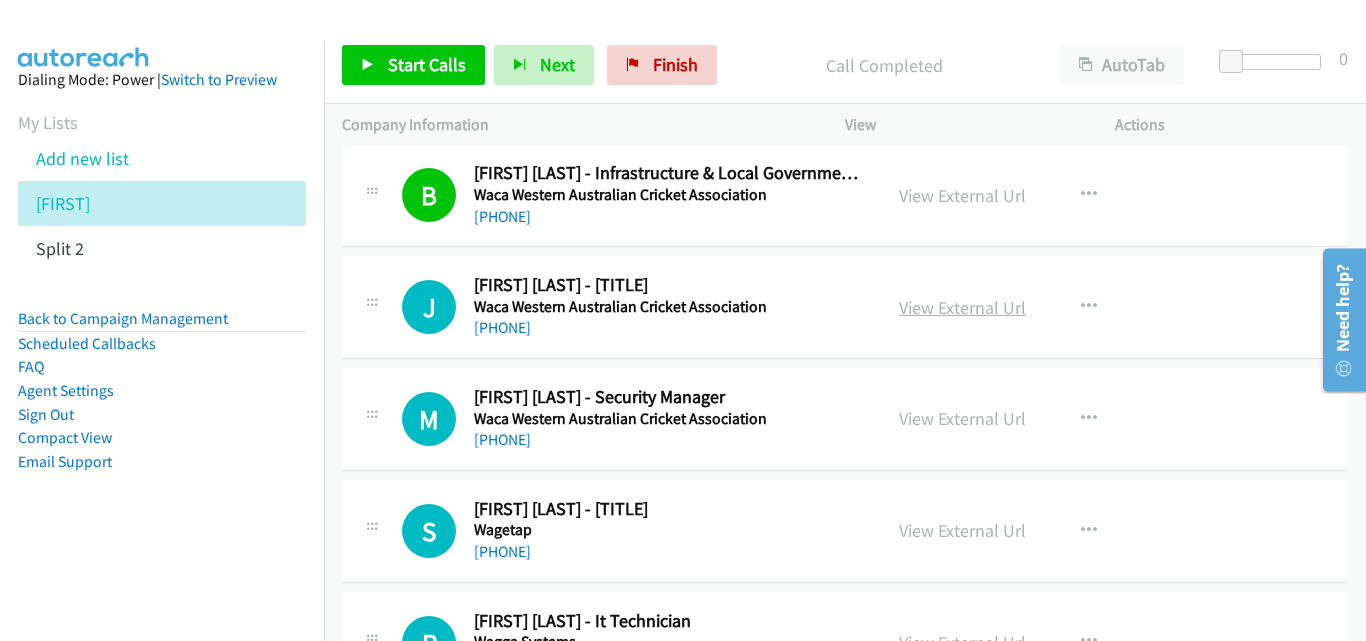 click on "View External Url" at bounding box center [962, 307] 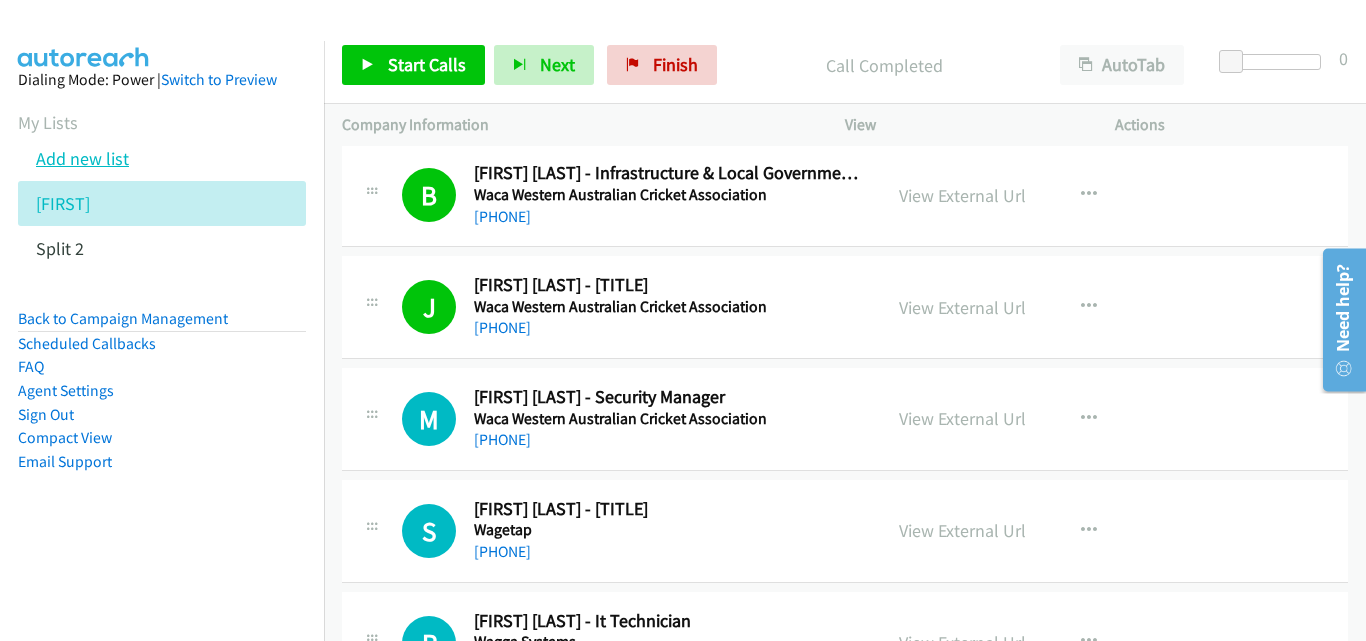 click on "Add new list" at bounding box center [82, 158] 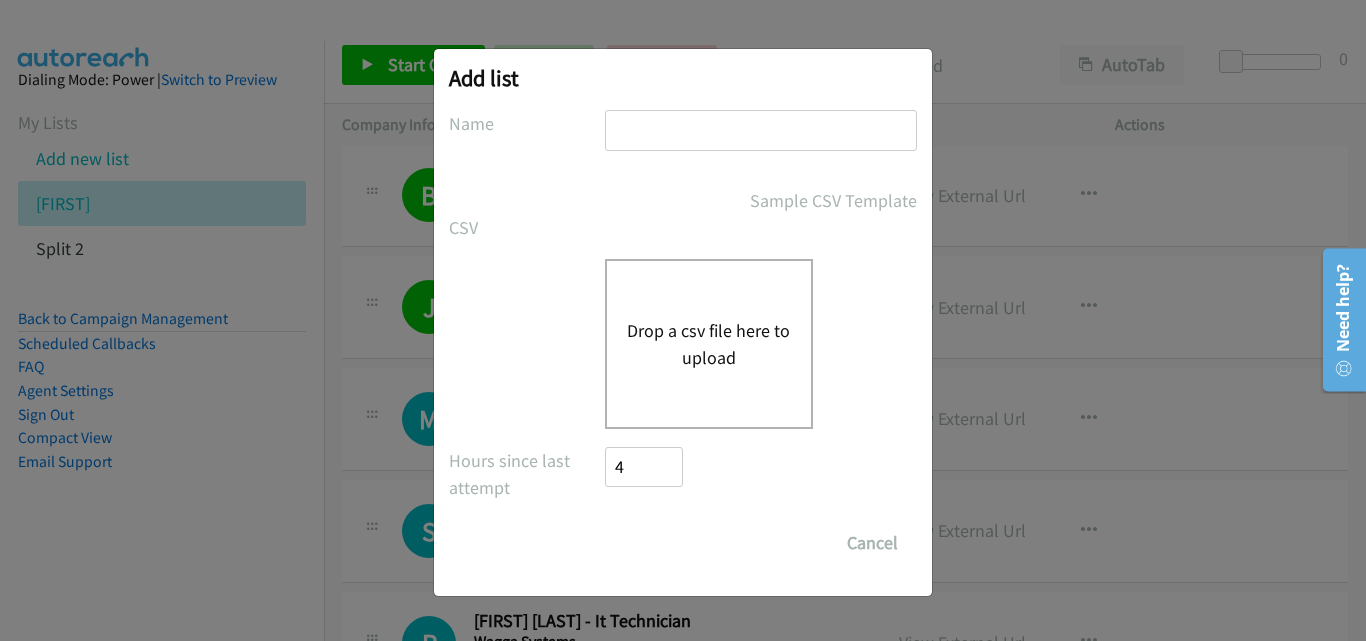 click at bounding box center (761, 130) 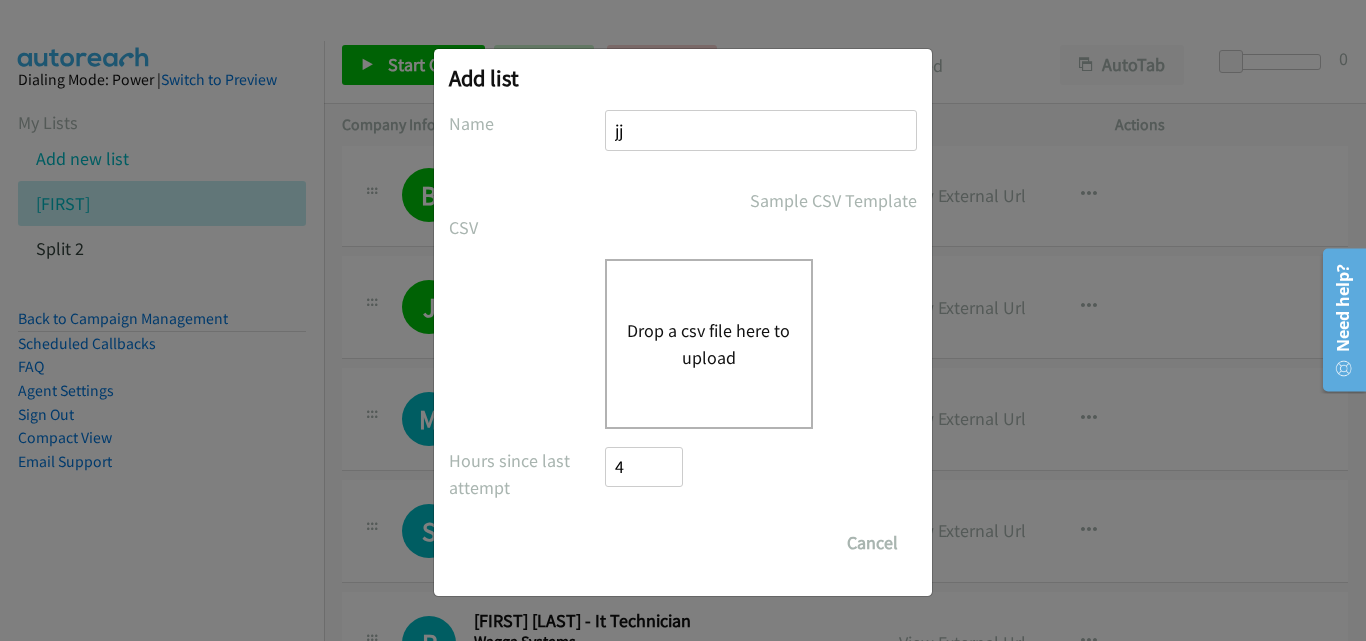 type on "jj" 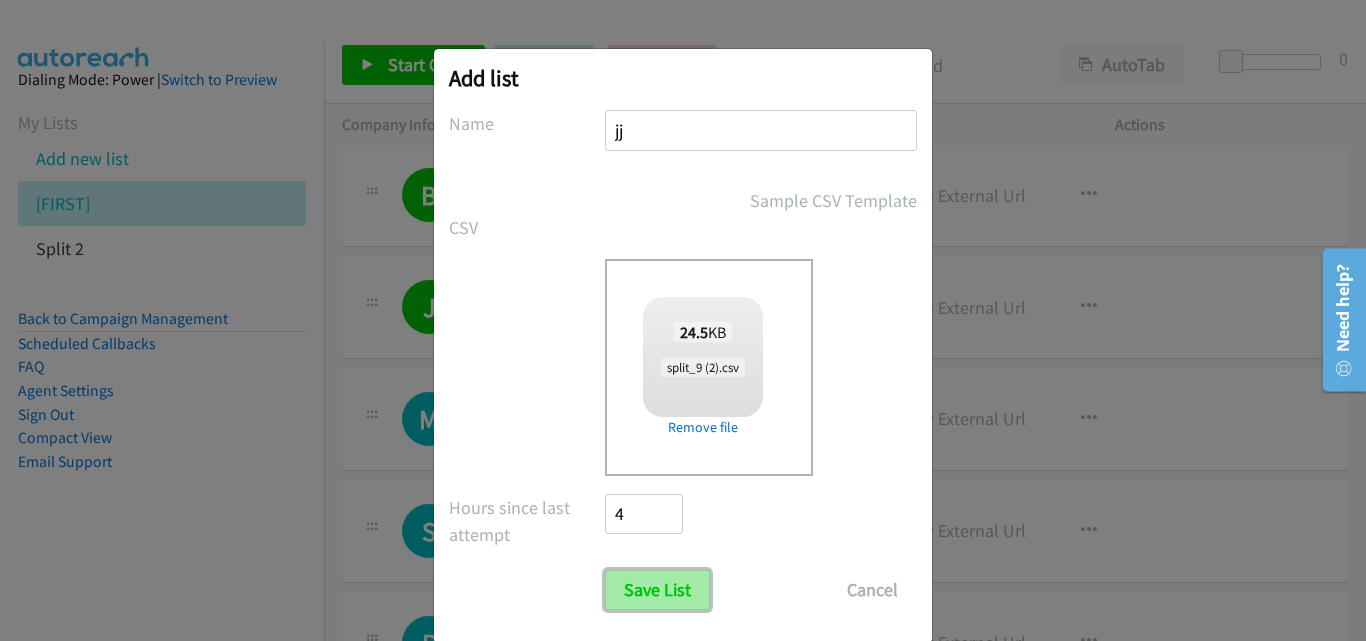 click on "Save List" at bounding box center [657, 590] 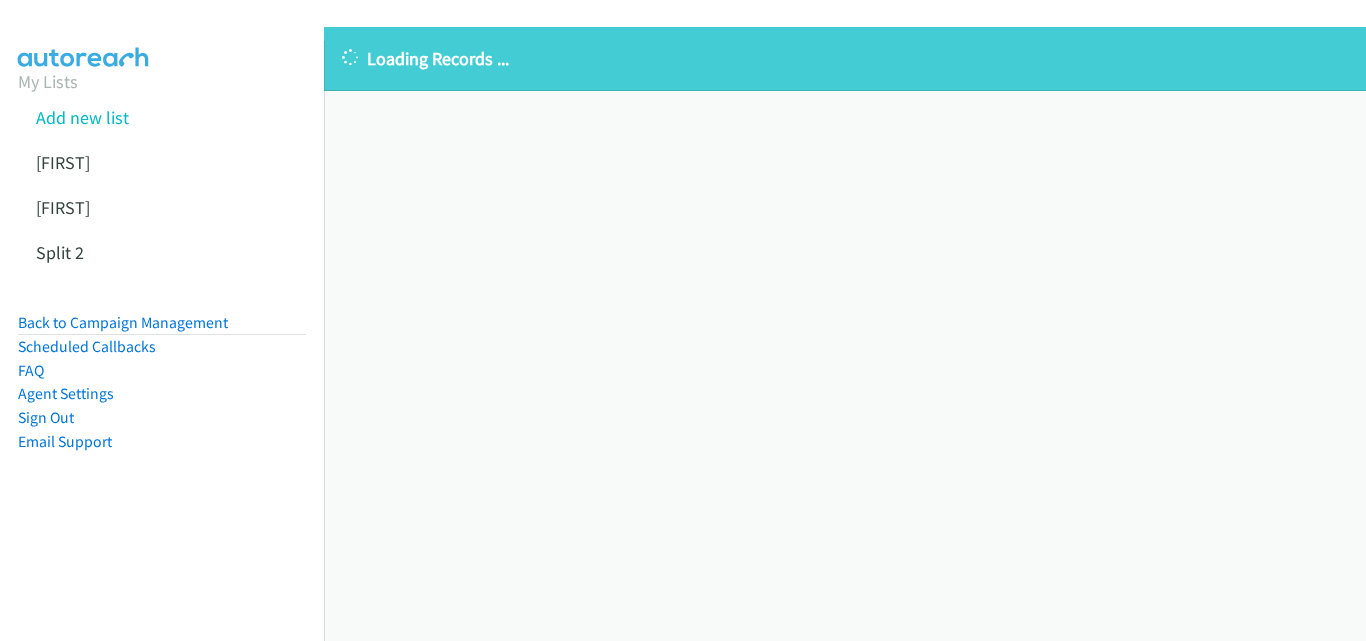 scroll, scrollTop: 0, scrollLeft: 0, axis: both 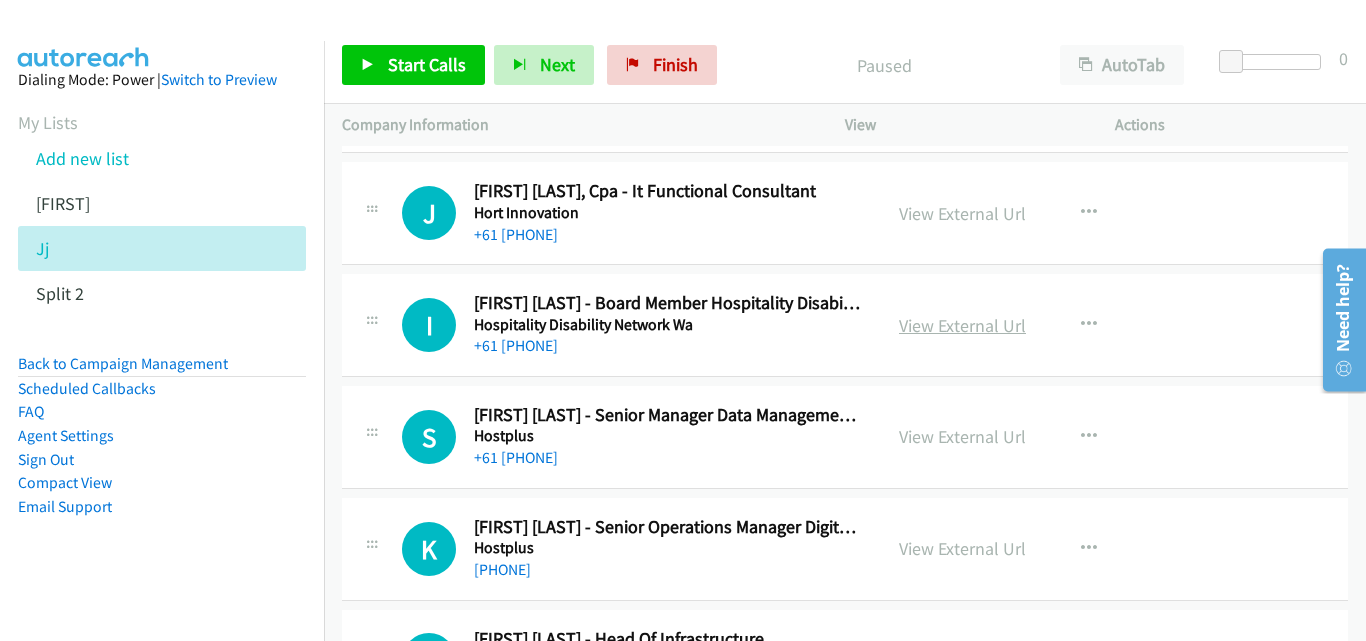 click on "View External Url" at bounding box center (962, 325) 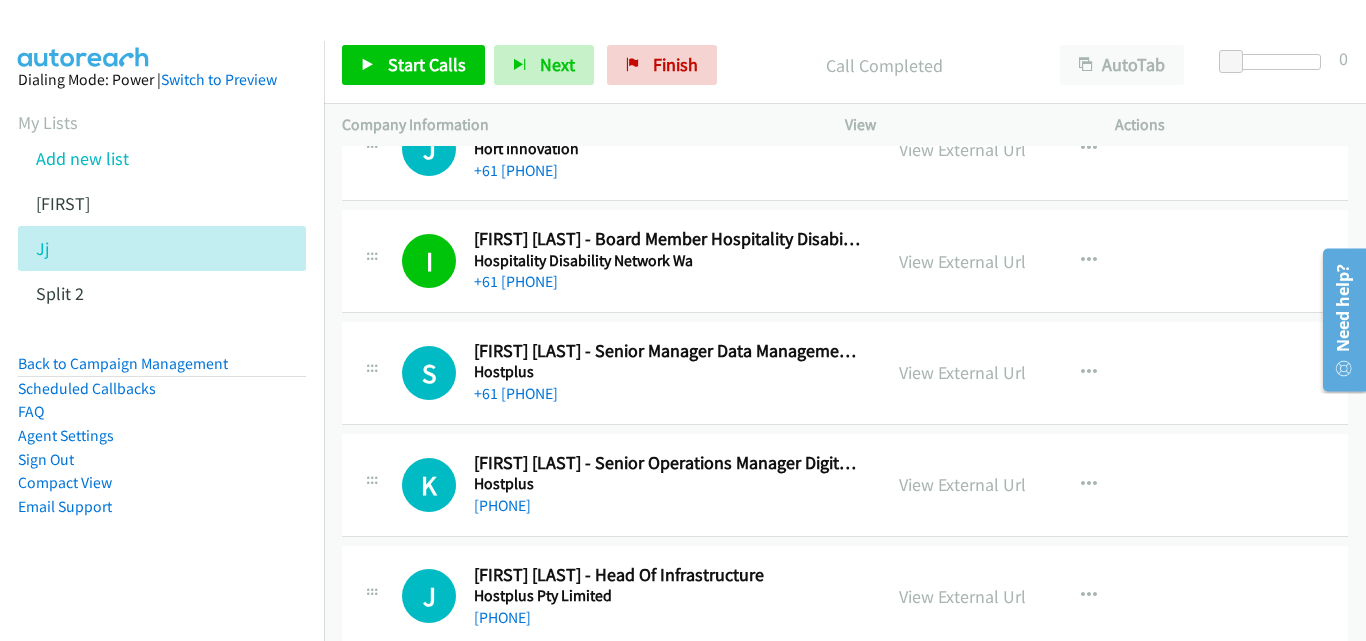 scroll, scrollTop: 200, scrollLeft: 0, axis: vertical 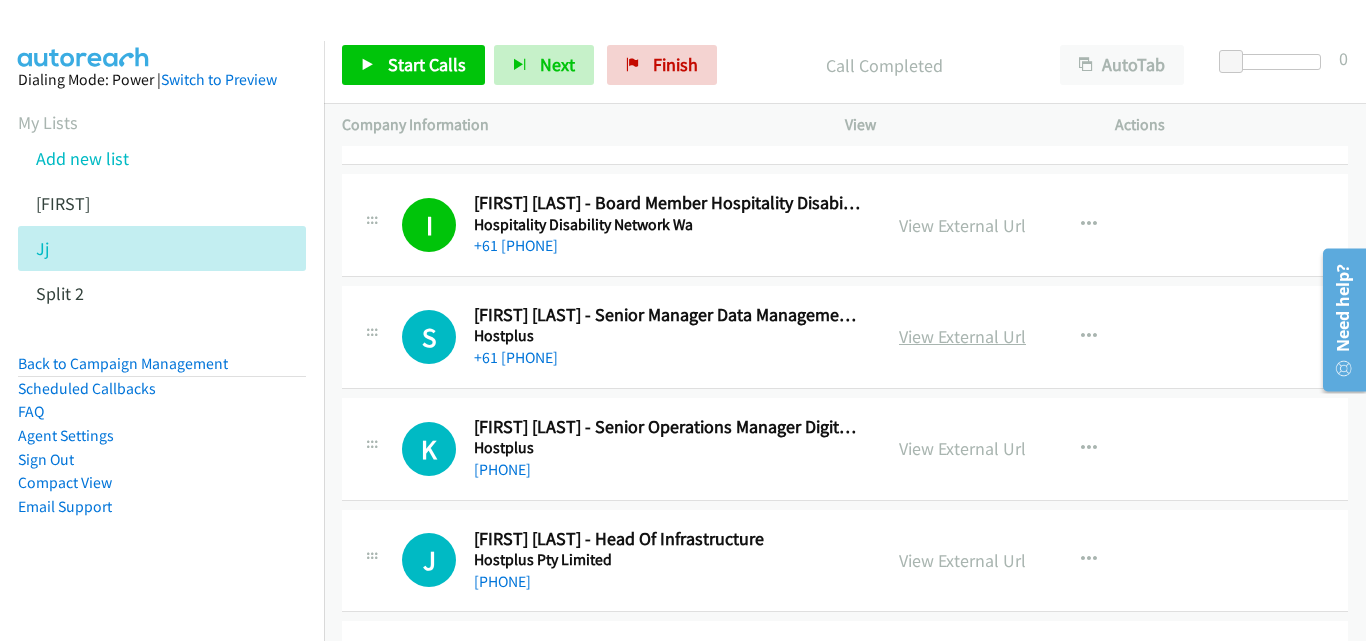 click on "View External Url" at bounding box center (962, 336) 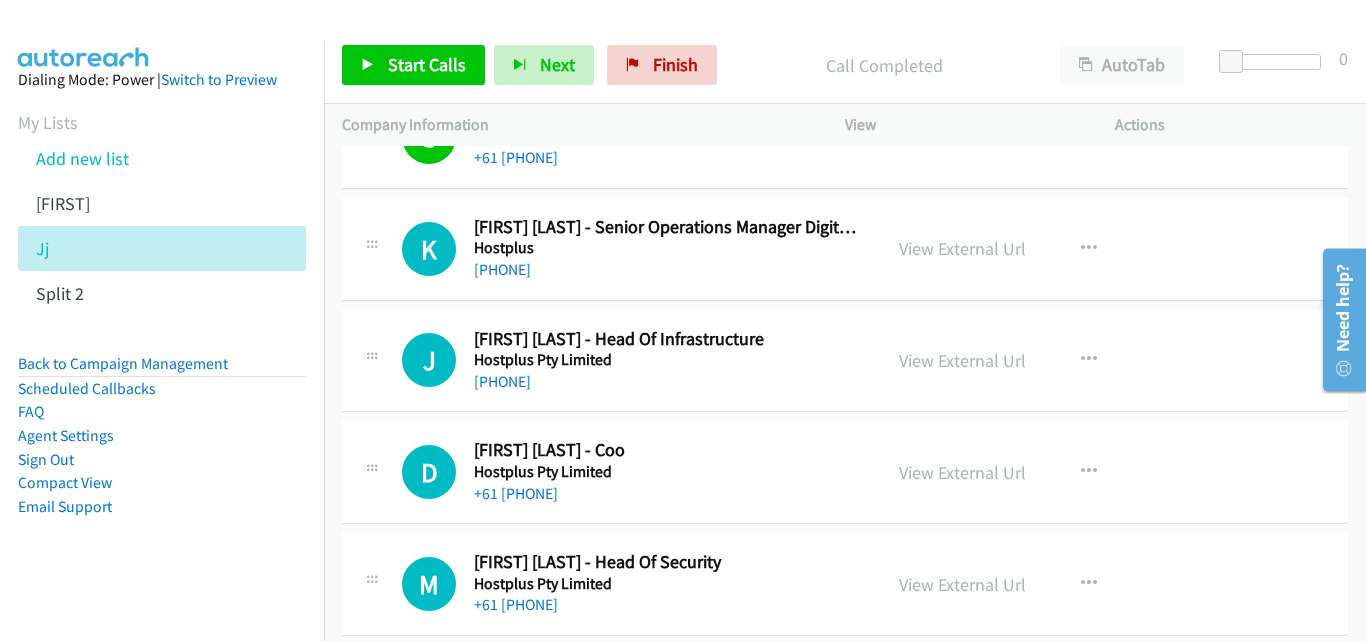 scroll, scrollTop: 500, scrollLeft: 0, axis: vertical 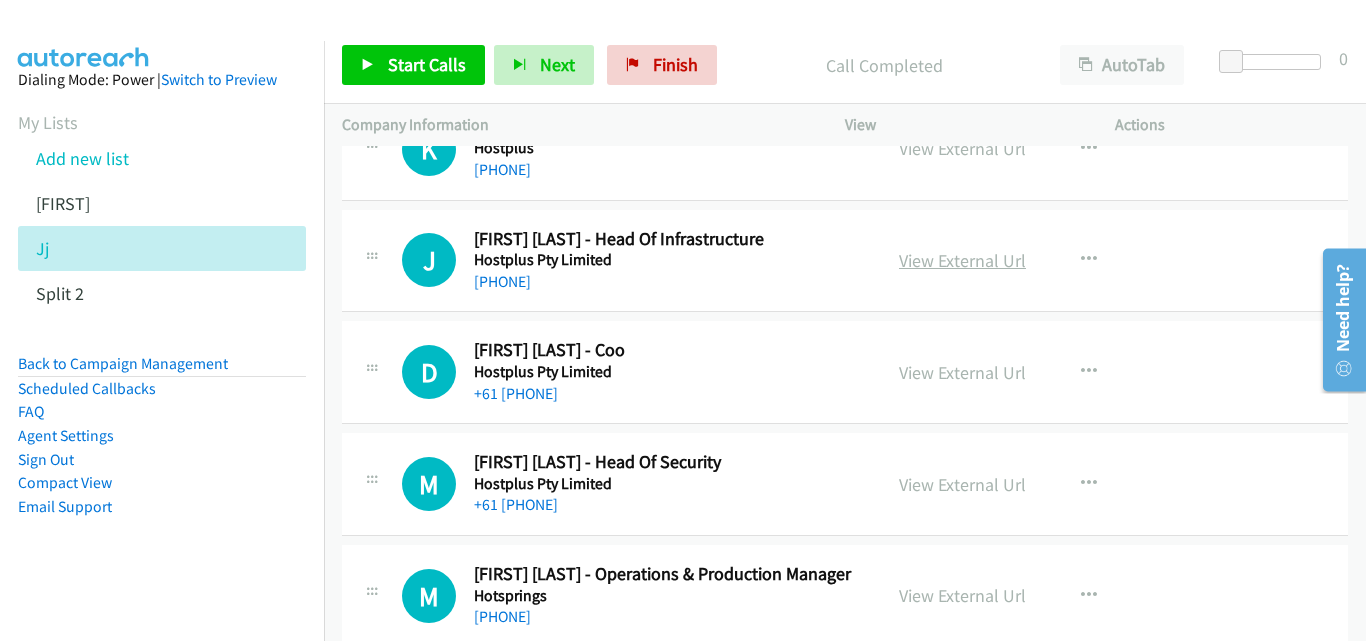 click on "View External Url" at bounding box center (962, 260) 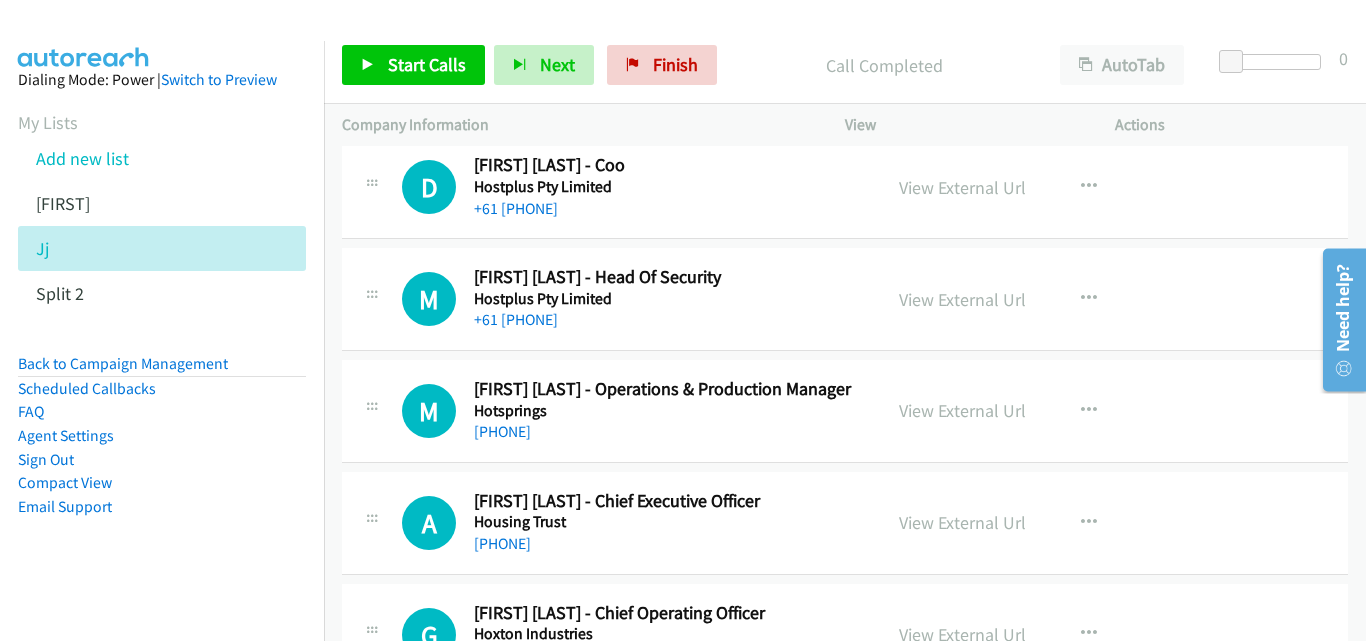 scroll, scrollTop: 700, scrollLeft: 0, axis: vertical 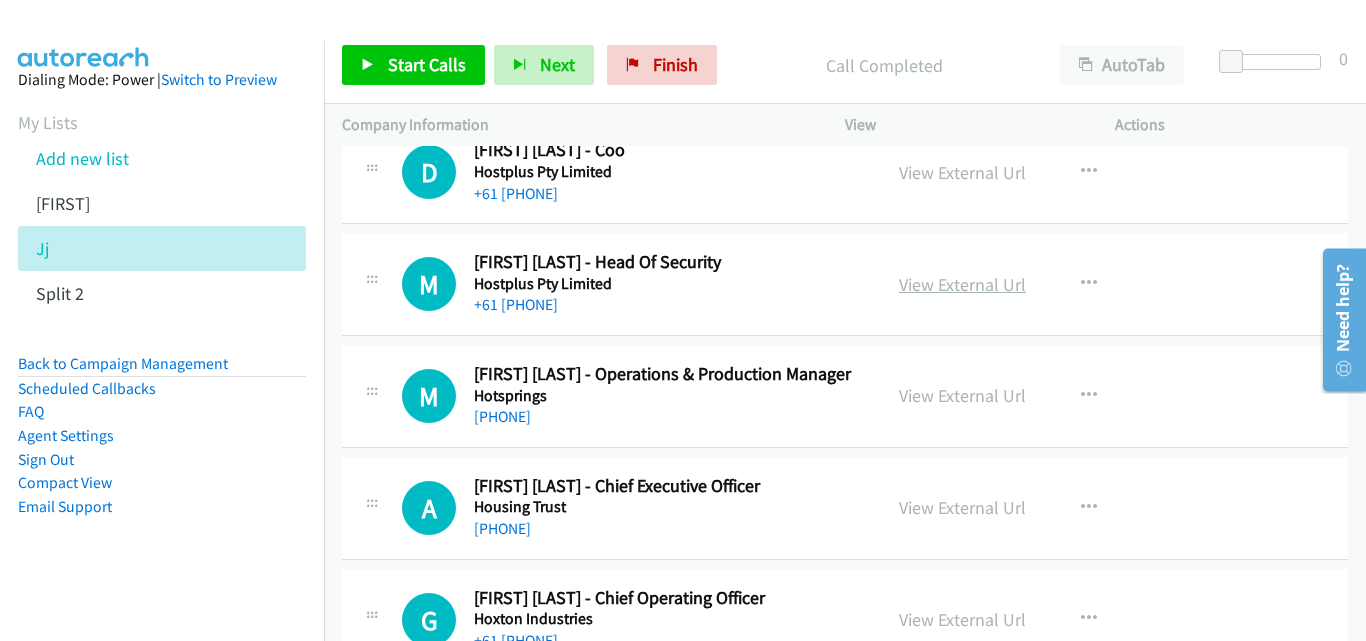 click on "View External Url" at bounding box center [962, 284] 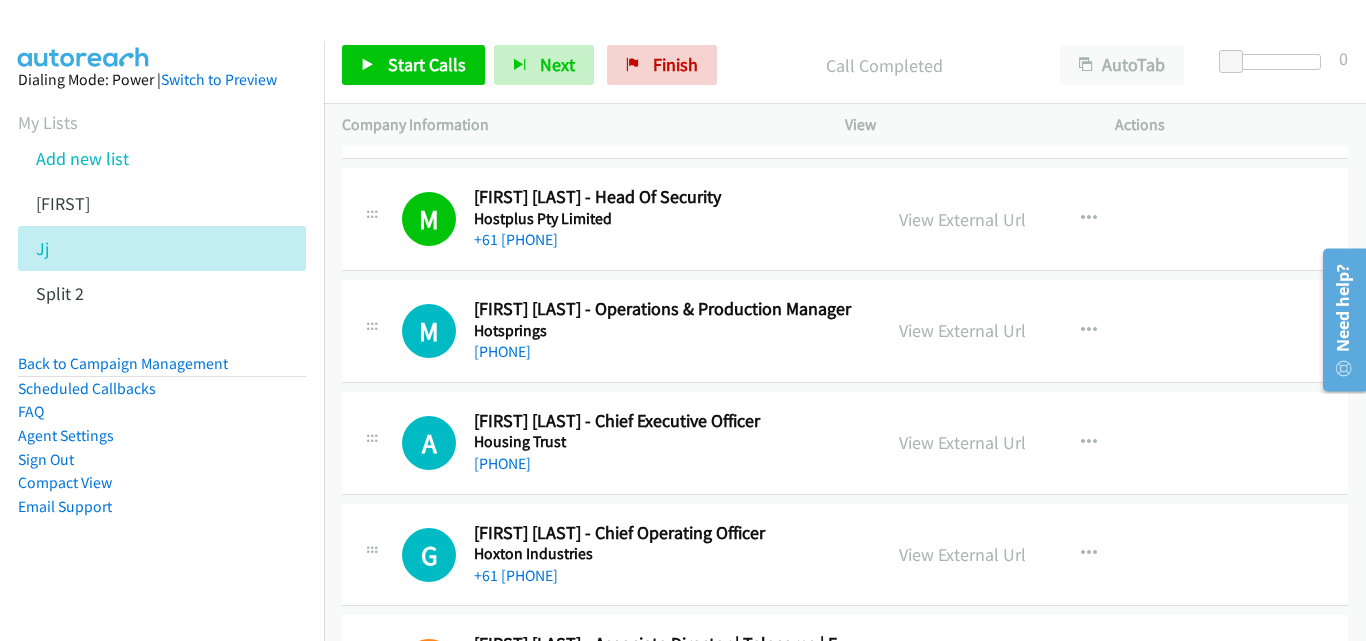 scroll, scrollTop: 800, scrollLeft: 0, axis: vertical 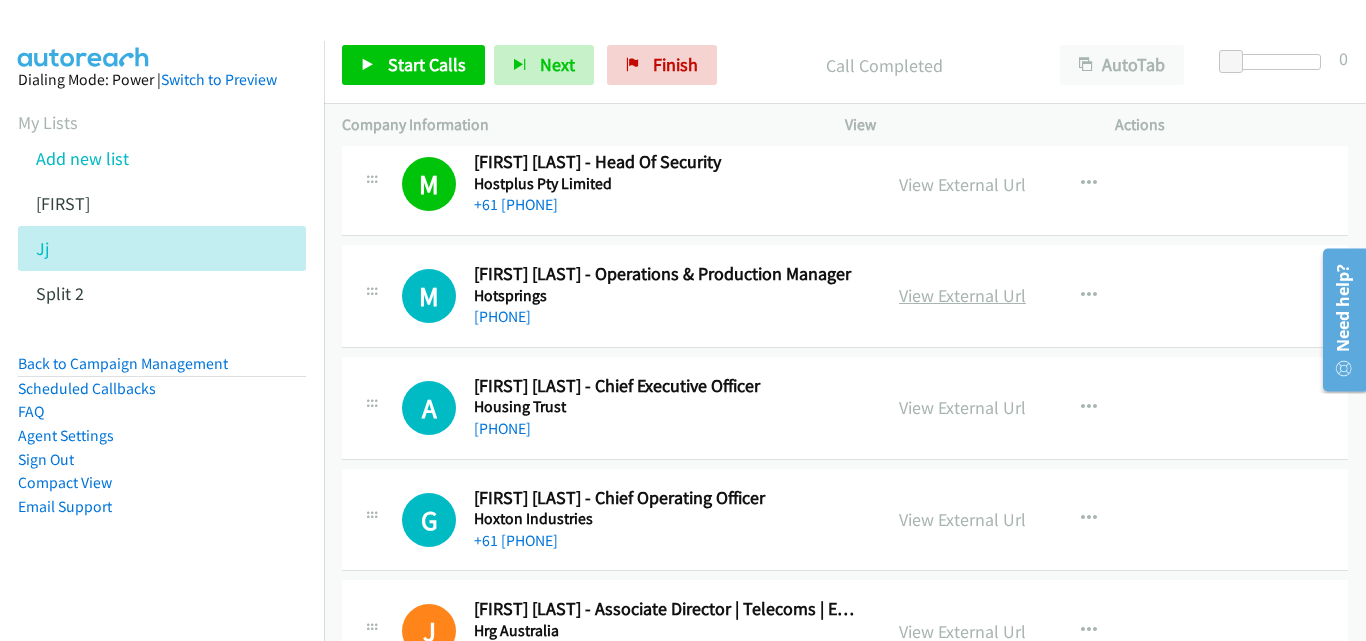 click on "View External Url" at bounding box center (962, 295) 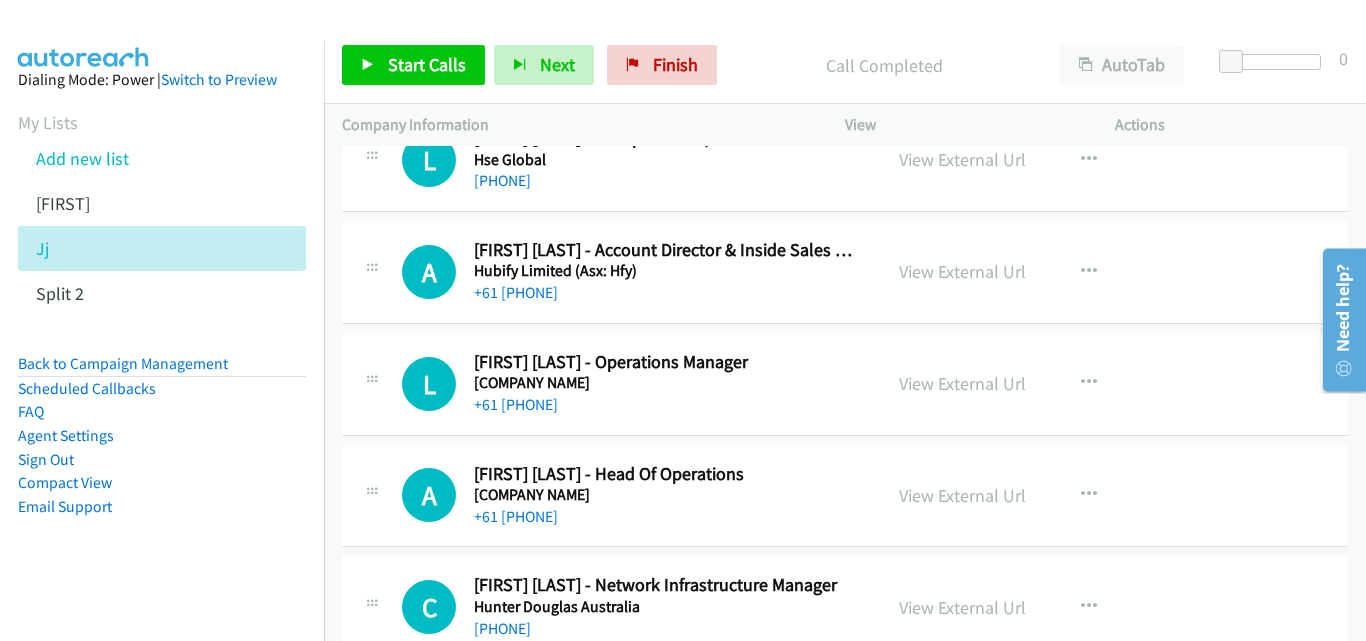scroll, scrollTop: 1500, scrollLeft: 0, axis: vertical 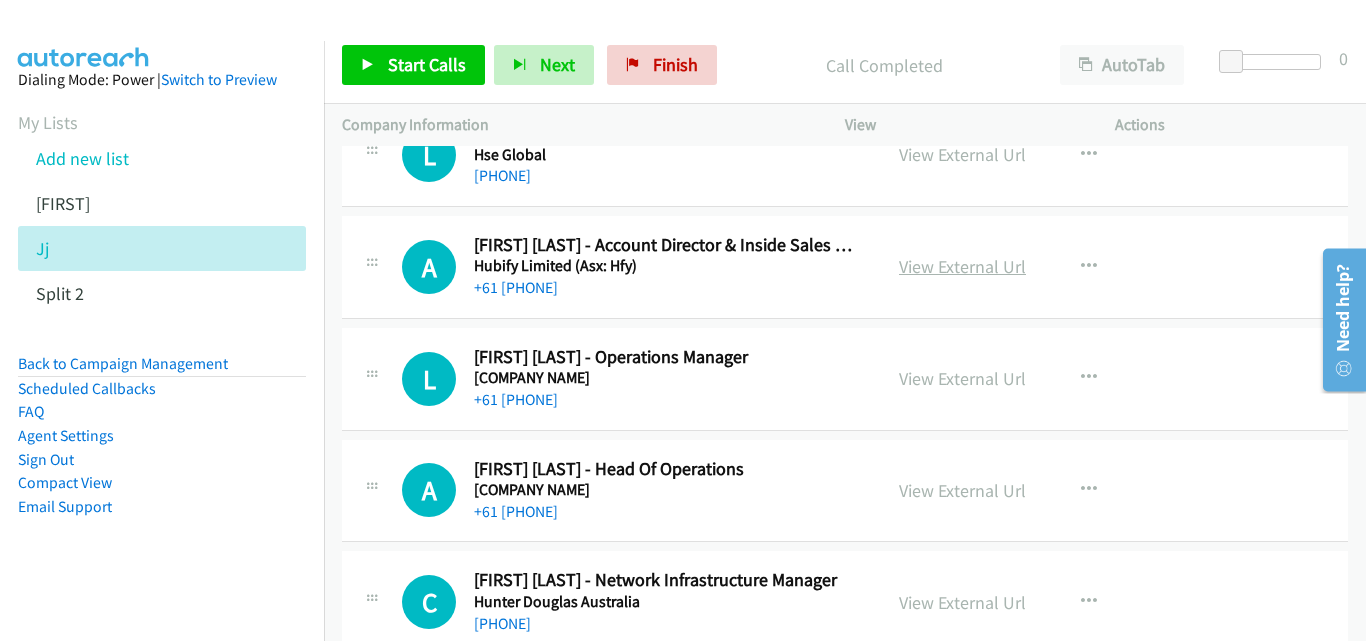 click on "View External Url" at bounding box center [962, 266] 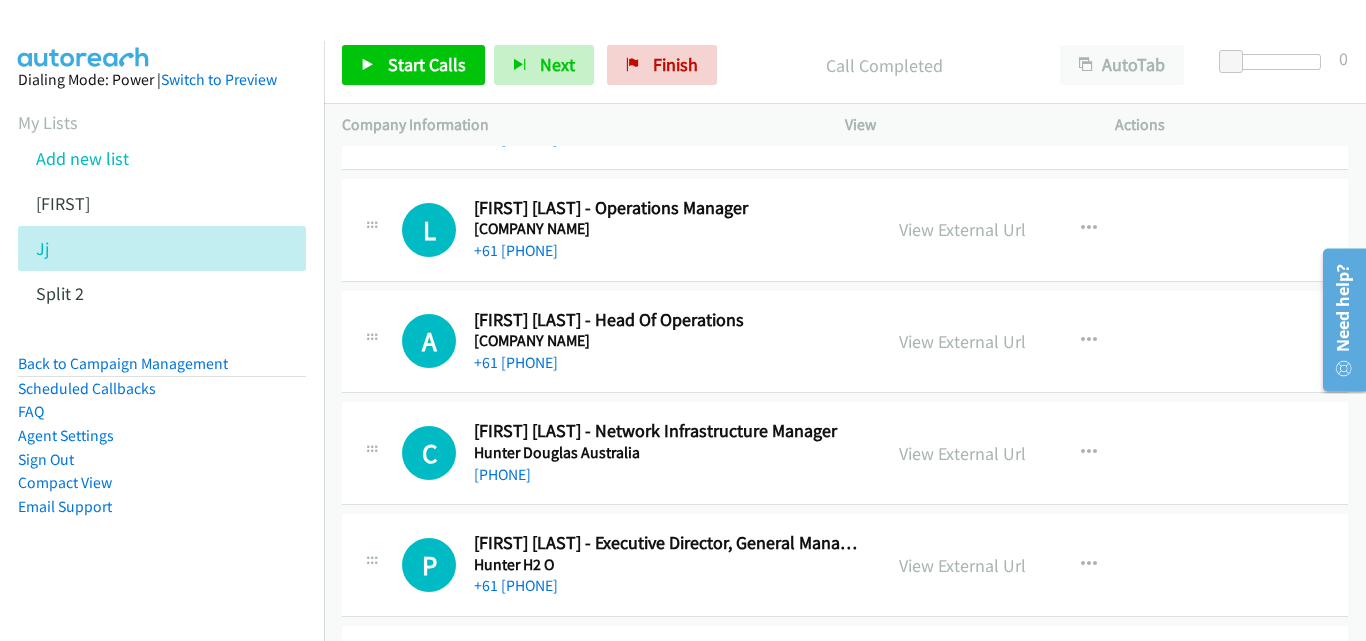 scroll, scrollTop: 1700, scrollLeft: 0, axis: vertical 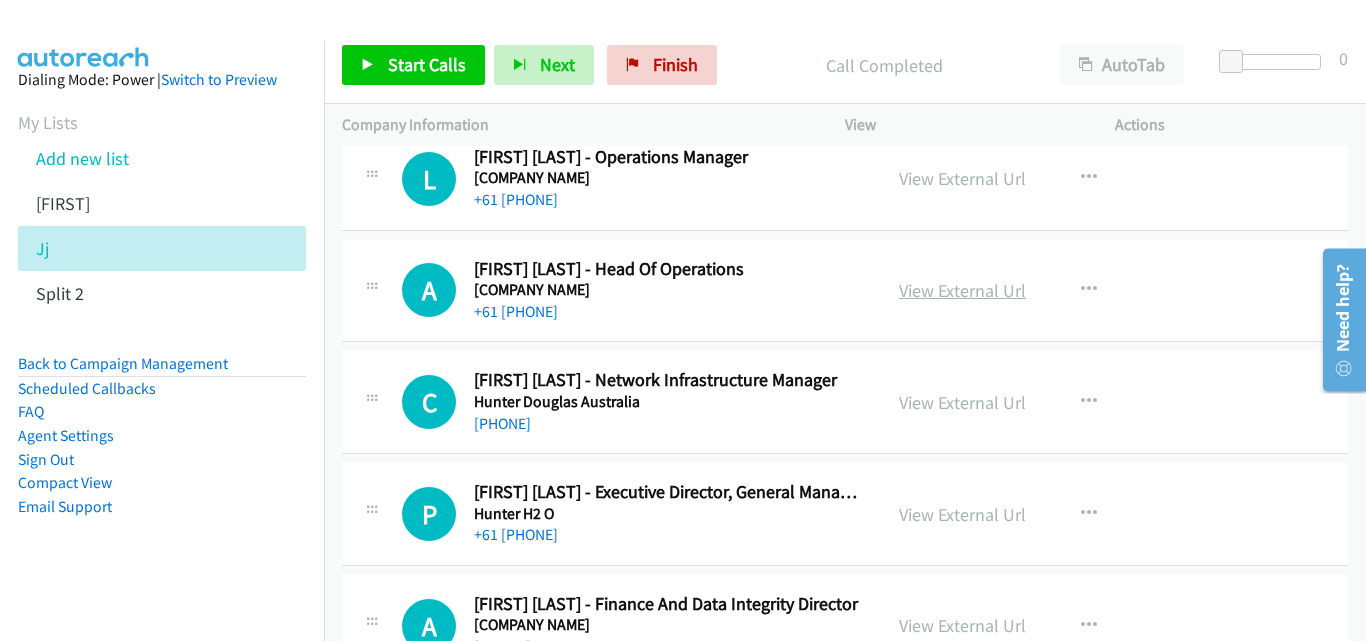click on "View External Url" at bounding box center [962, 290] 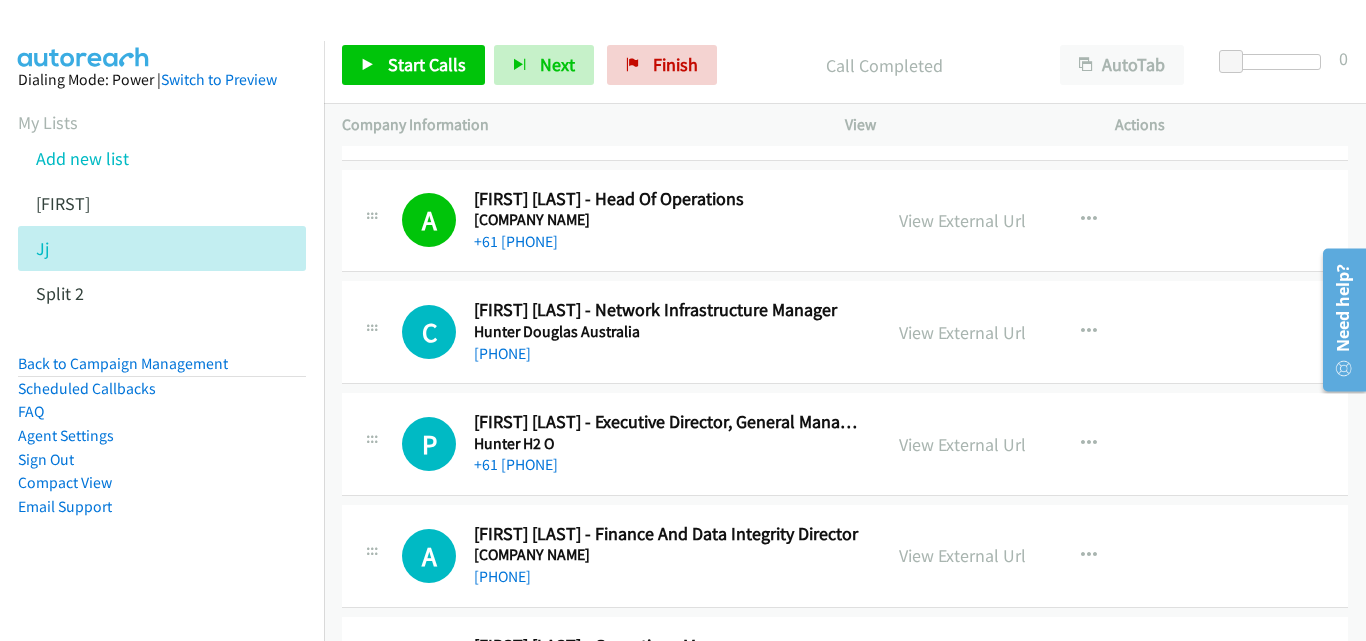 scroll, scrollTop: 1800, scrollLeft: 0, axis: vertical 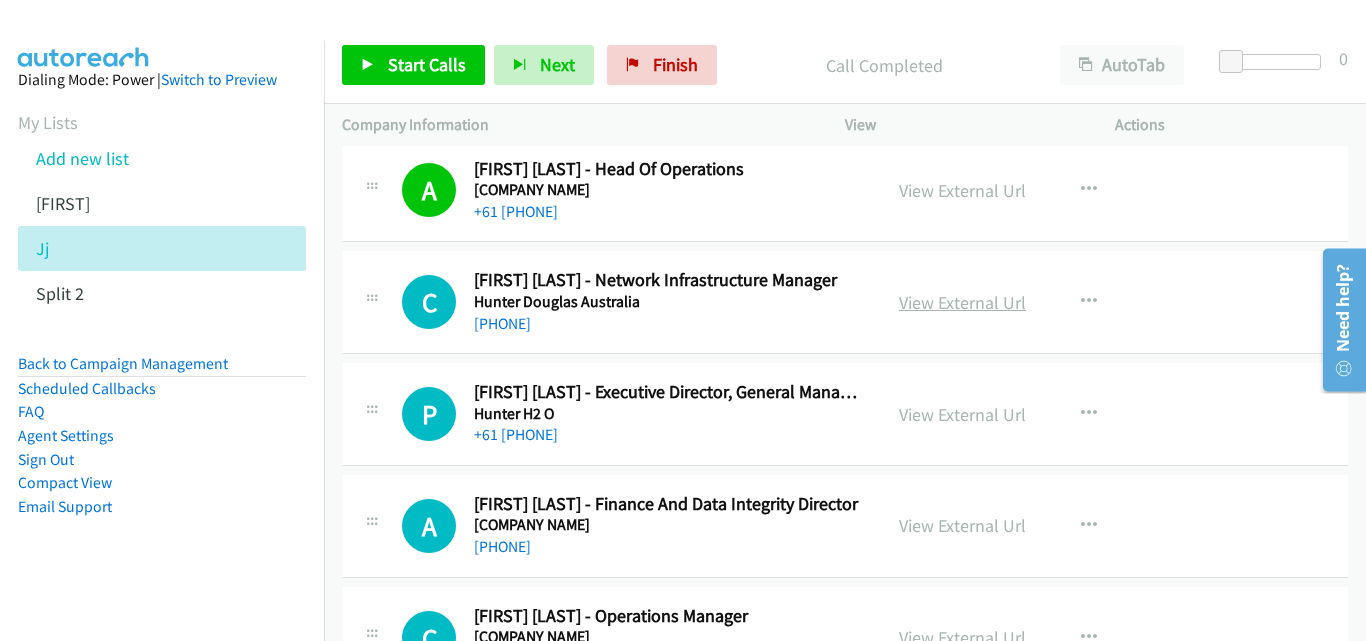 click on "View External Url" at bounding box center (962, 302) 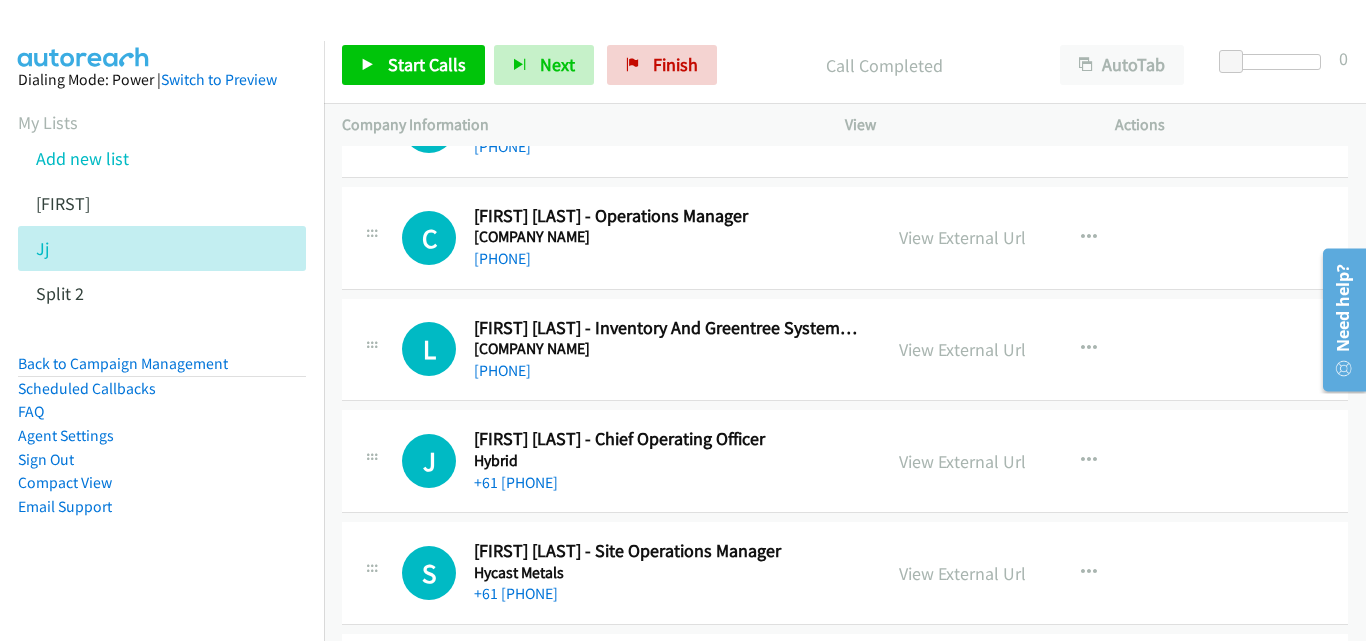 scroll, scrollTop: 2300, scrollLeft: 0, axis: vertical 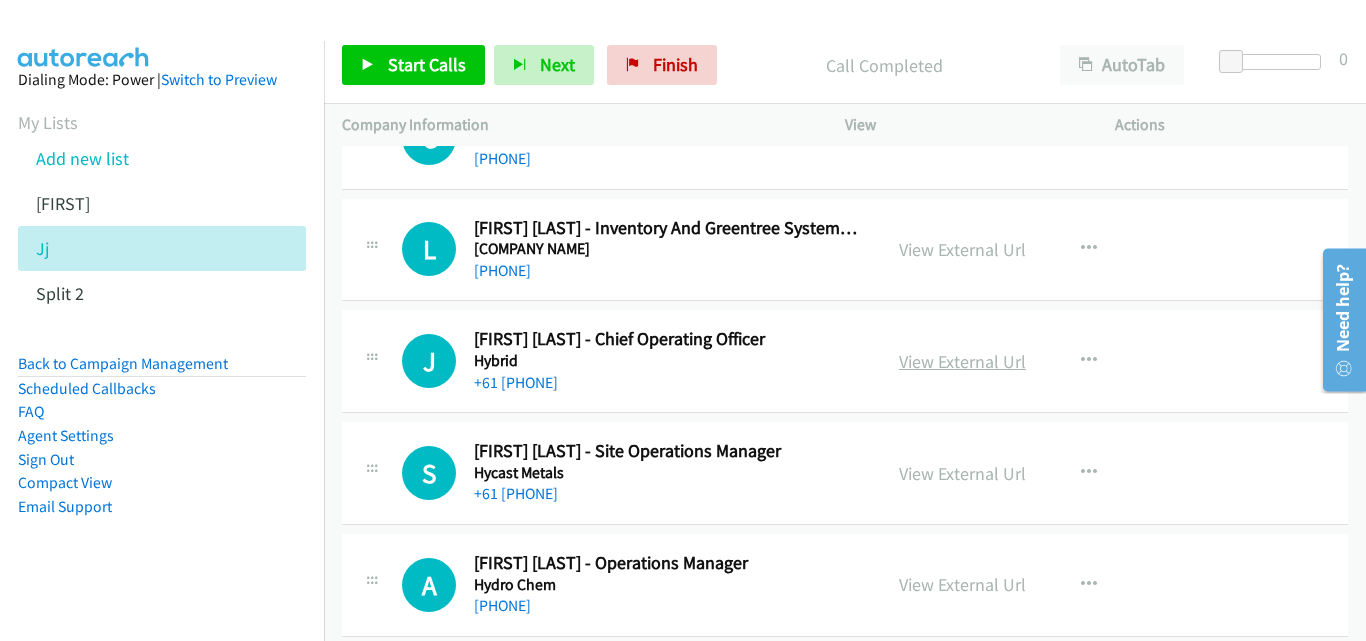 click on "View External Url" at bounding box center [962, 361] 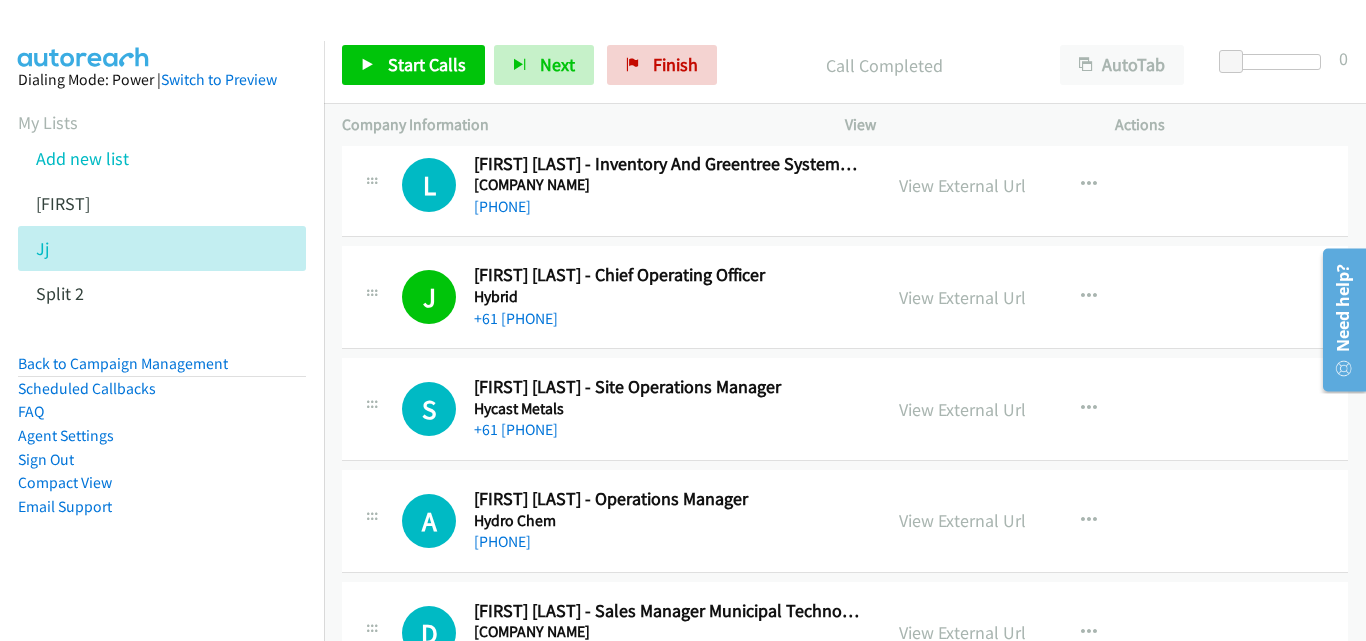 scroll, scrollTop: 2400, scrollLeft: 0, axis: vertical 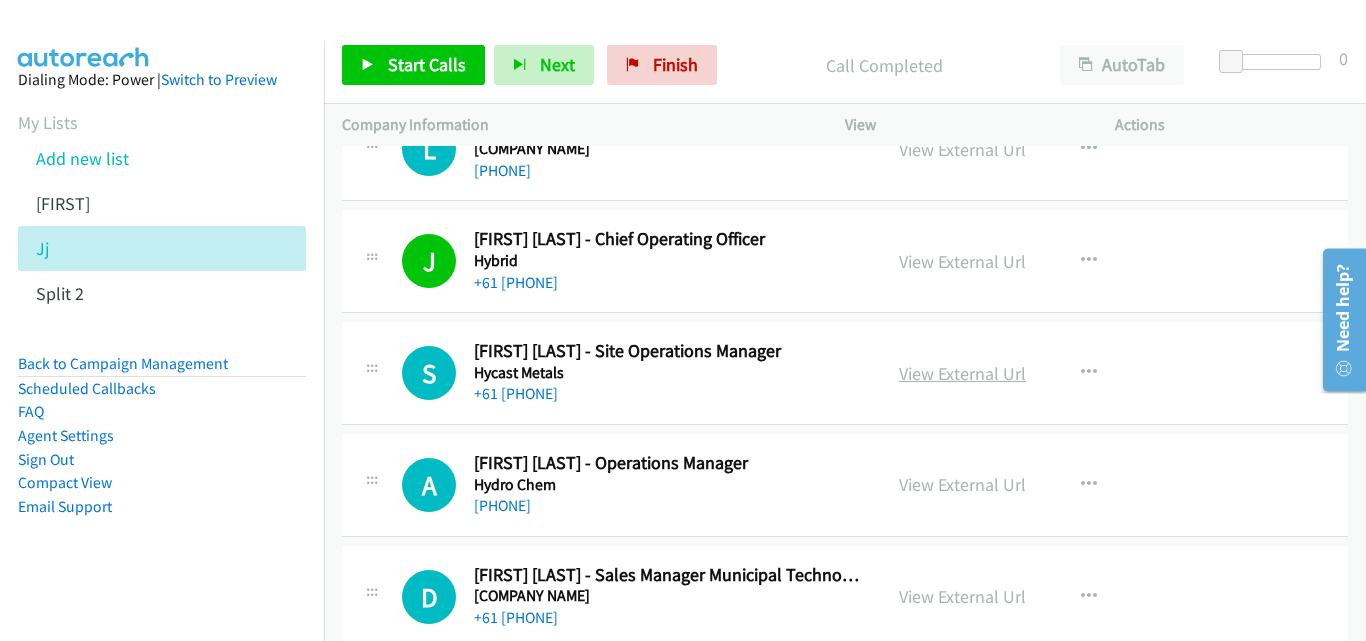 click on "View External Url" at bounding box center (962, 373) 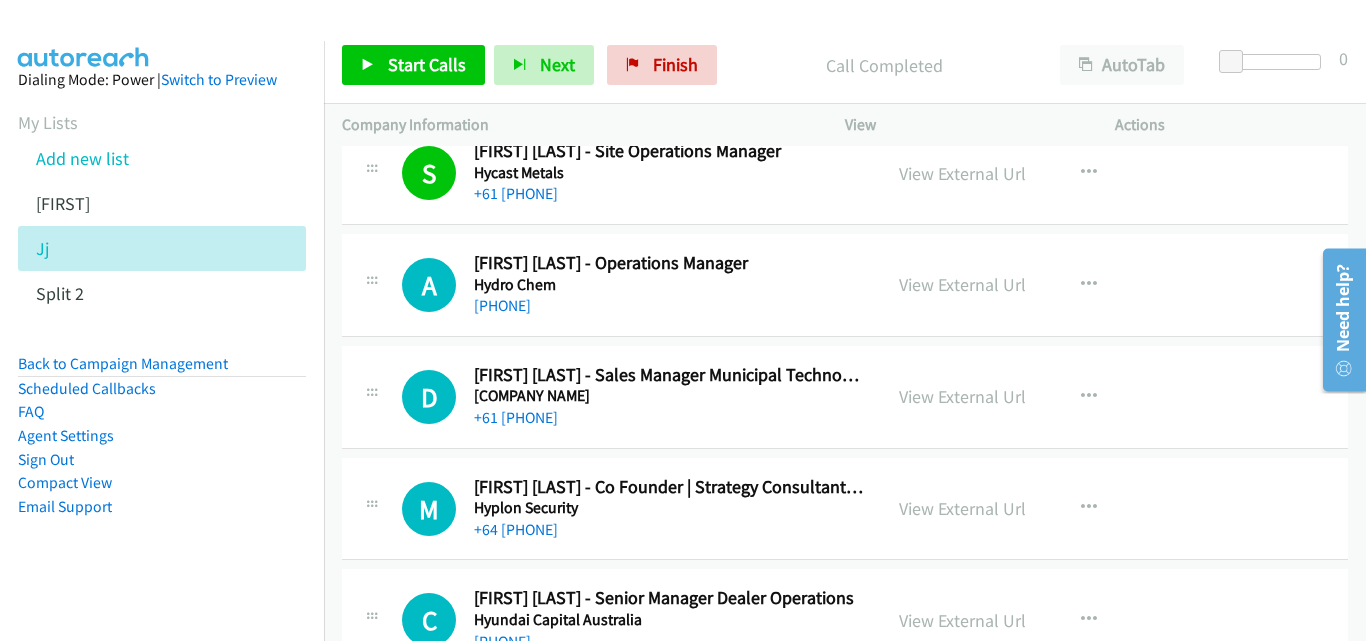 scroll, scrollTop: 2700, scrollLeft: 0, axis: vertical 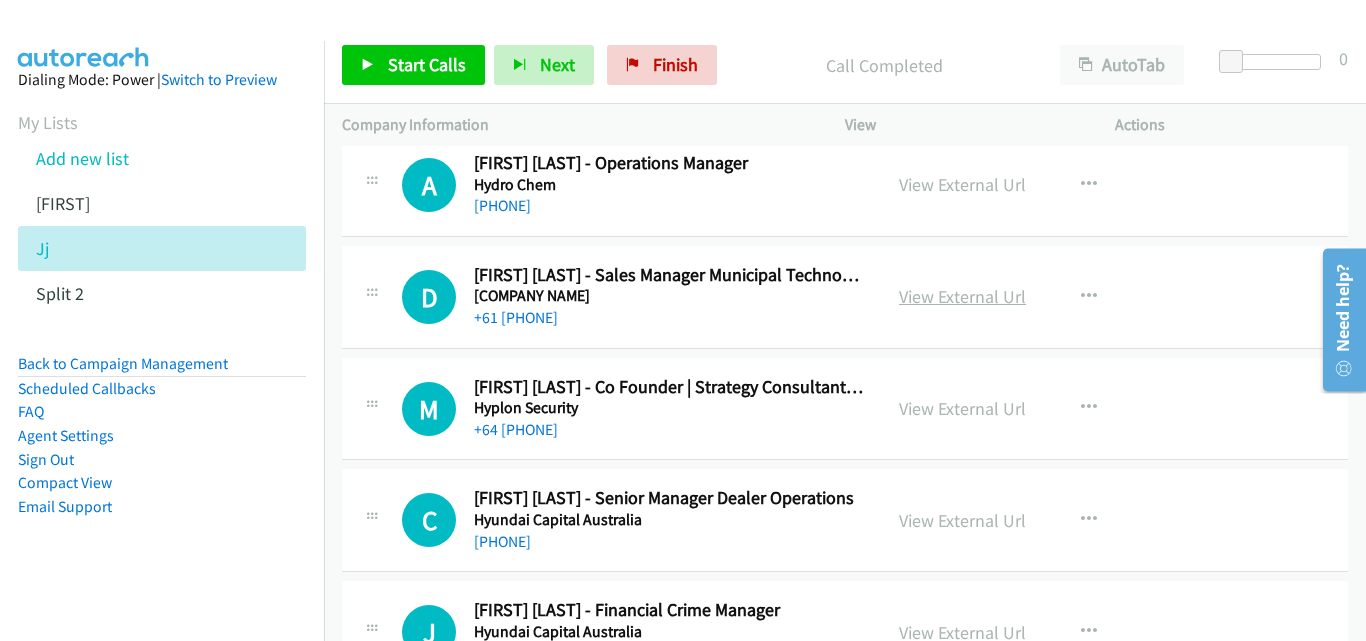 click on "View External Url" at bounding box center [962, 296] 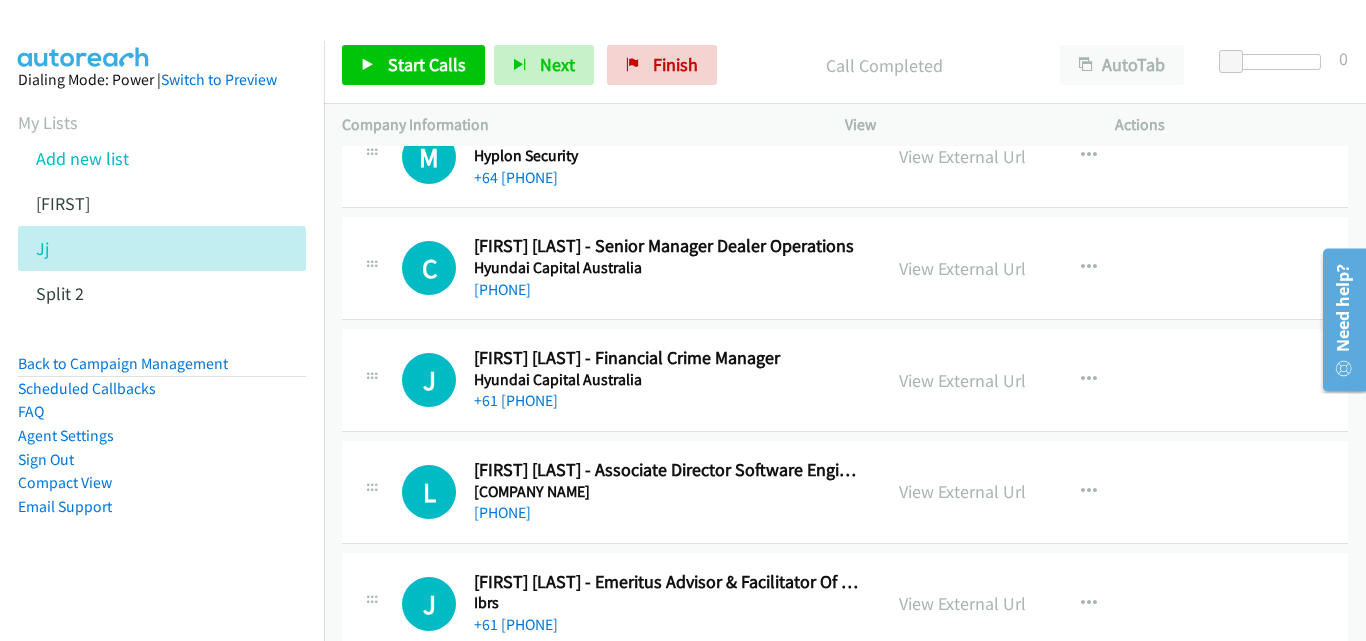 scroll, scrollTop: 3000, scrollLeft: 0, axis: vertical 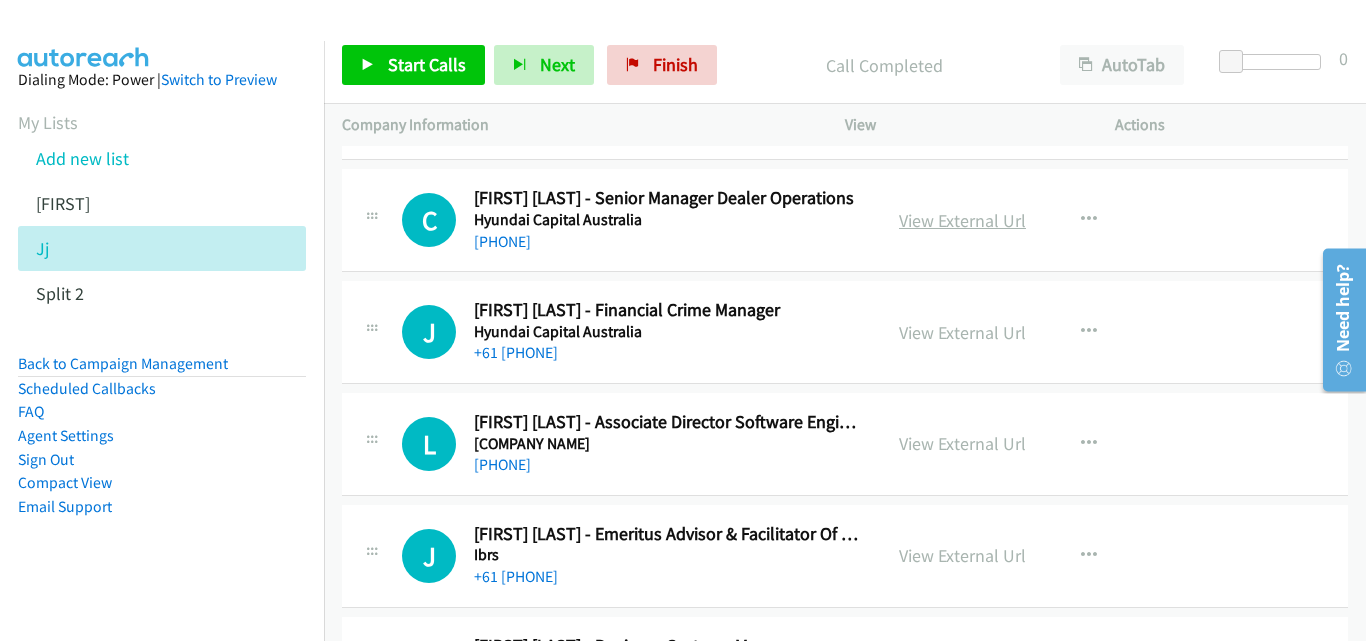 click on "View External Url" at bounding box center [962, 220] 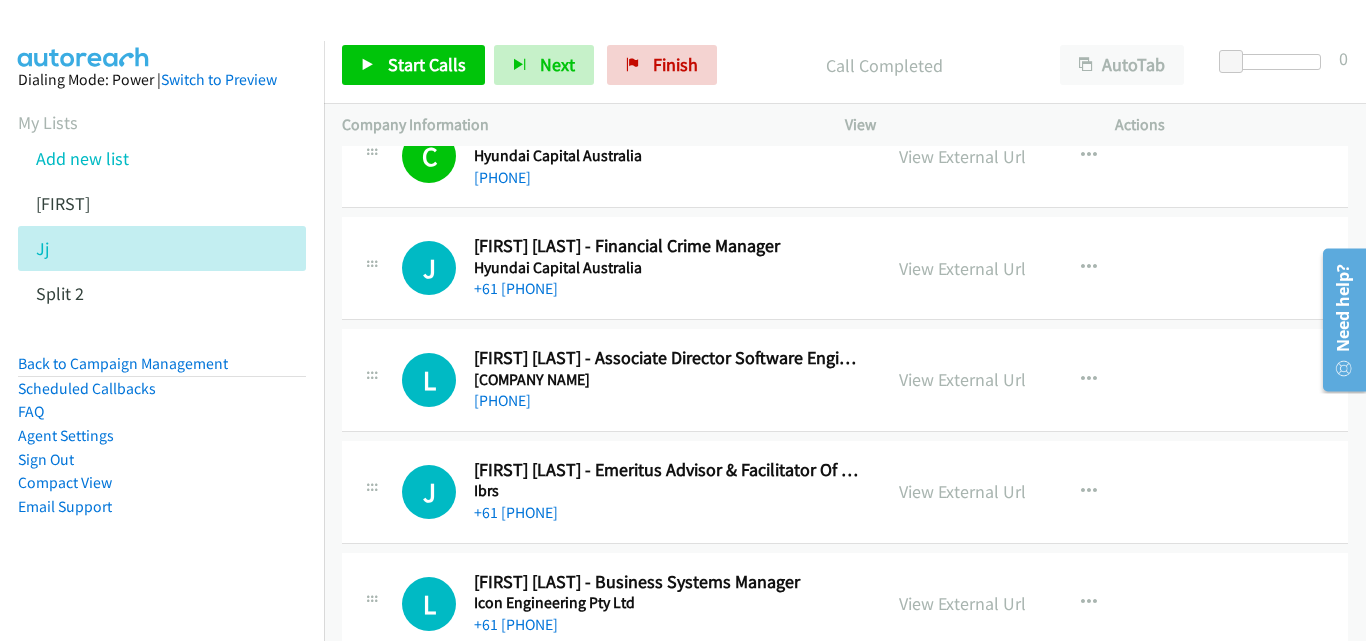 scroll, scrollTop: 3100, scrollLeft: 0, axis: vertical 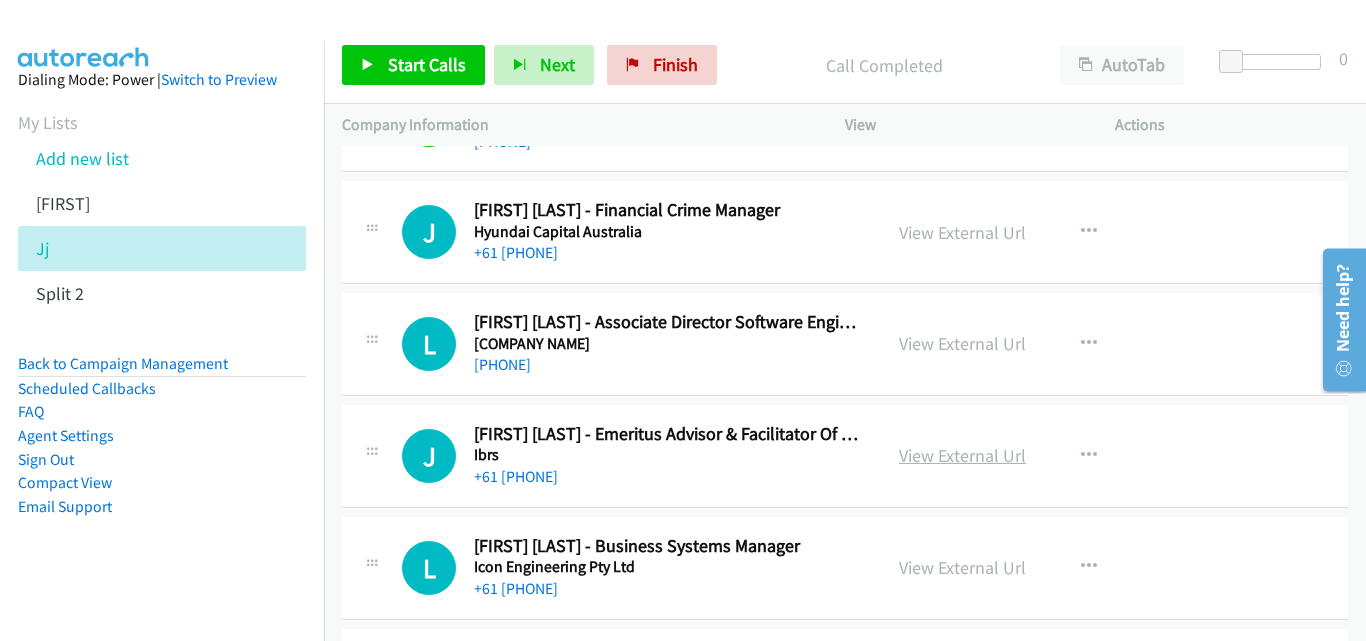 click on "View External Url" at bounding box center [962, 455] 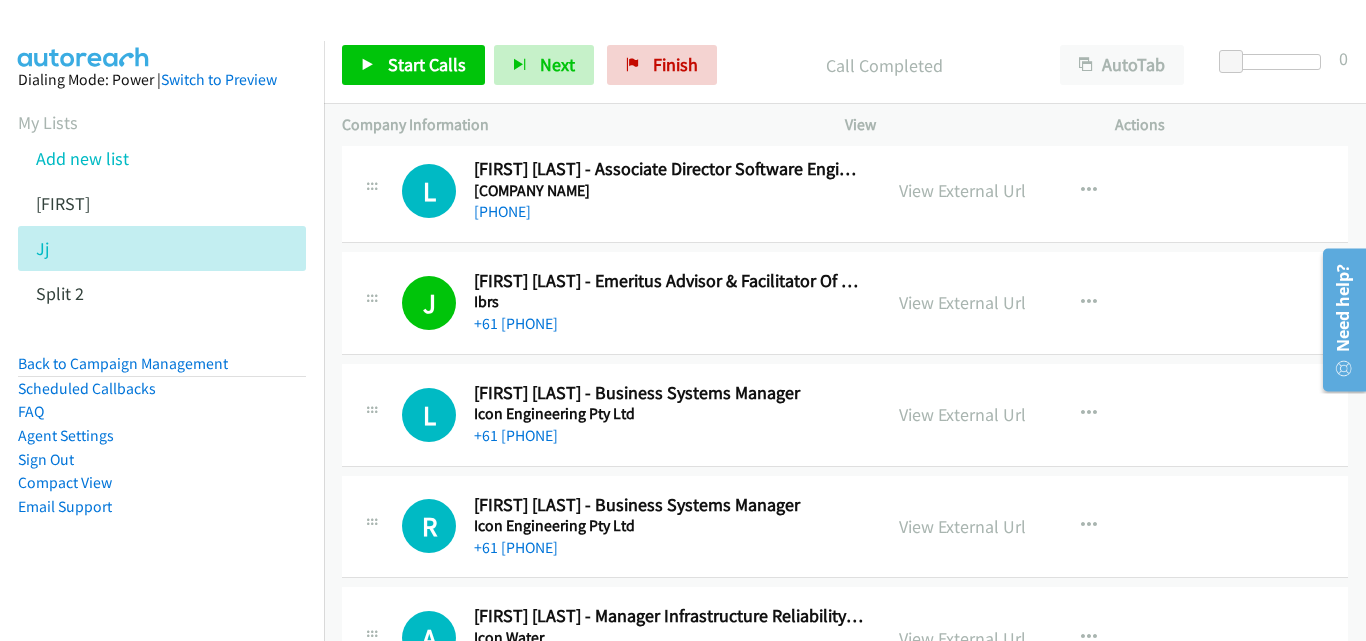 scroll, scrollTop: 3300, scrollLeft: 0, axis: vertical 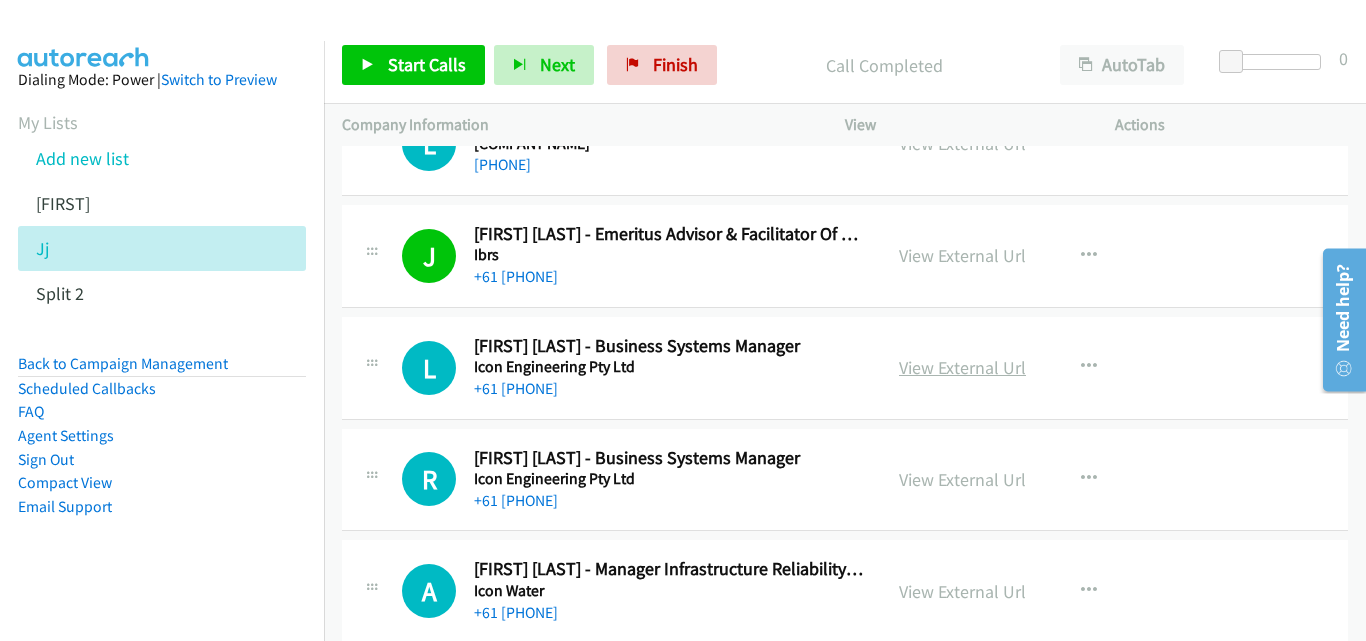 click on "View External Url" at bounding box center [962, 367] 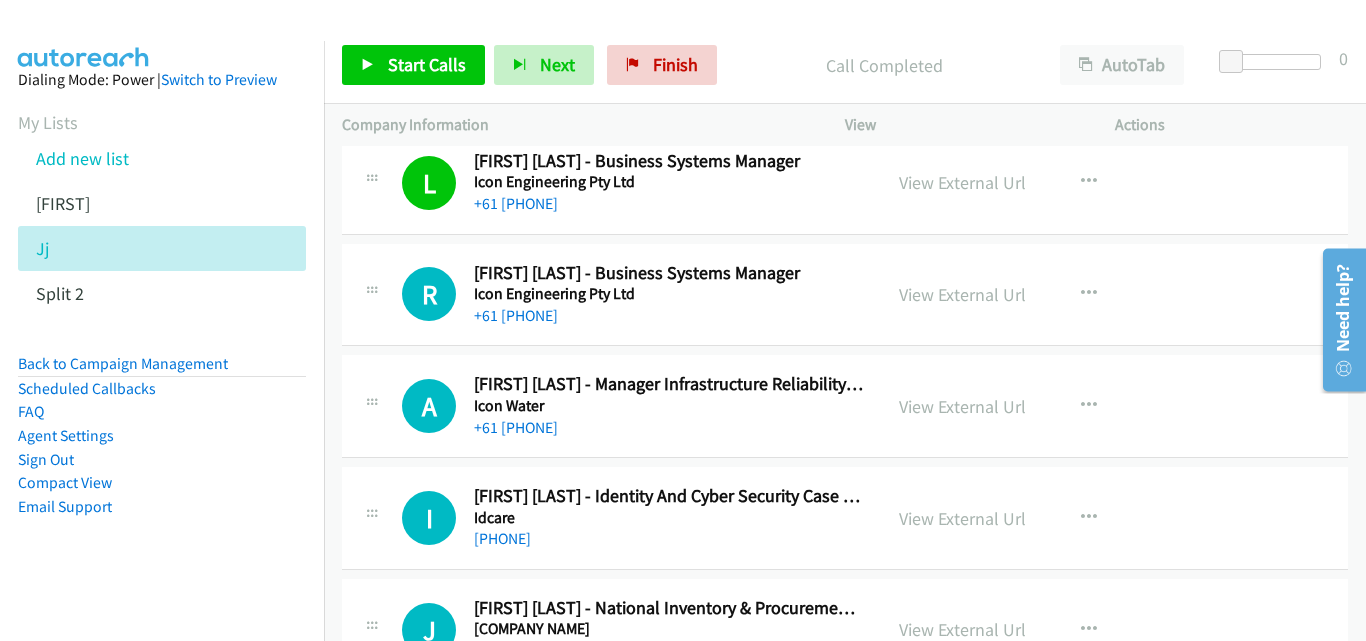 scroll, scrollTop: 3500, scrollLeft: 0, axis: vertical 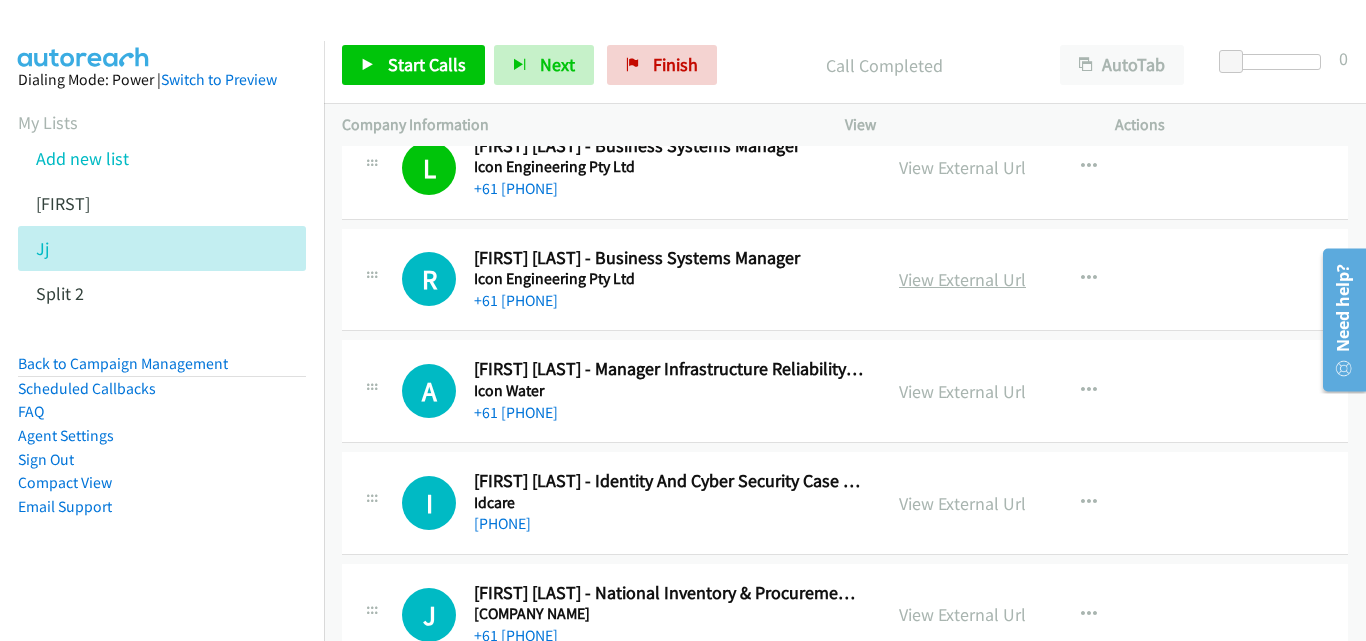 click on "View External Url" at bounding box center [962, 279] 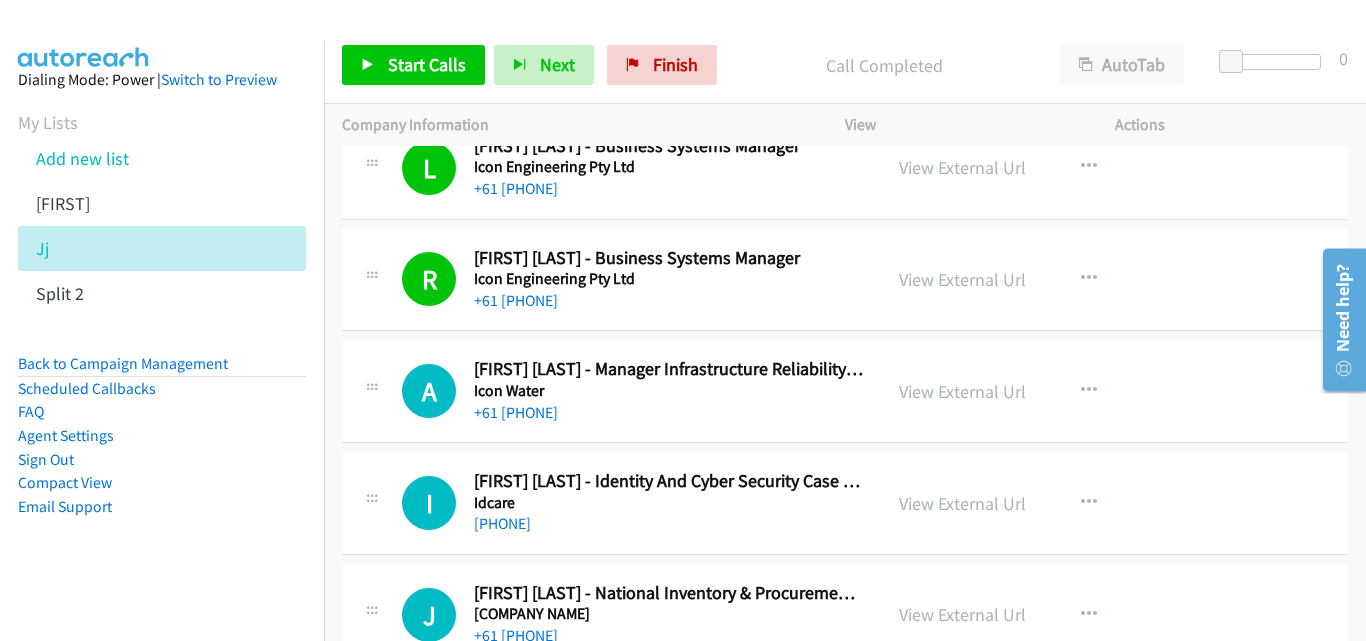 scroll, scrollTop: 3600, scrollLeft: 0, axis: vertical 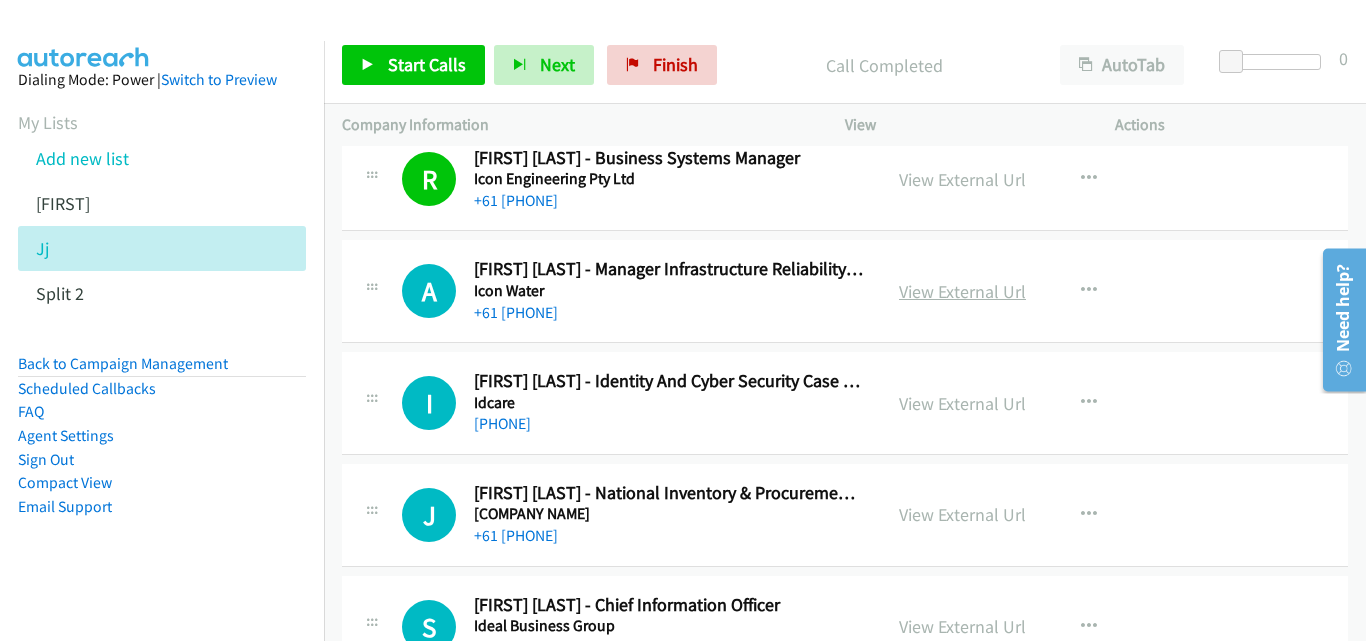 click on "View External Url" at bounding box center [962, 291] 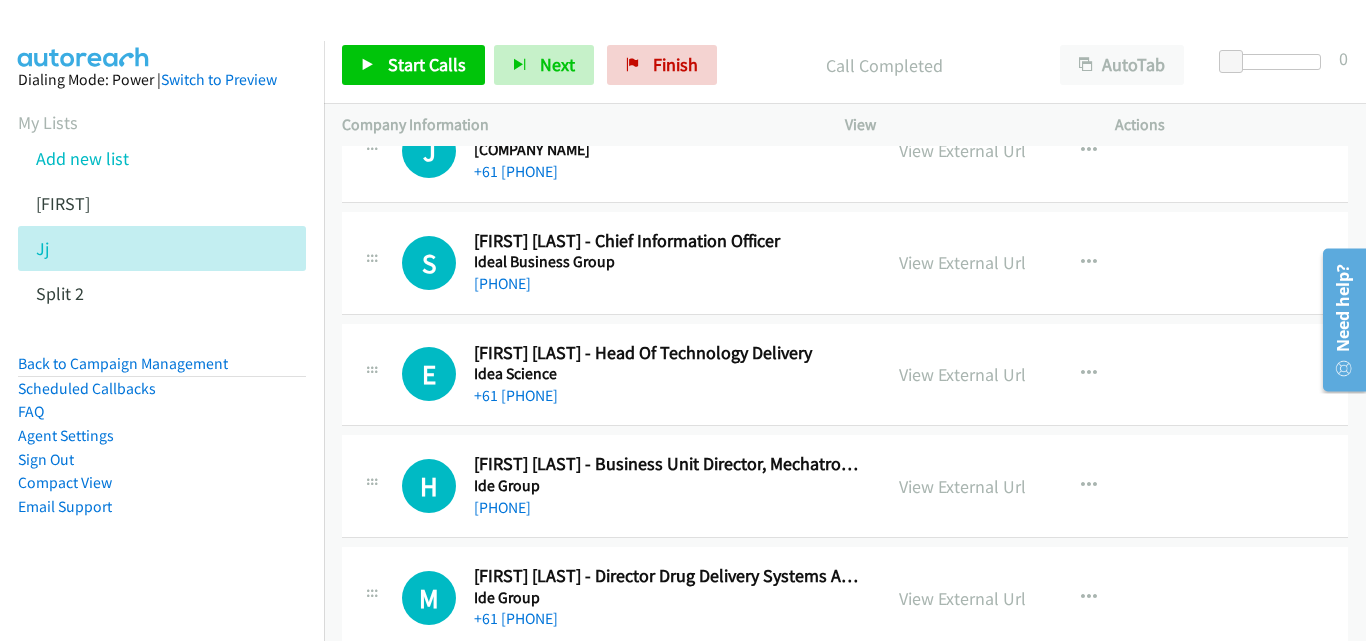 scroll, scrollTop: 4000, scrollLeft: 0, axis: vertical 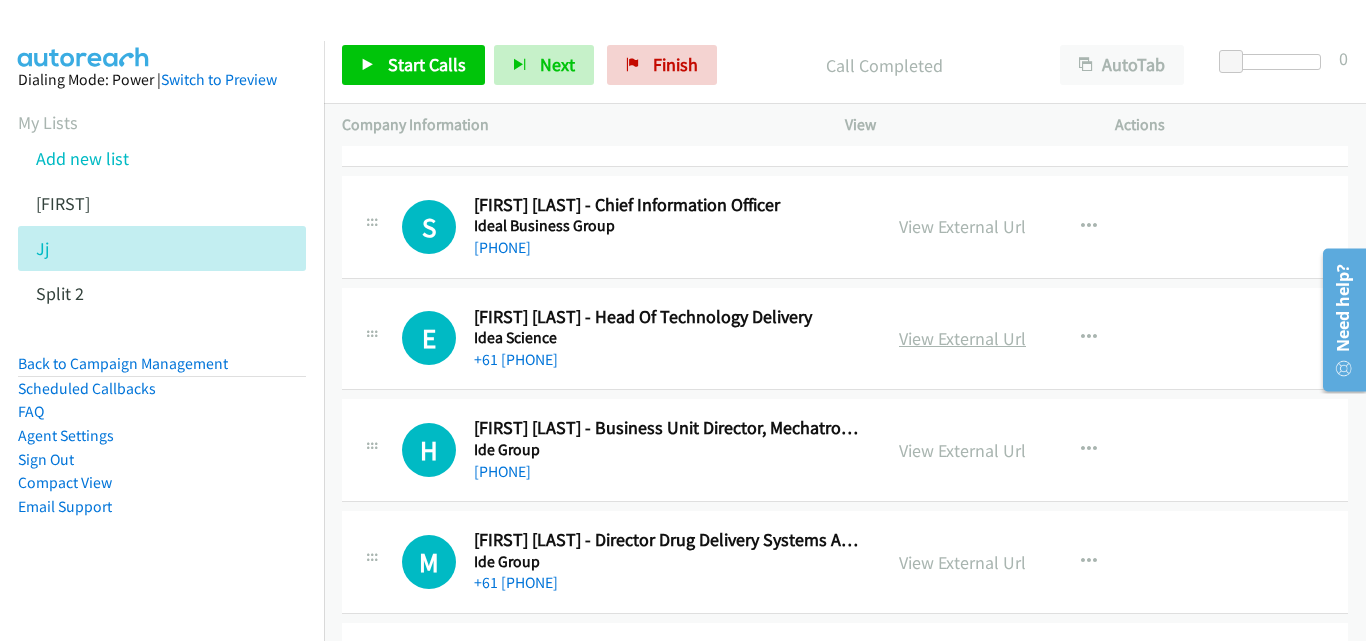 click on "View External Url" at bounding box center (962, 338) 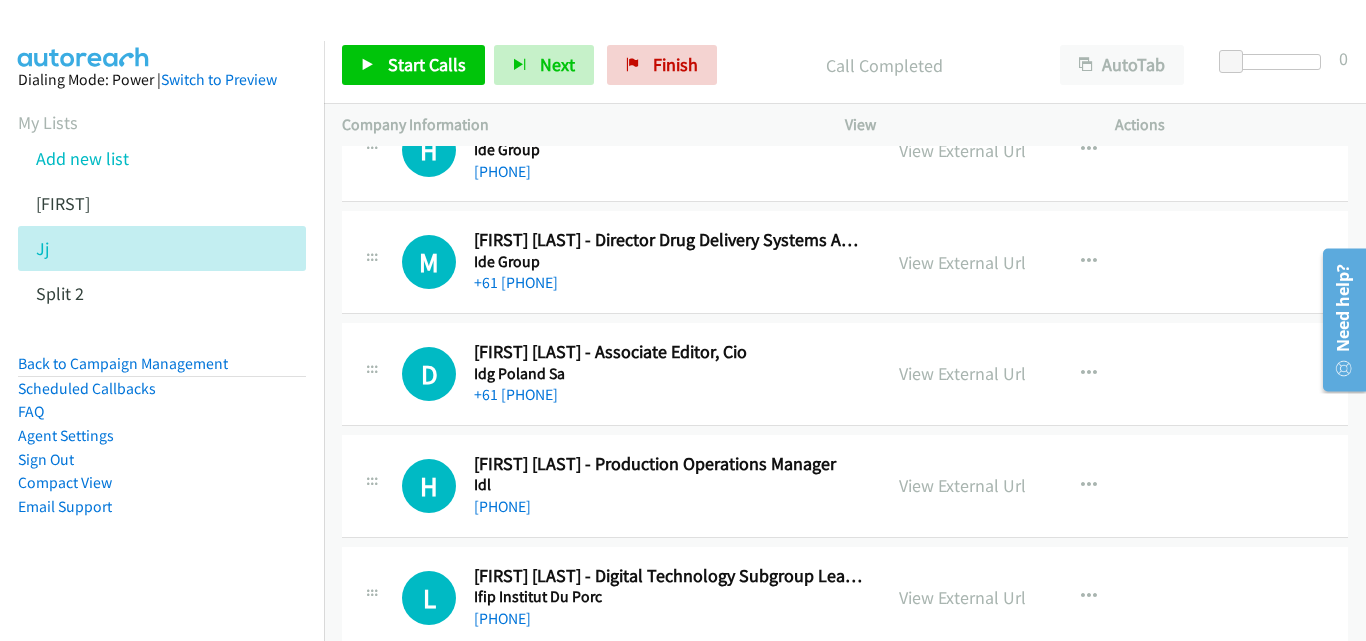scroll, scrollTop: 4400, scrollLeft: 0, axis: vertical 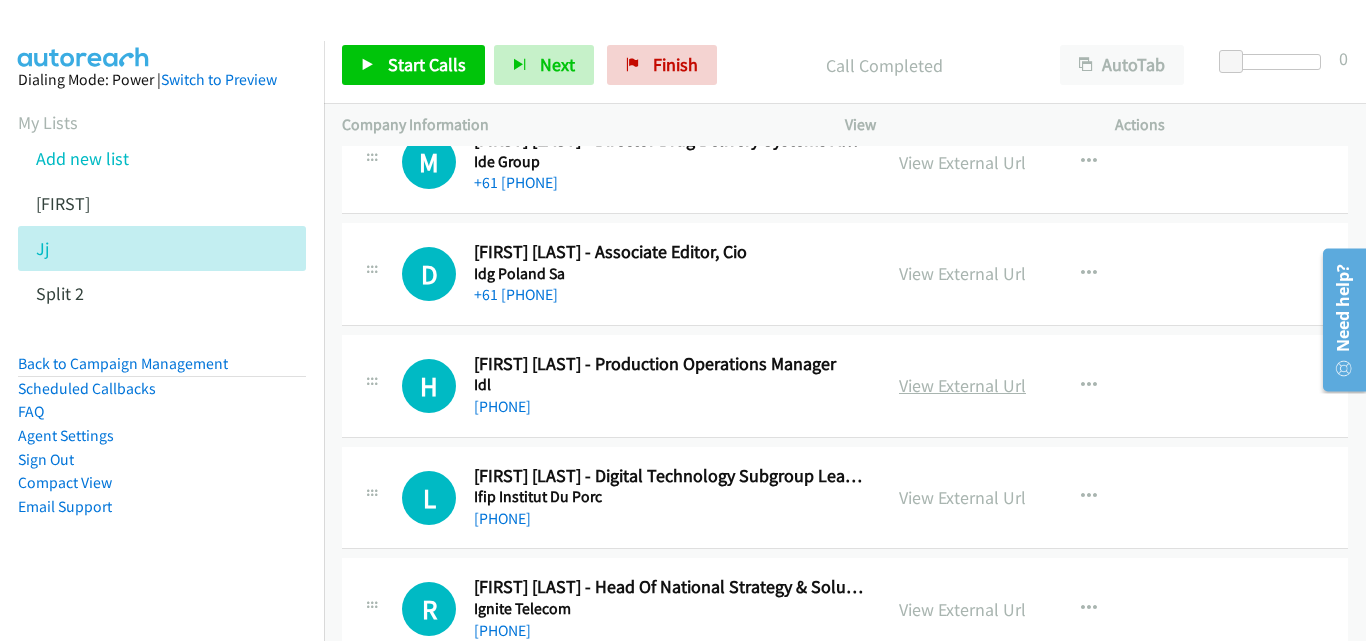 click on "View External Url" at bounding box center [962, 385] 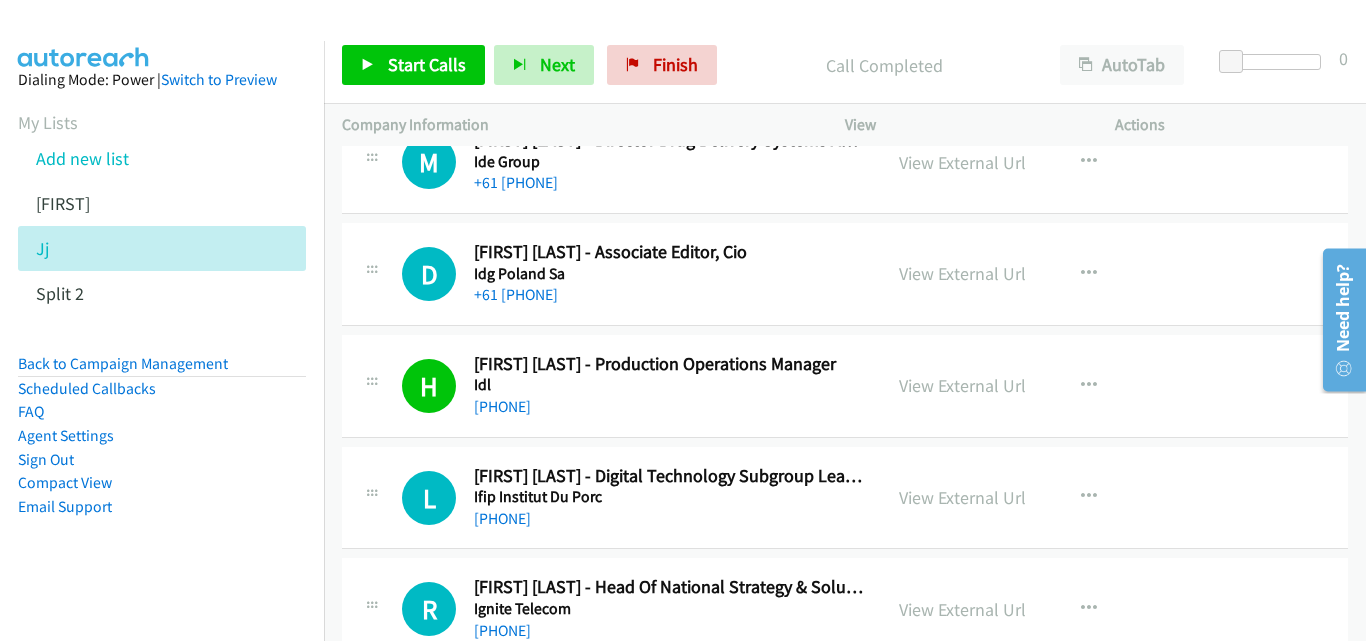 scroll, scrollTop: 4500, scrollLeft: 0, axis: vertical 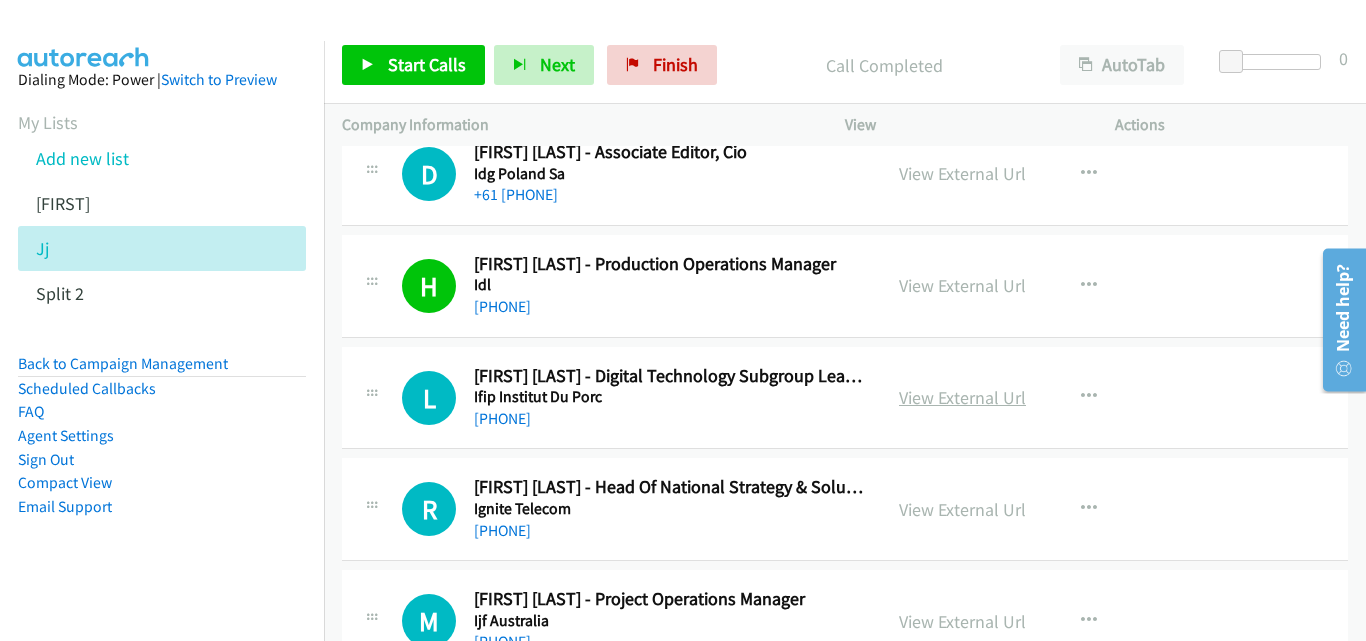 click on "View External Url" at bounding box center (962, 397) 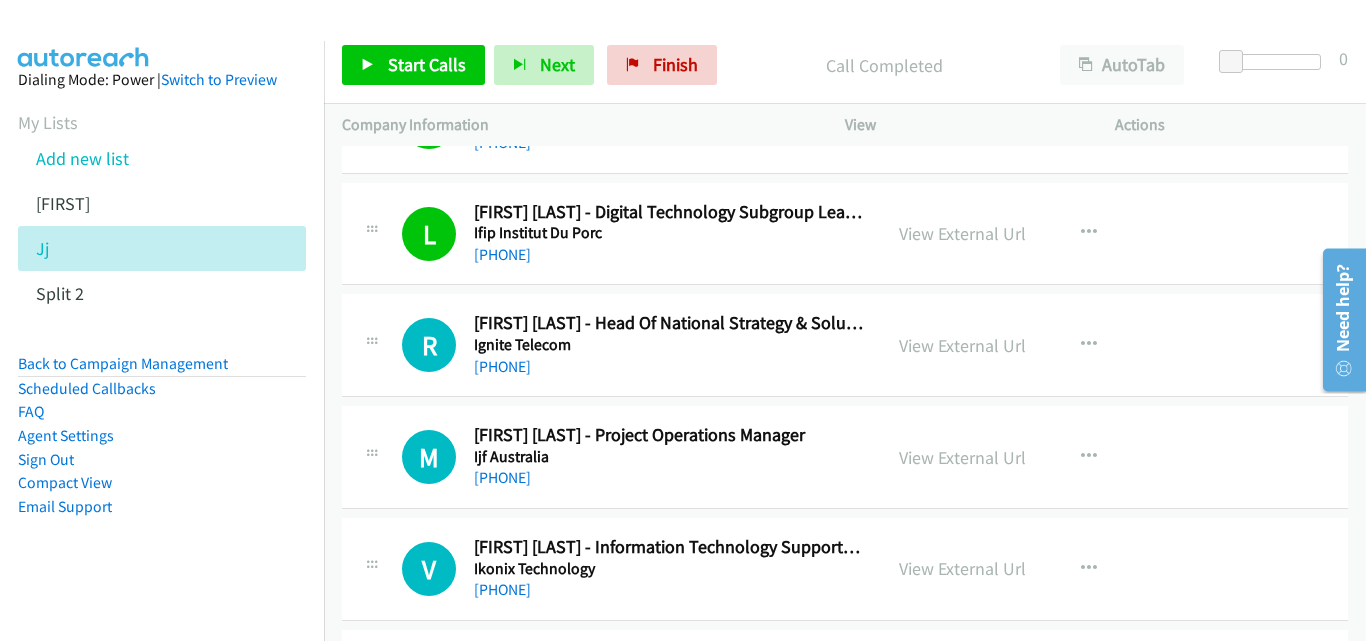 scroll, scrollTop: 4700, scrollLeft: 0, axis: vertical 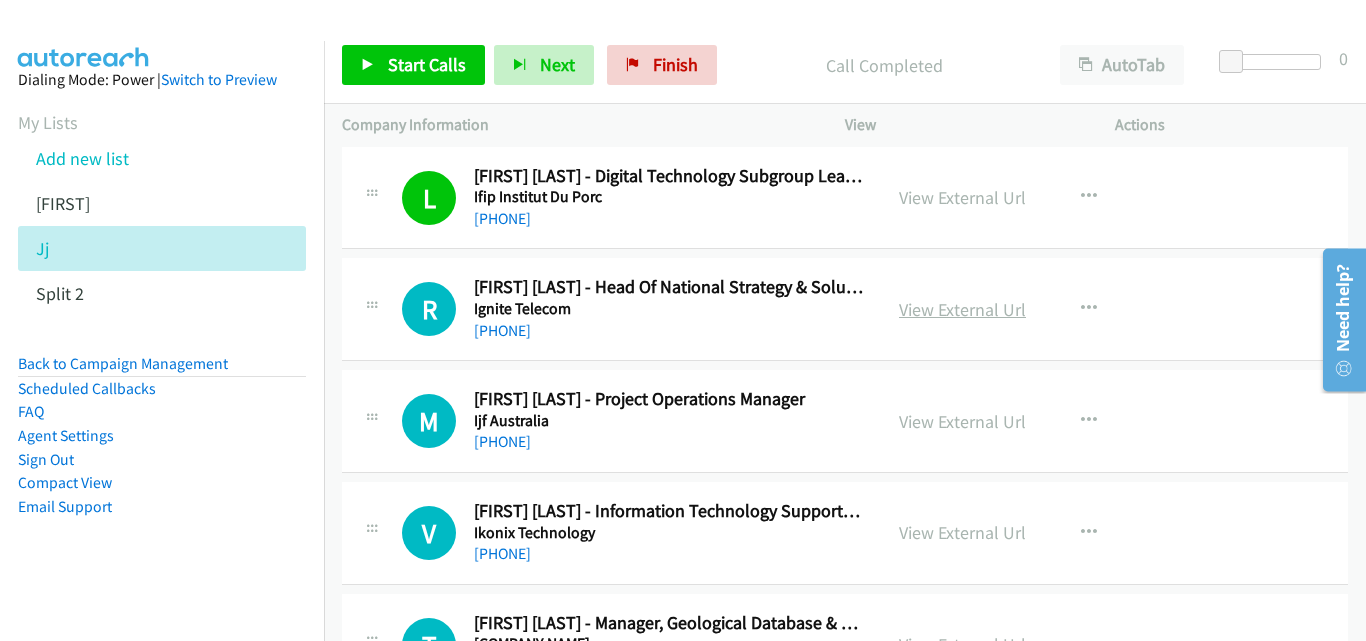 click on "View External Url" at bounding box center [962, 309] 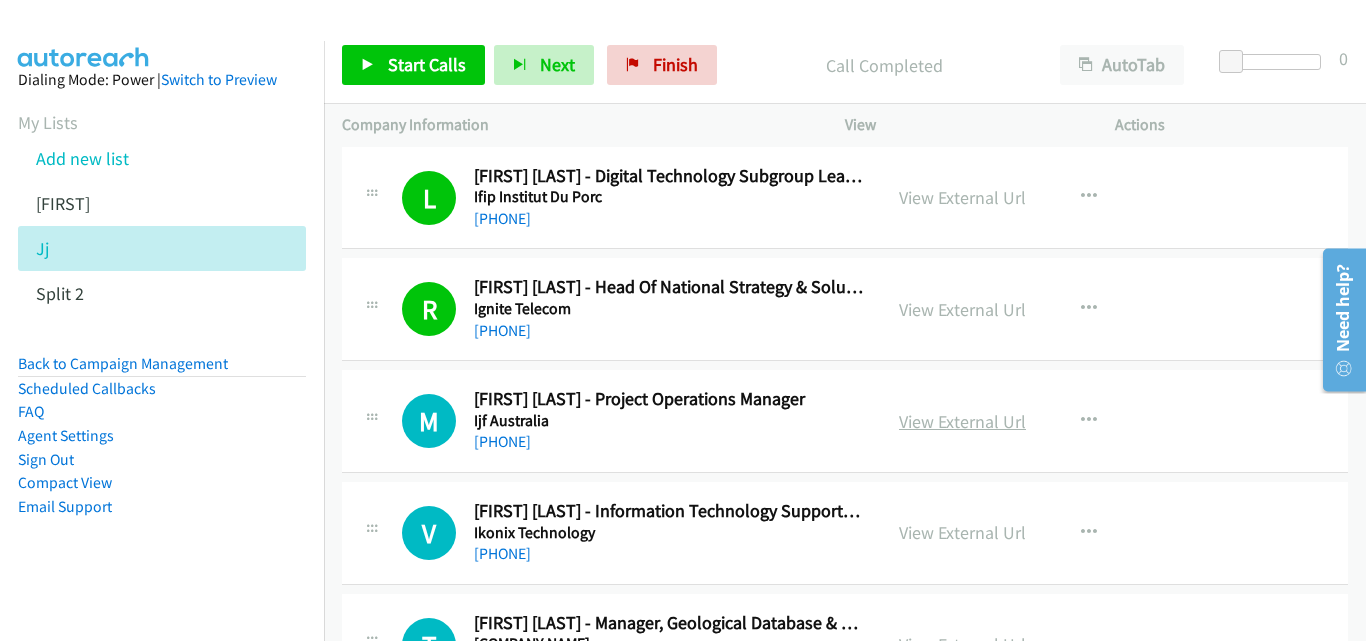 click on "View External Url" at bounding box center [962, 421] 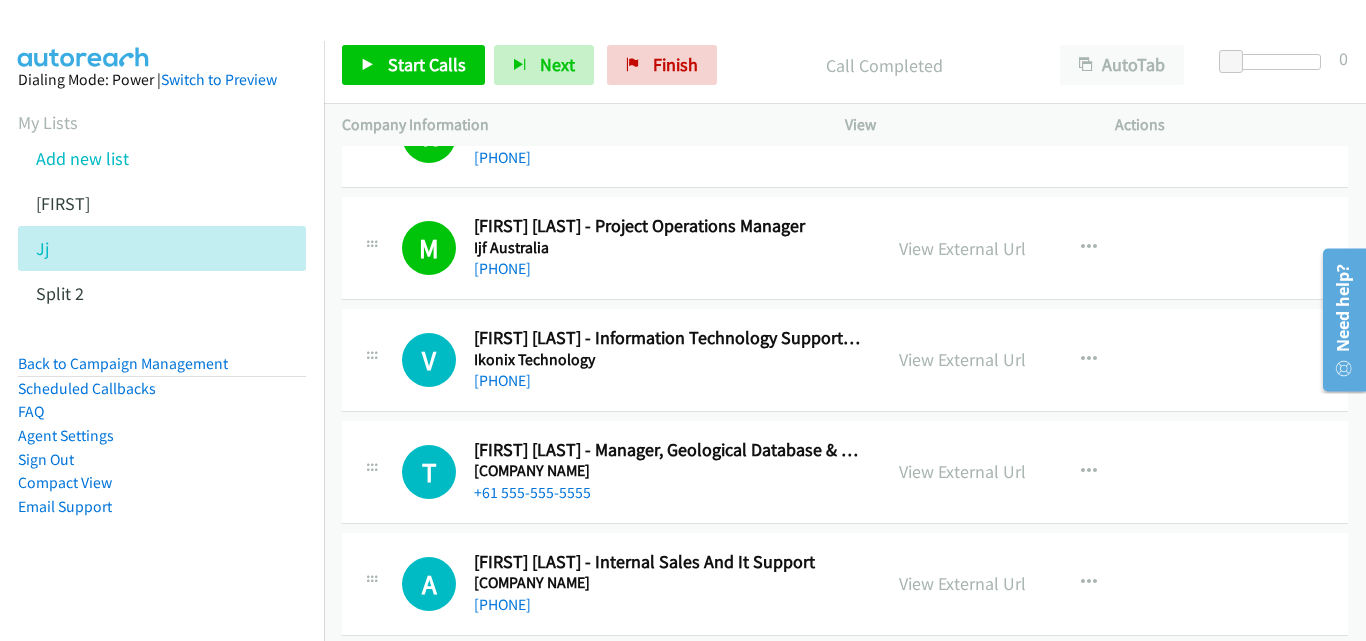 scroll, scrollTop: 4900, scrollLeft: 0, axis: vertical 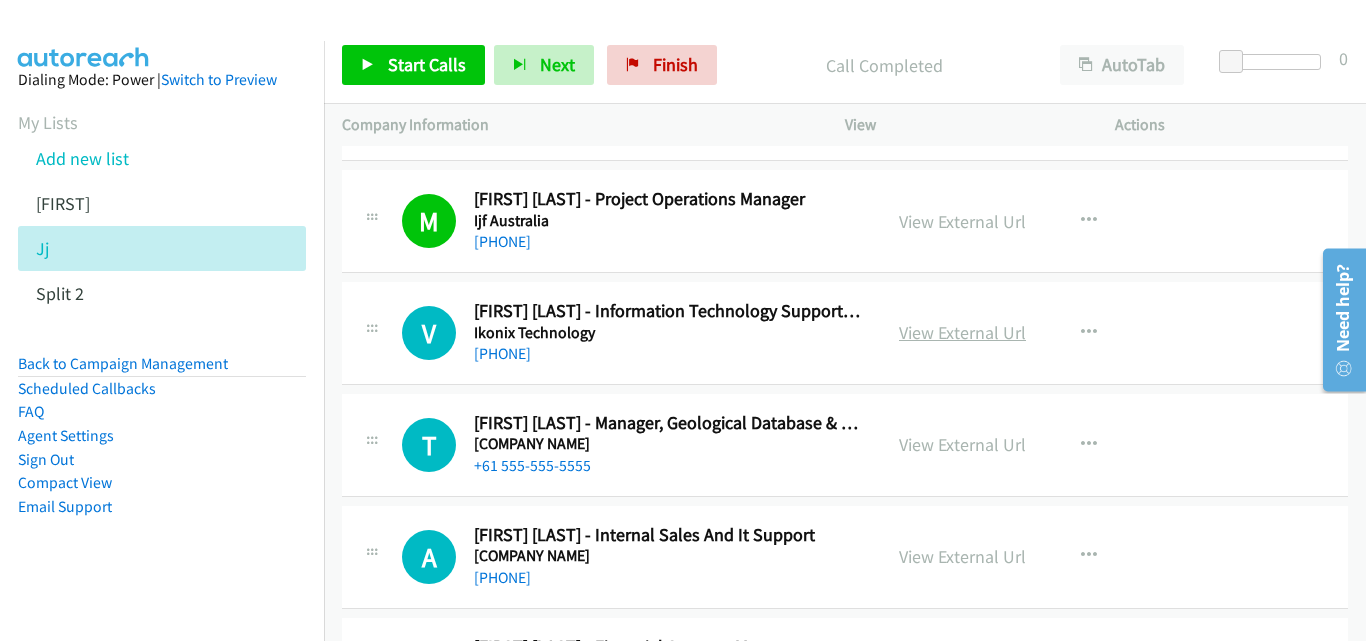 click on "View External Url" at bounding box center (962, 332) 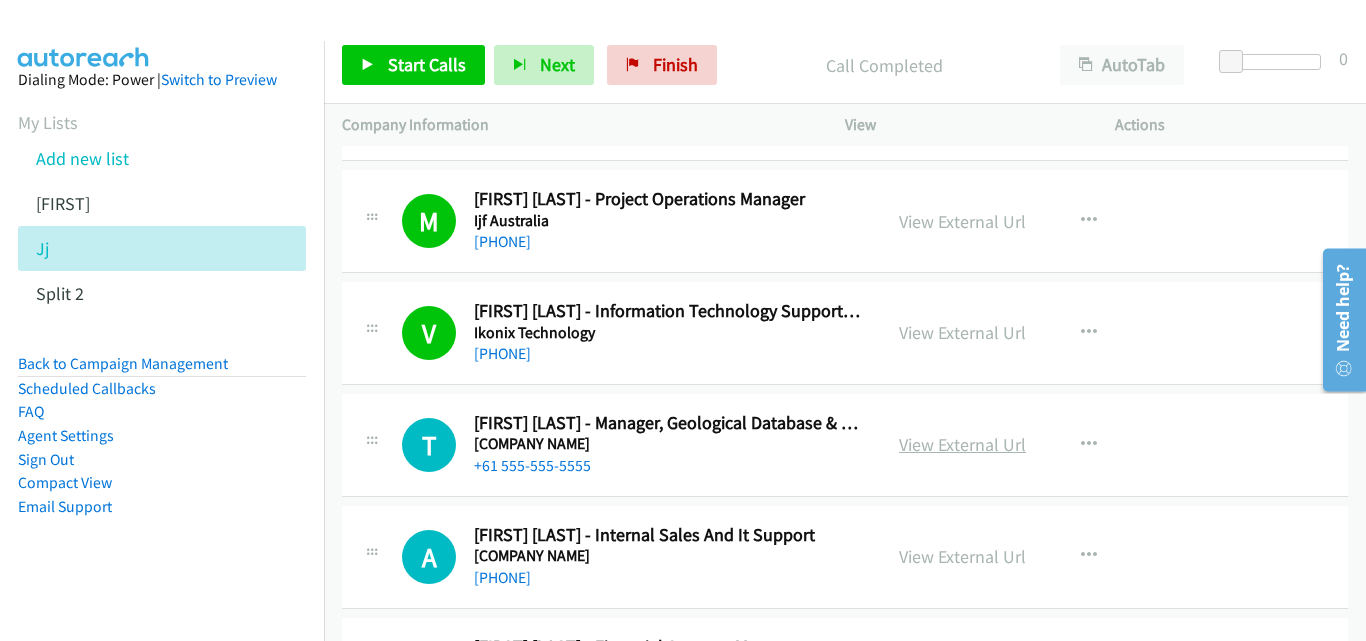 click on "View External Url" at bounding box center [962, 444] 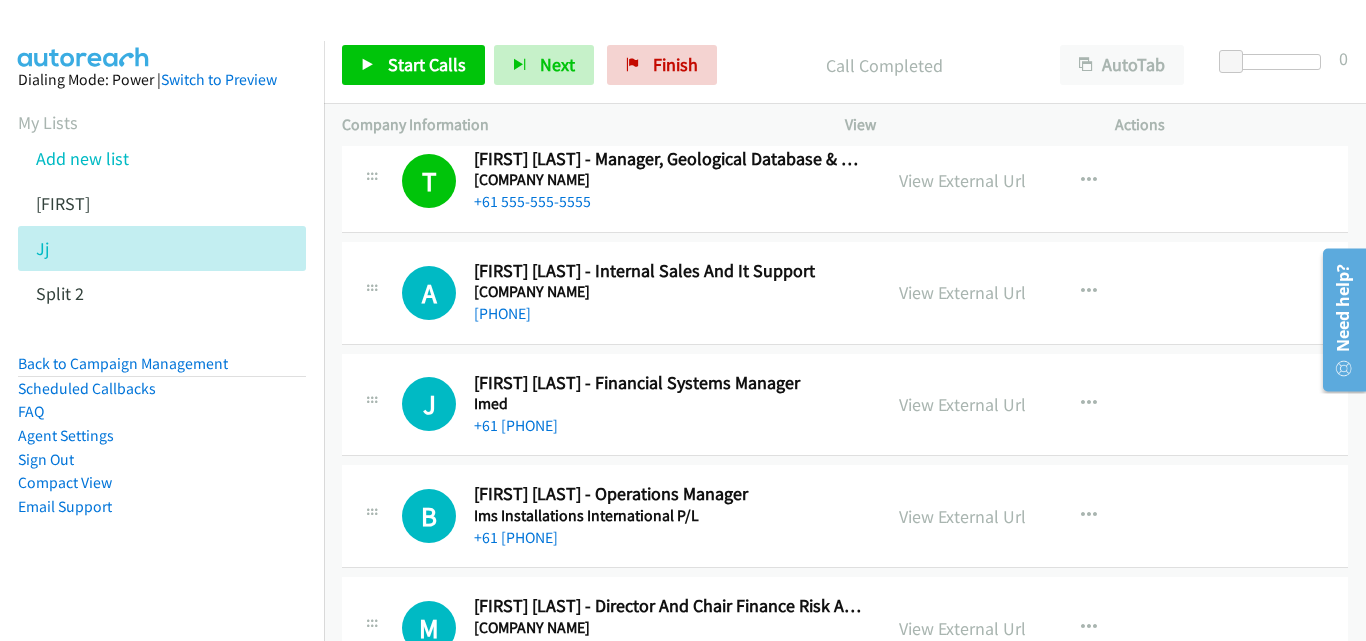 scroll, scrollTop: 5200, scrollLeft: 0, axis: vertical 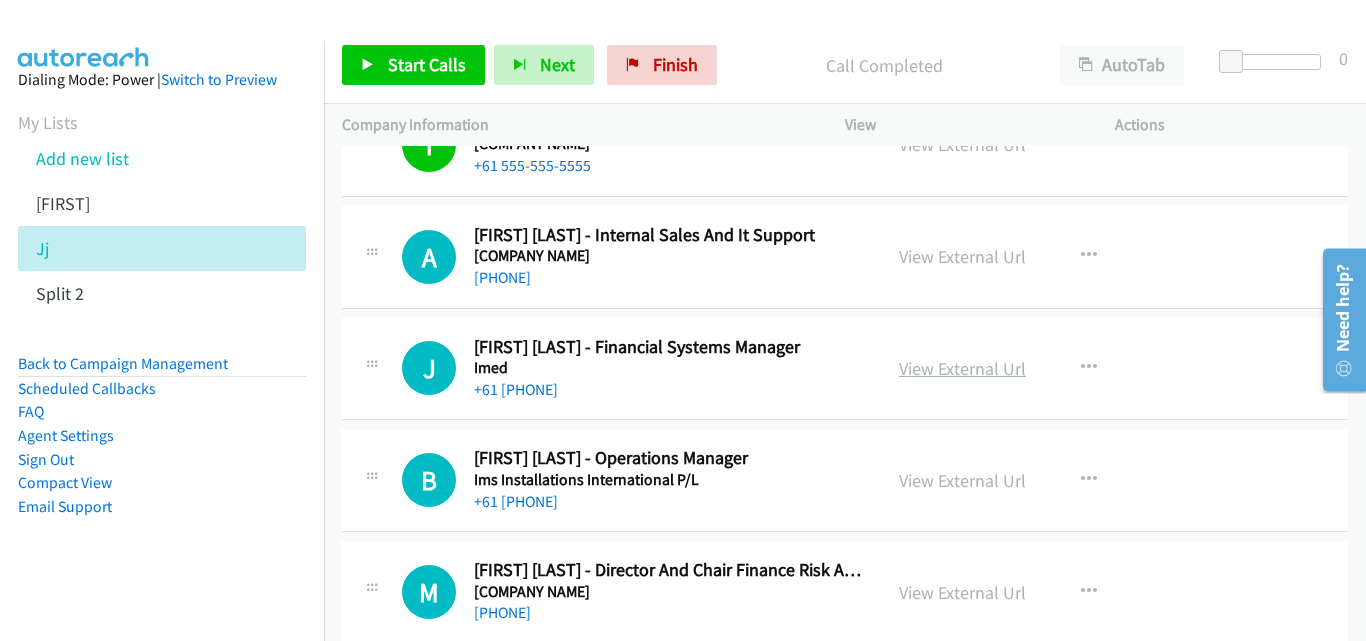 click on "View External Url" at bounding box center (962, 368) 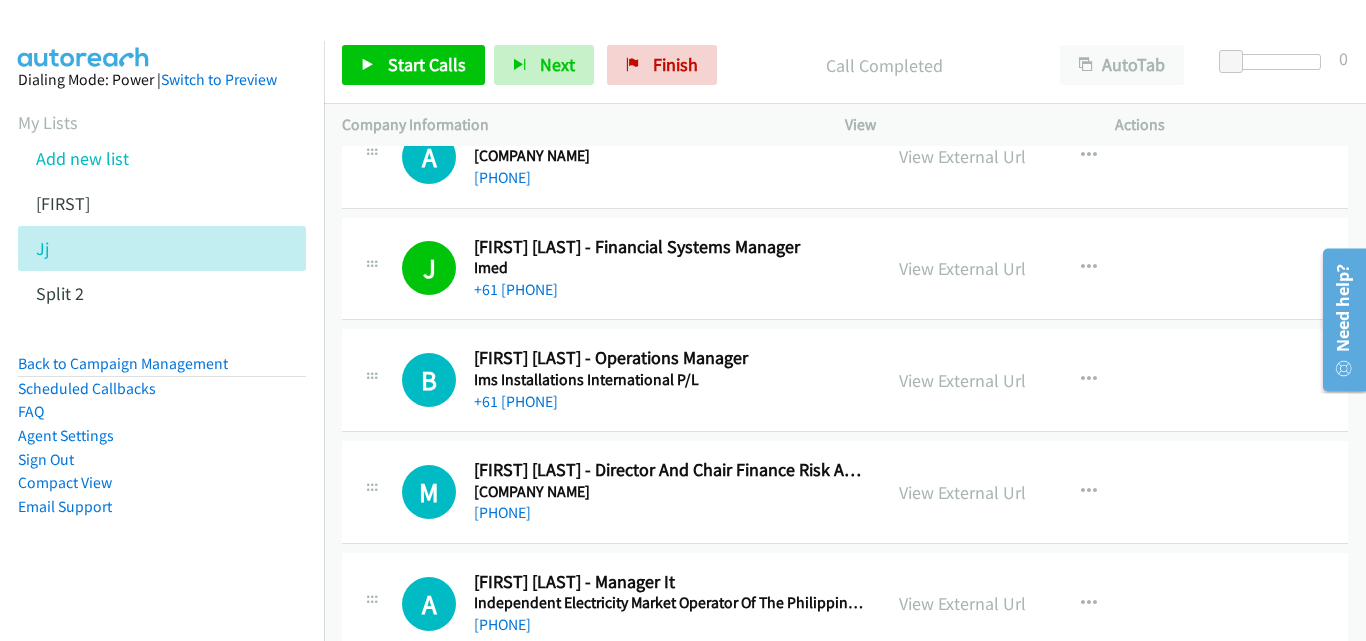 scroll, scrollTop: 5400, scrollLeft: 0, axis: vertical 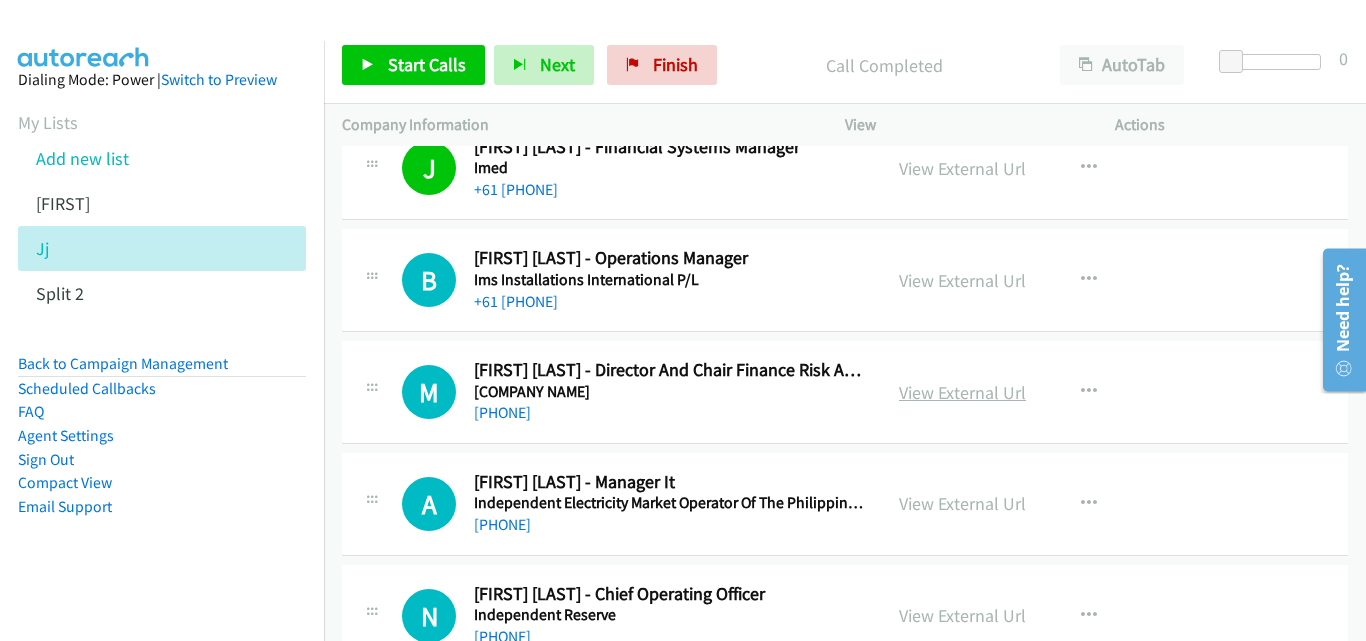 click on "View External Url" at bounding box center [962, 392] 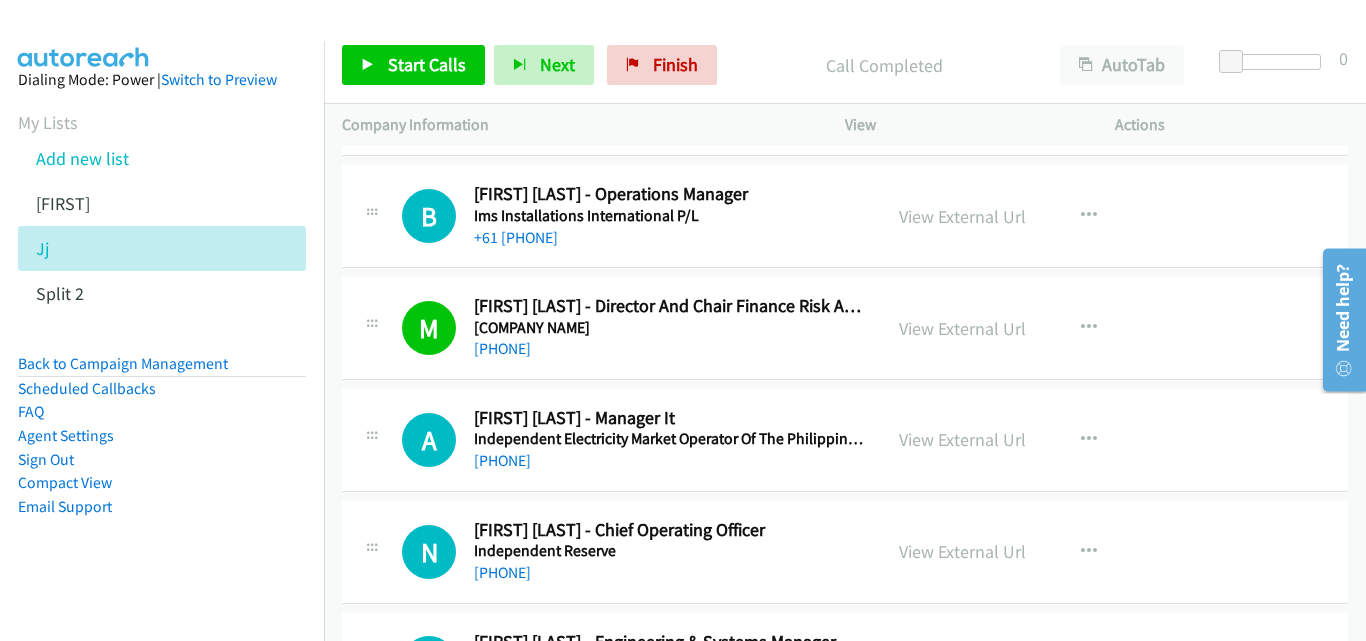 scroll, scrollTop: 5500, scrollLeft: 0, axis: vertical 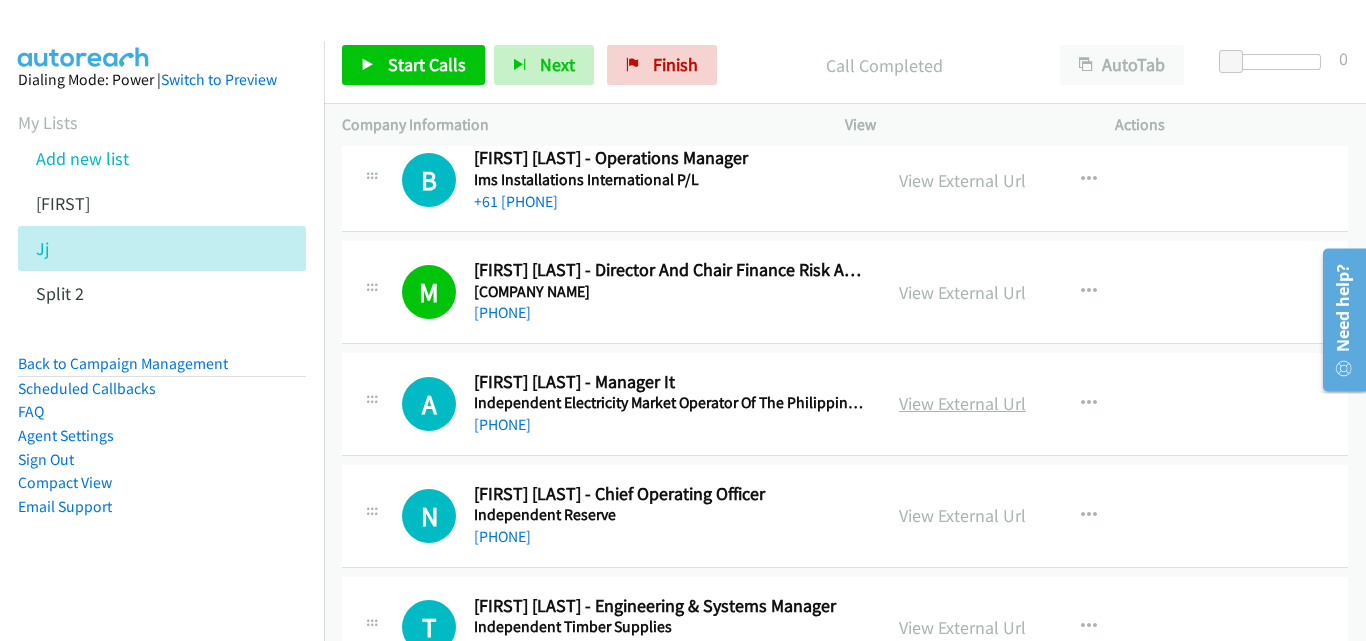 click on "View External Url" at bounding box center [962, 403] 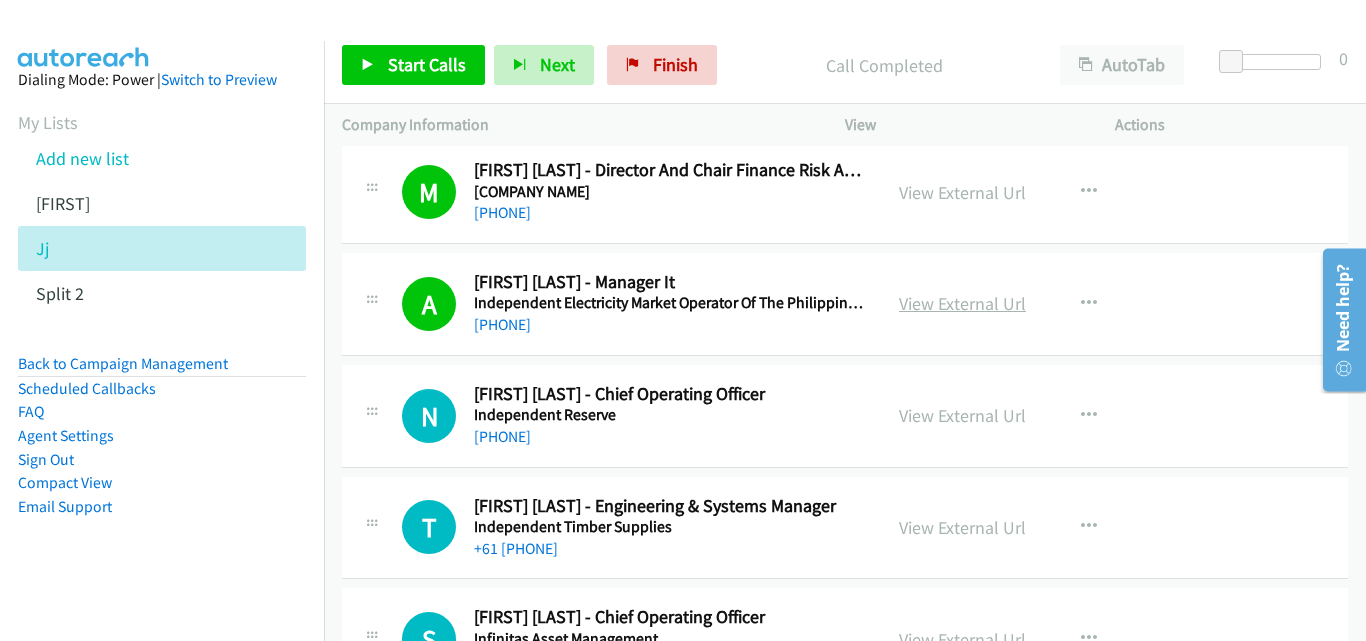 scroll, scrollTop: 5700, scrollLeft: 0, axis: vertical 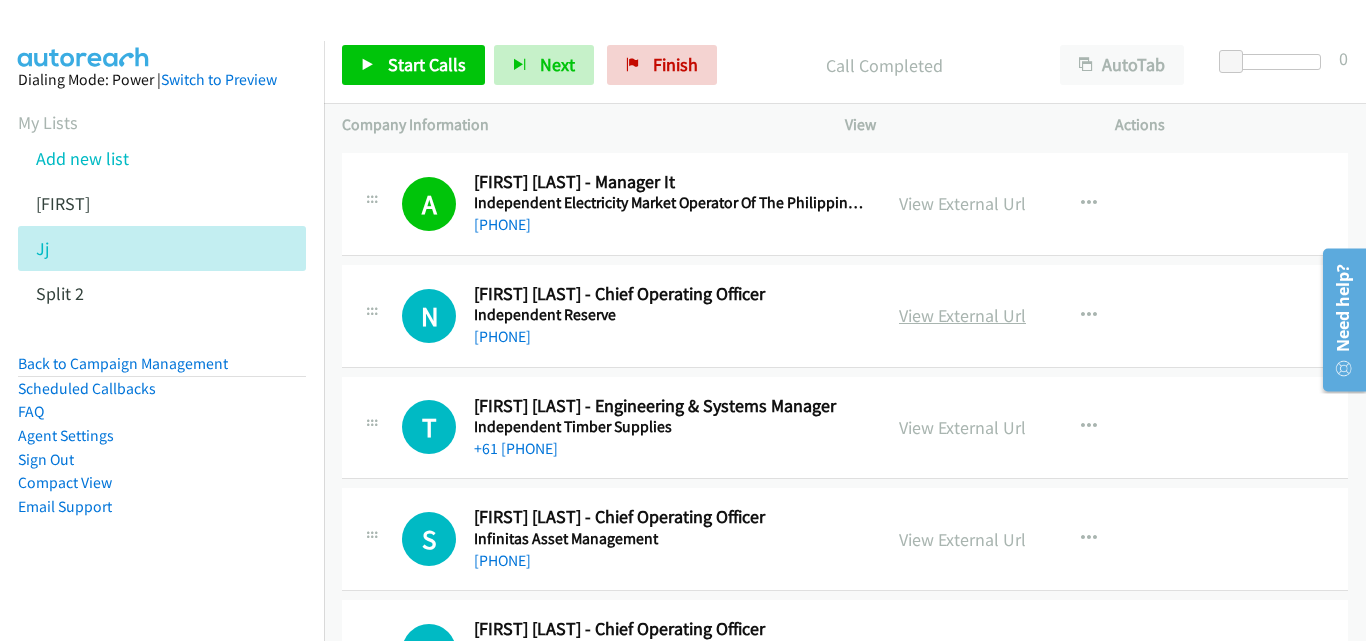 click on "View External Url" at bounding box center [962, 315] 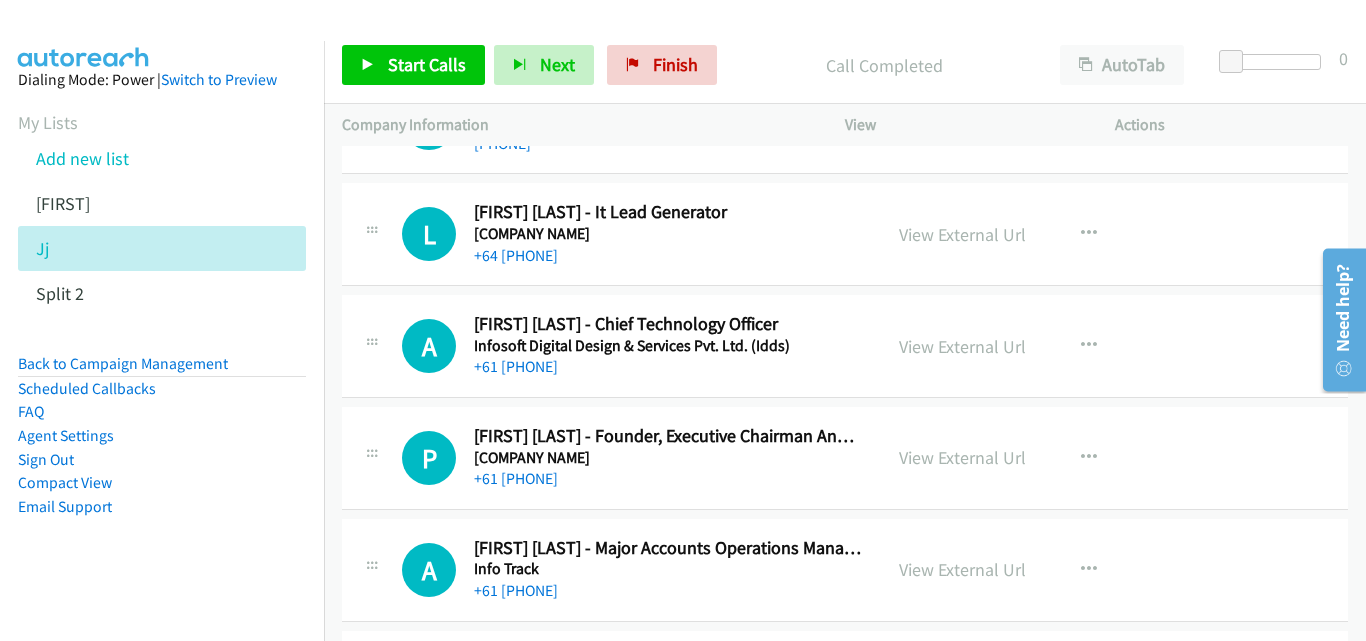 scroll, scrollTop: 6600, scrollLeft: 0, axis: vertical 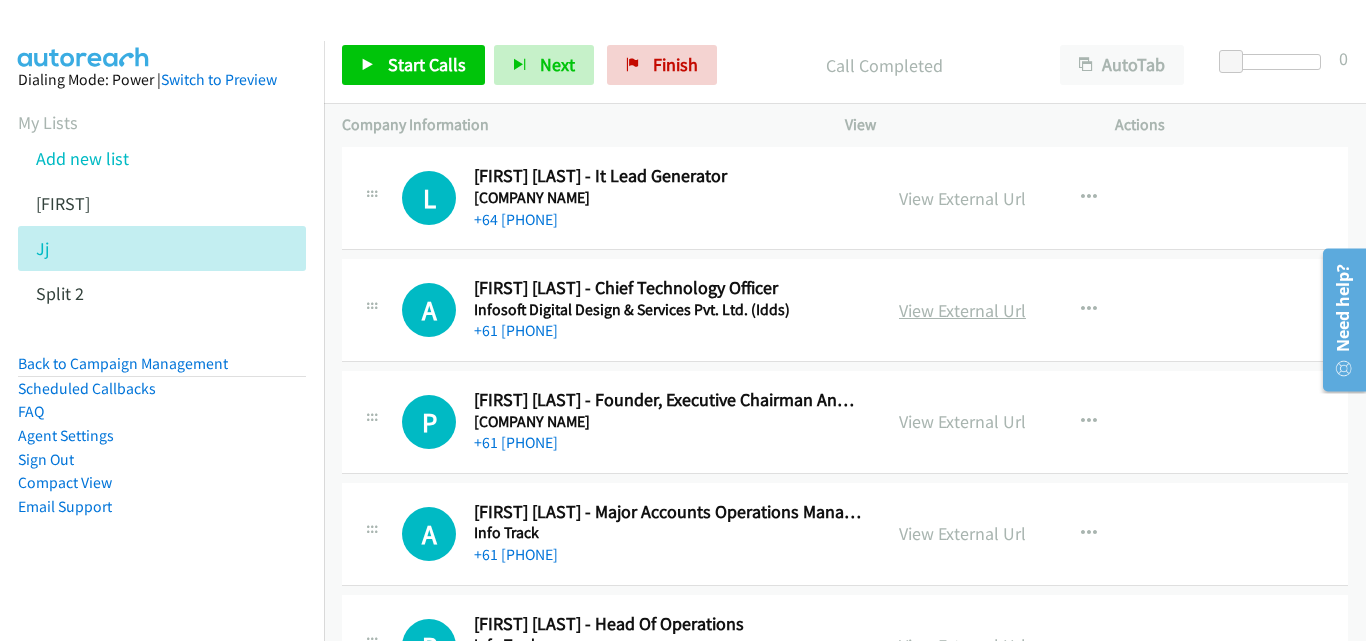 click on "View External Url" at bounding box center [962, 310] 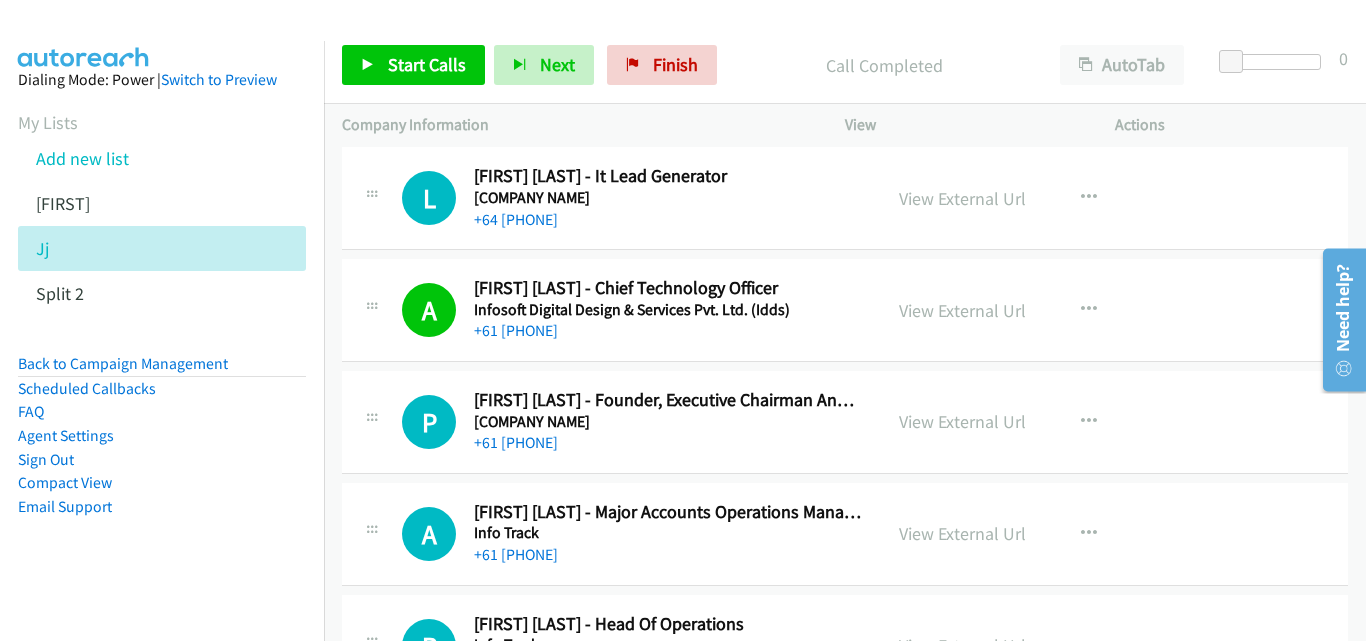 scroll, scrollTop: 6700, scrollLeft: 0, axis: vertical 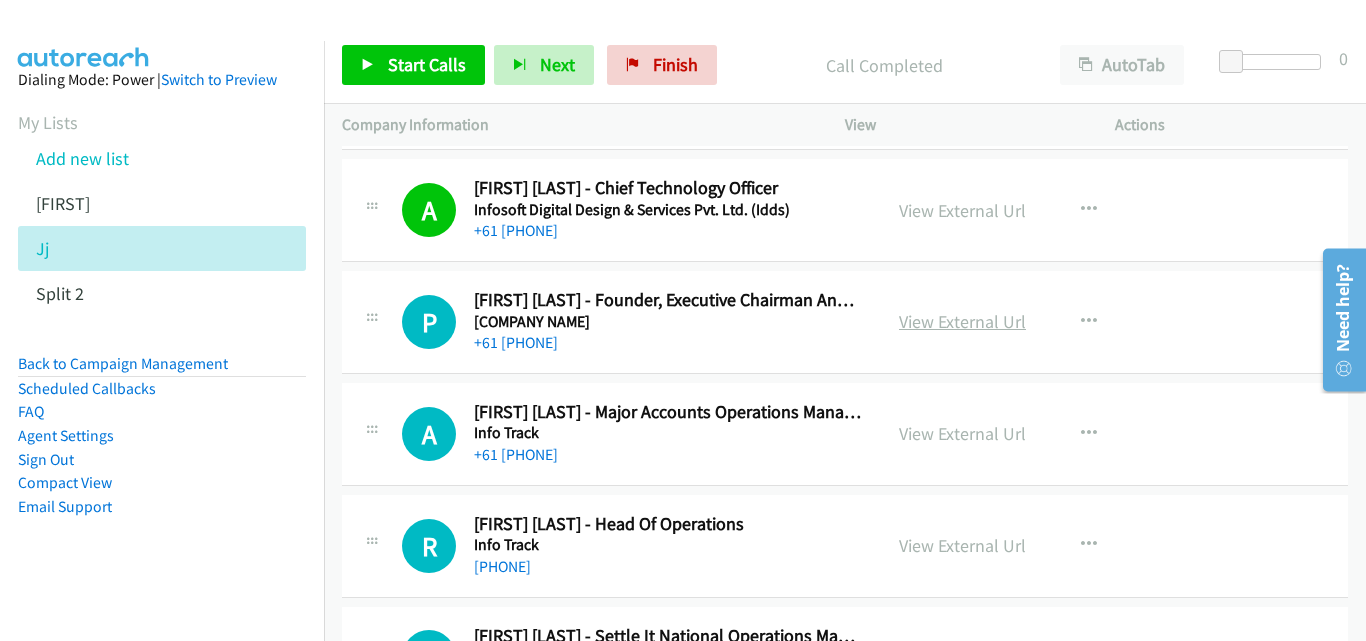 click on "View External Url" at bounding box center [962, 321] 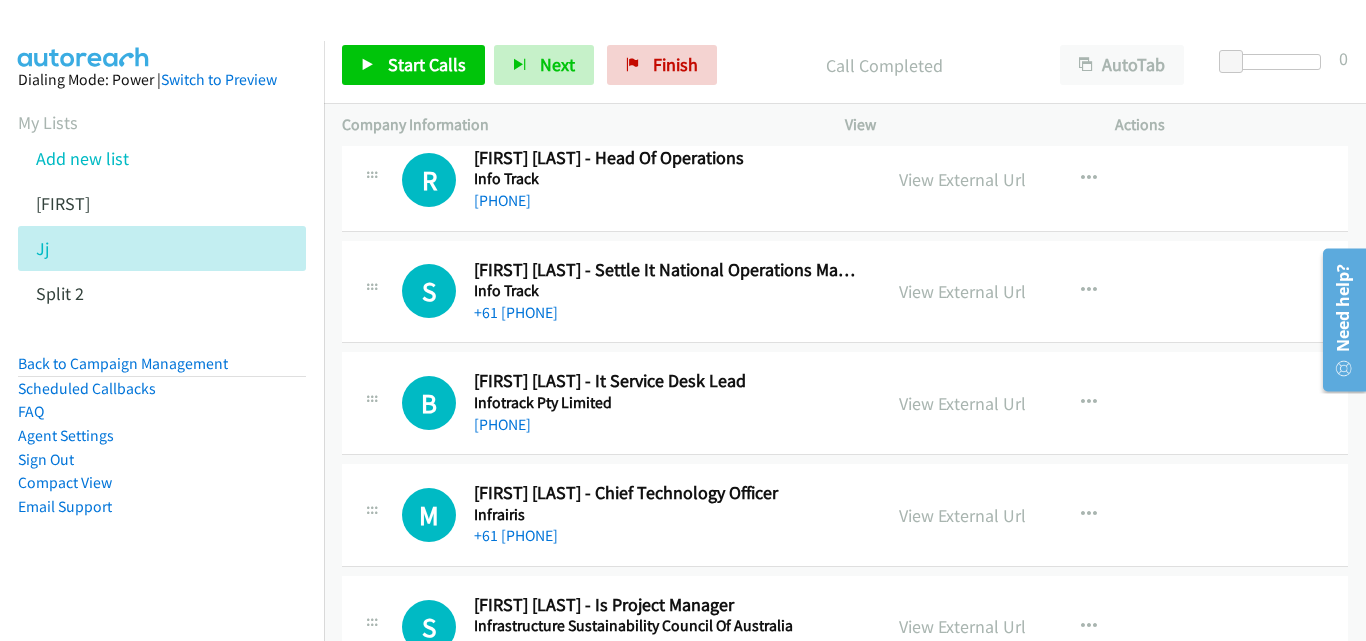 scroll, scrollTop: 7100, scrollLeft: 0, axis: vertical 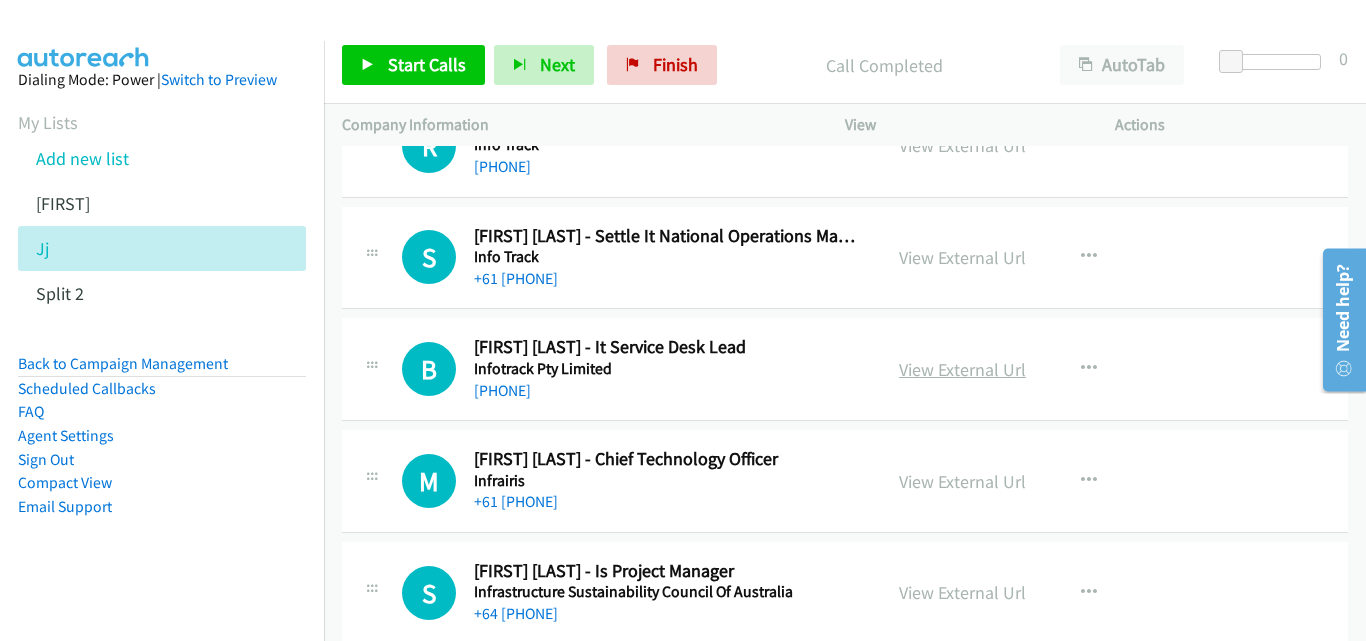 click on "View External Url" at bounding box center [962, 369] 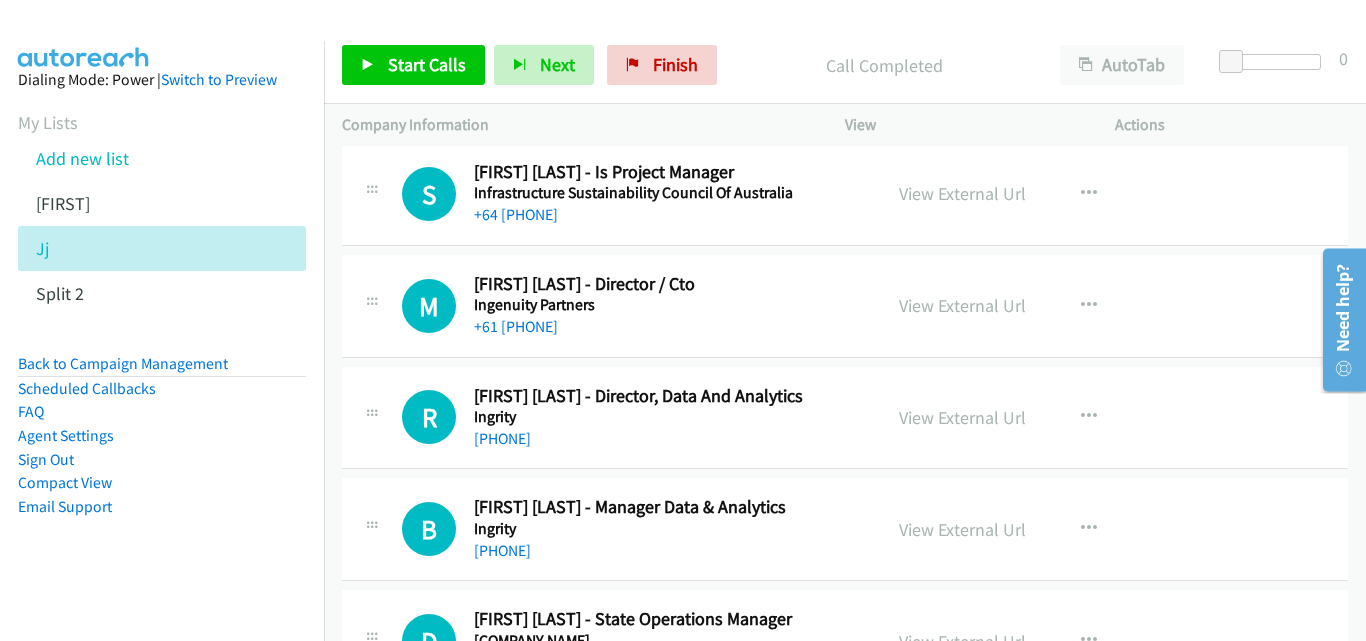 scroll, scrollTop: 7500, scrollLeft: 0, axis: vertical 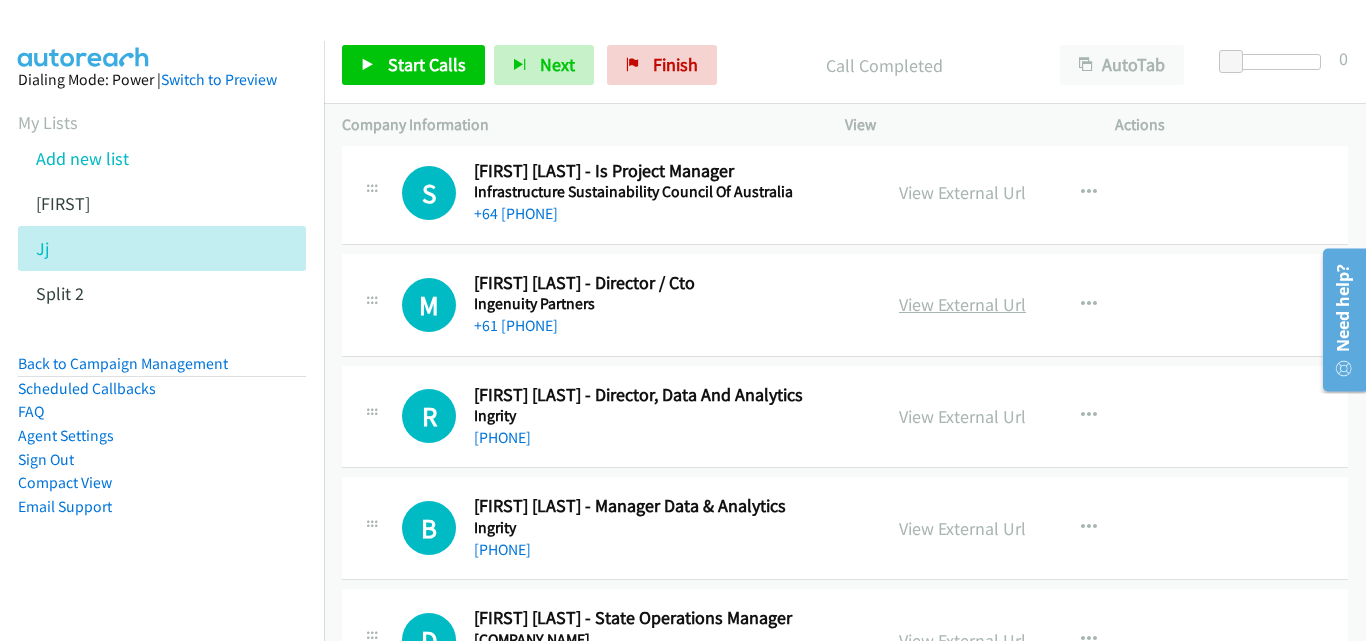 click on "View External Url" at bounding box center [962, 304] 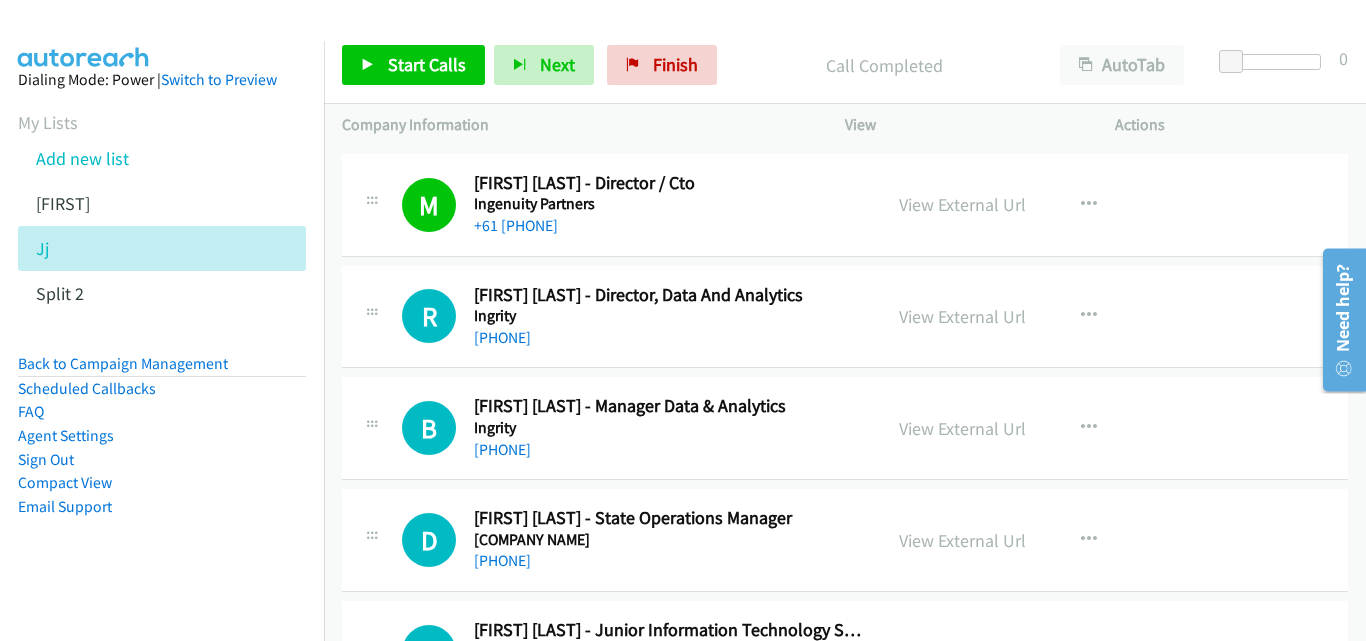 scroll, scrollTop: 7700, scrollLeft: 0, axis: vertical 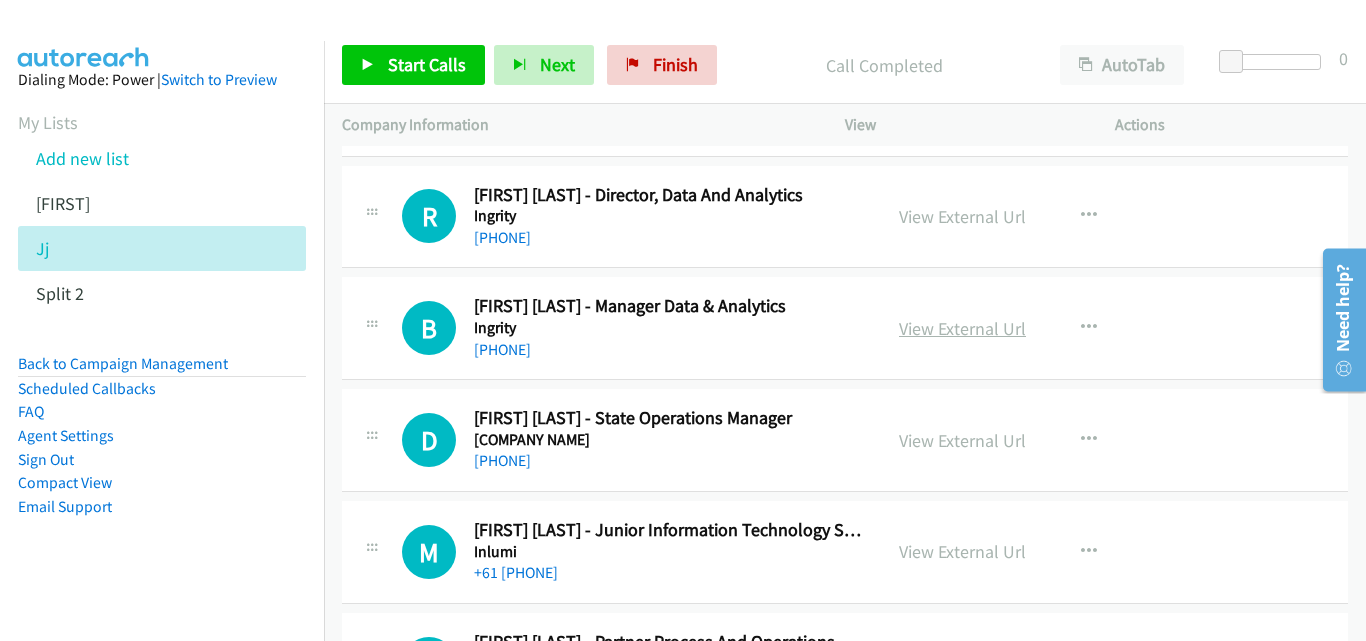 click on "View External Url" at bounding box center [962, 328] 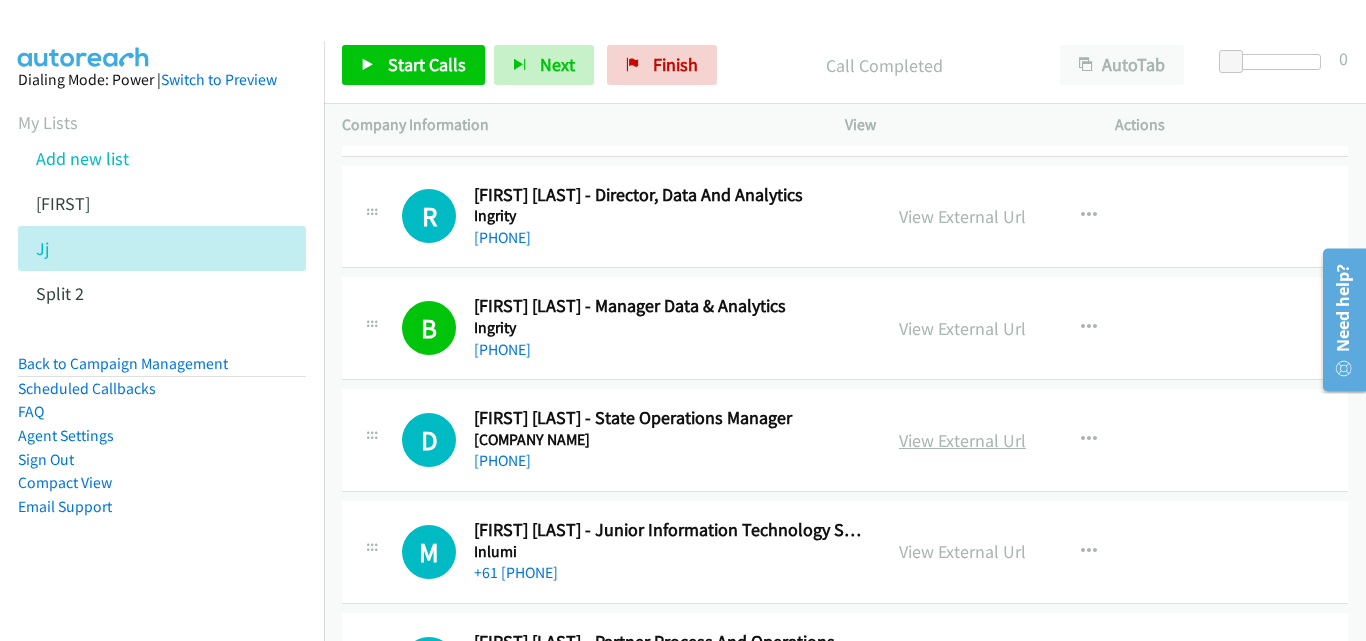 click on "View External Url" at bounding box center (962, 440) 